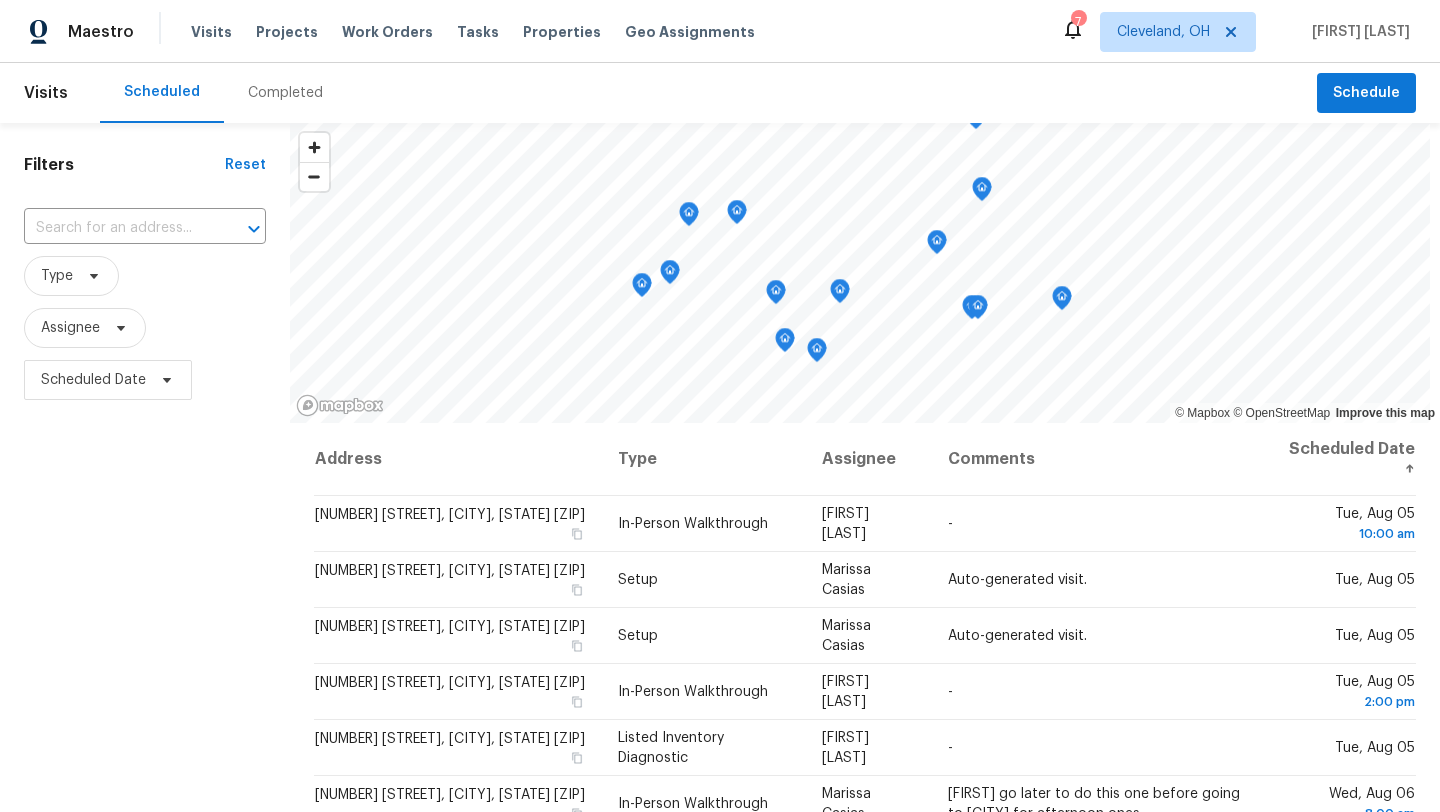 scroll, scrollTop: 0, scrollLeft: 0, axis: both 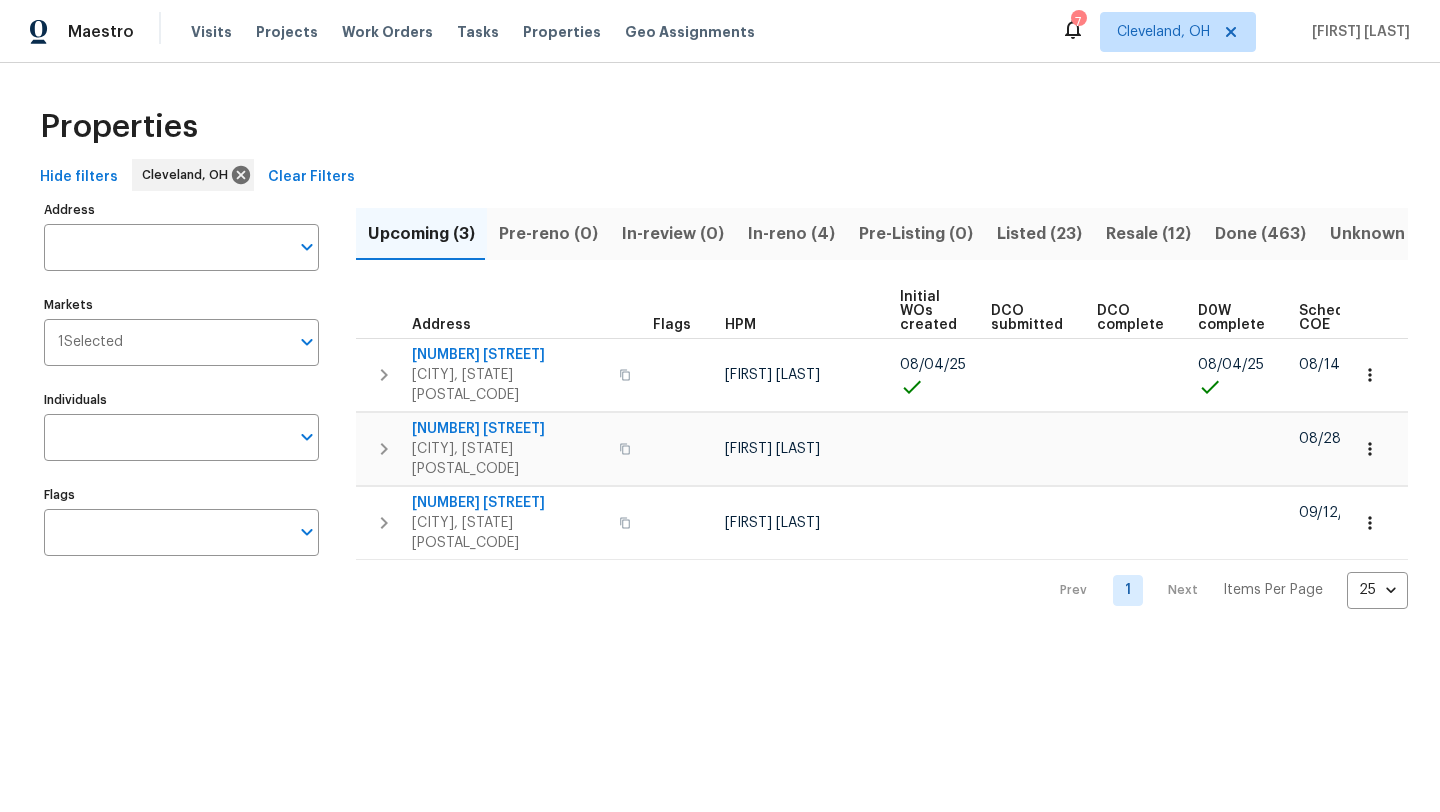 click on "Properties" at bounding box center [720, 127] 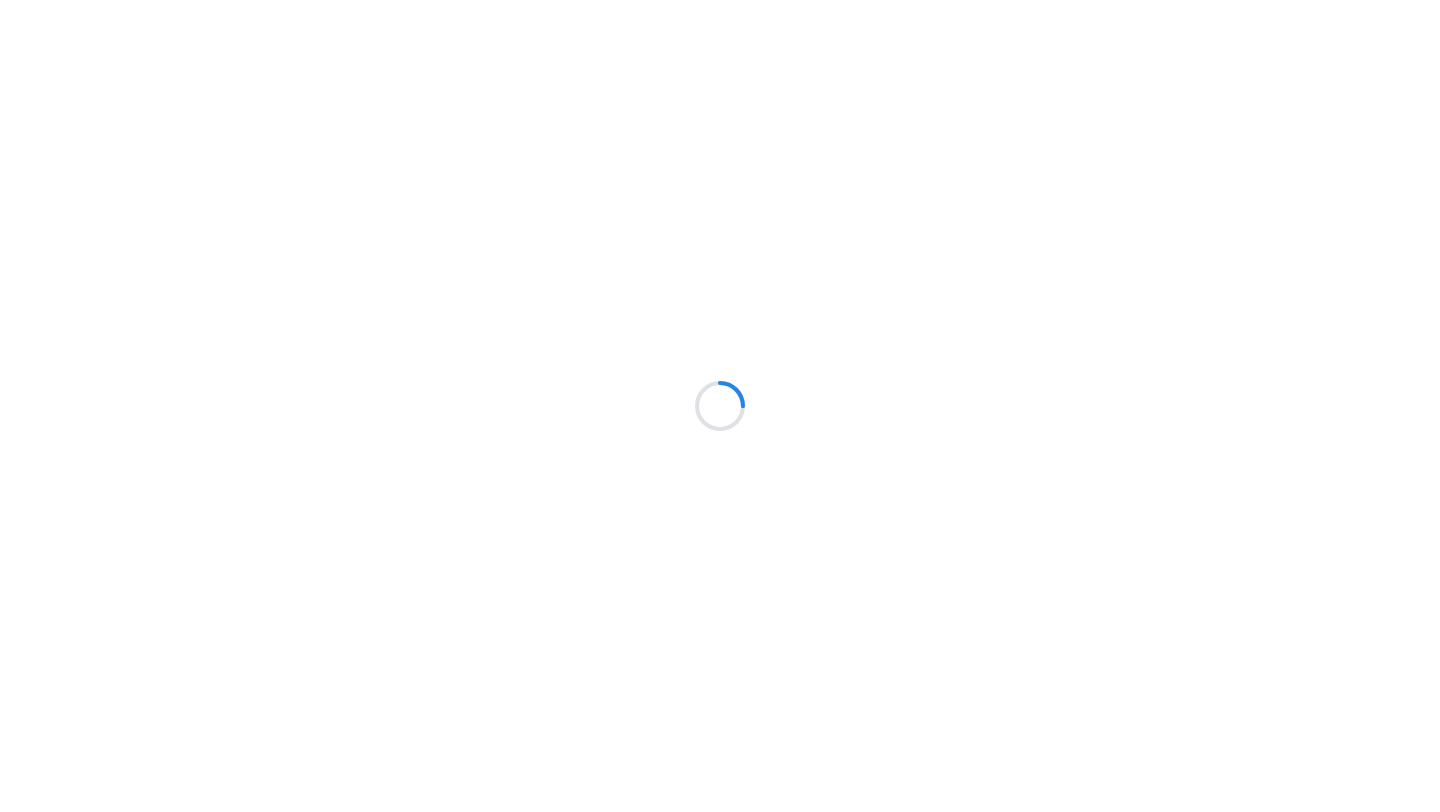 scroll, scrollTop: 0, scrollLeft: 0, axis: both 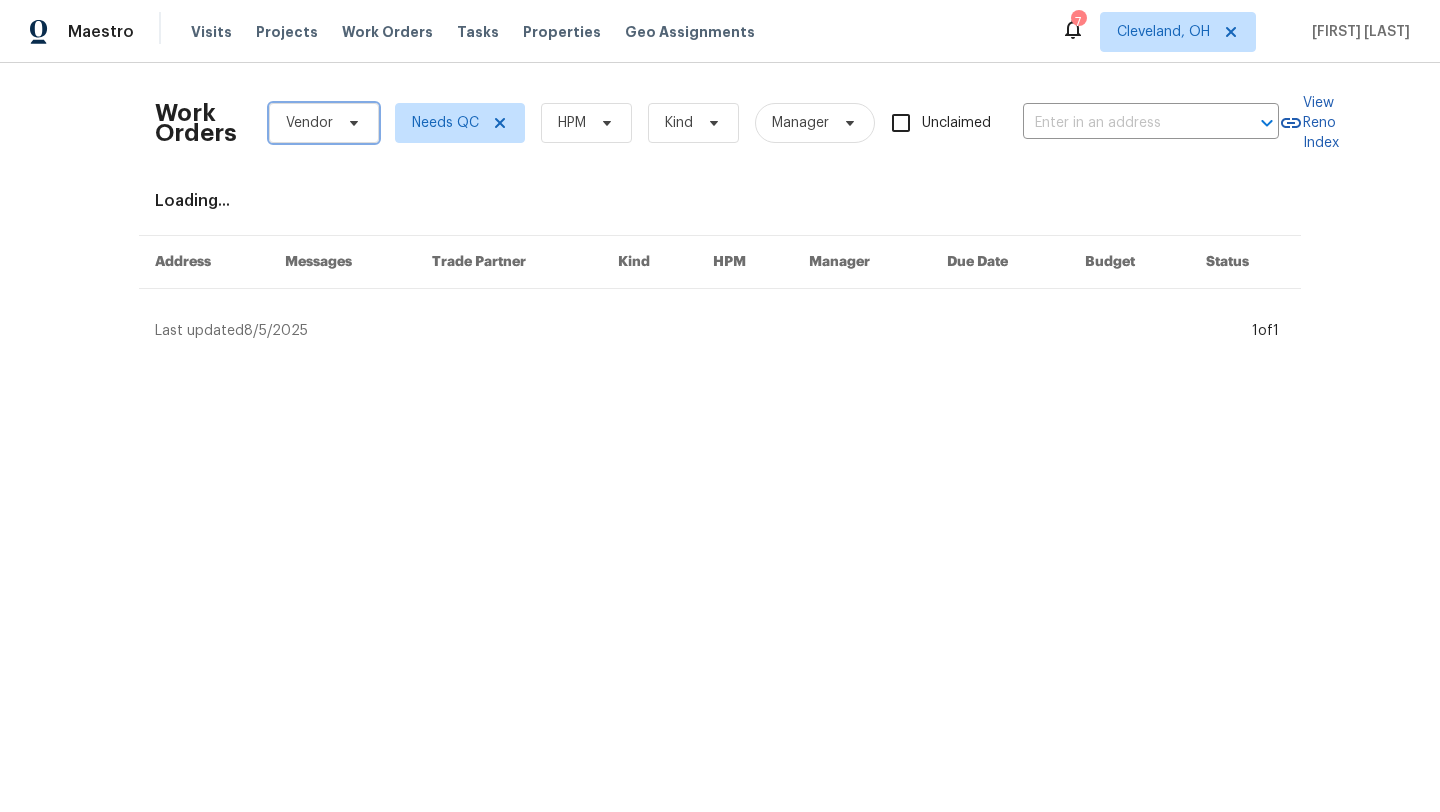 click on "Vendor" at bounding box center [324, 123] 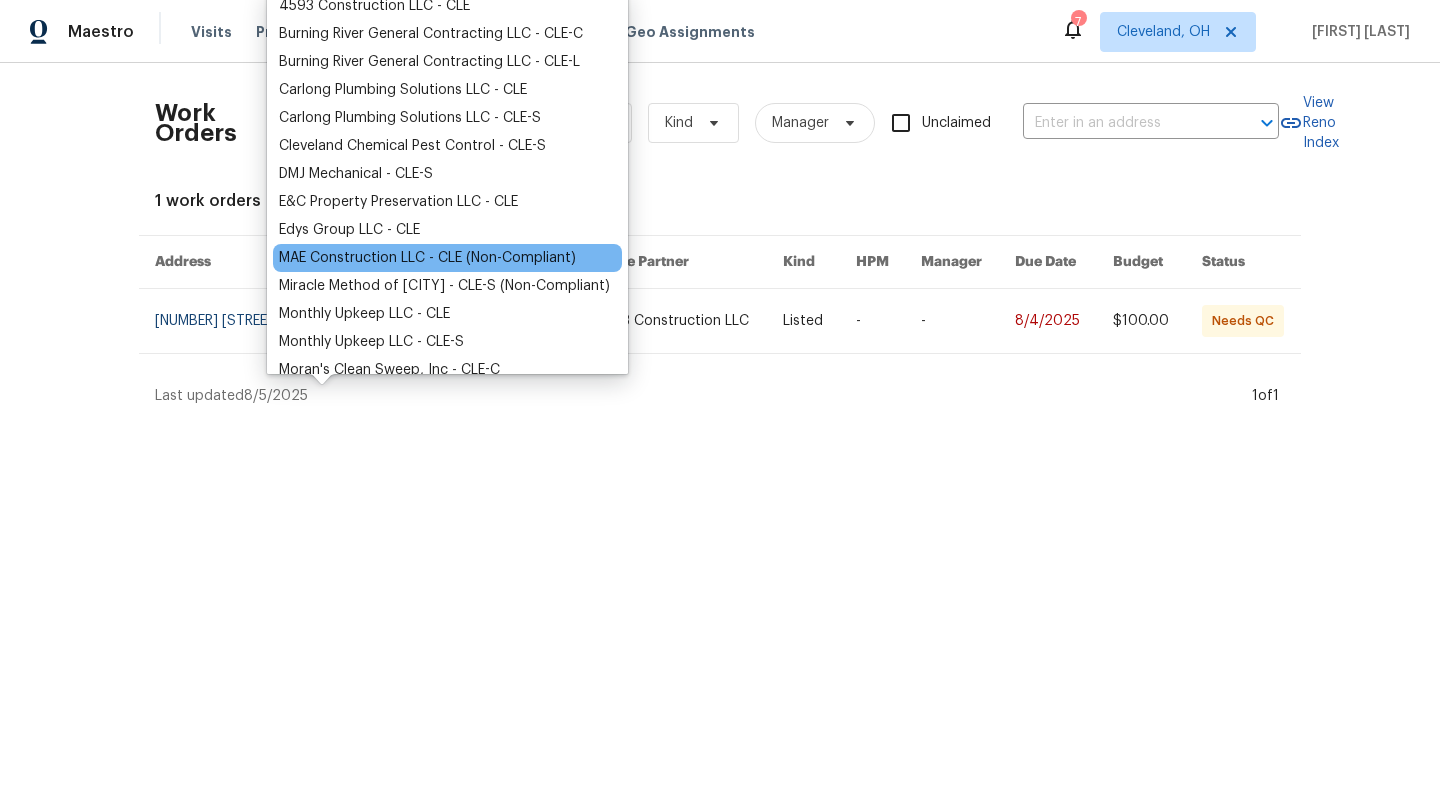 scroll, scrollTop: 76, scrollLeft: 0, axis: vertical 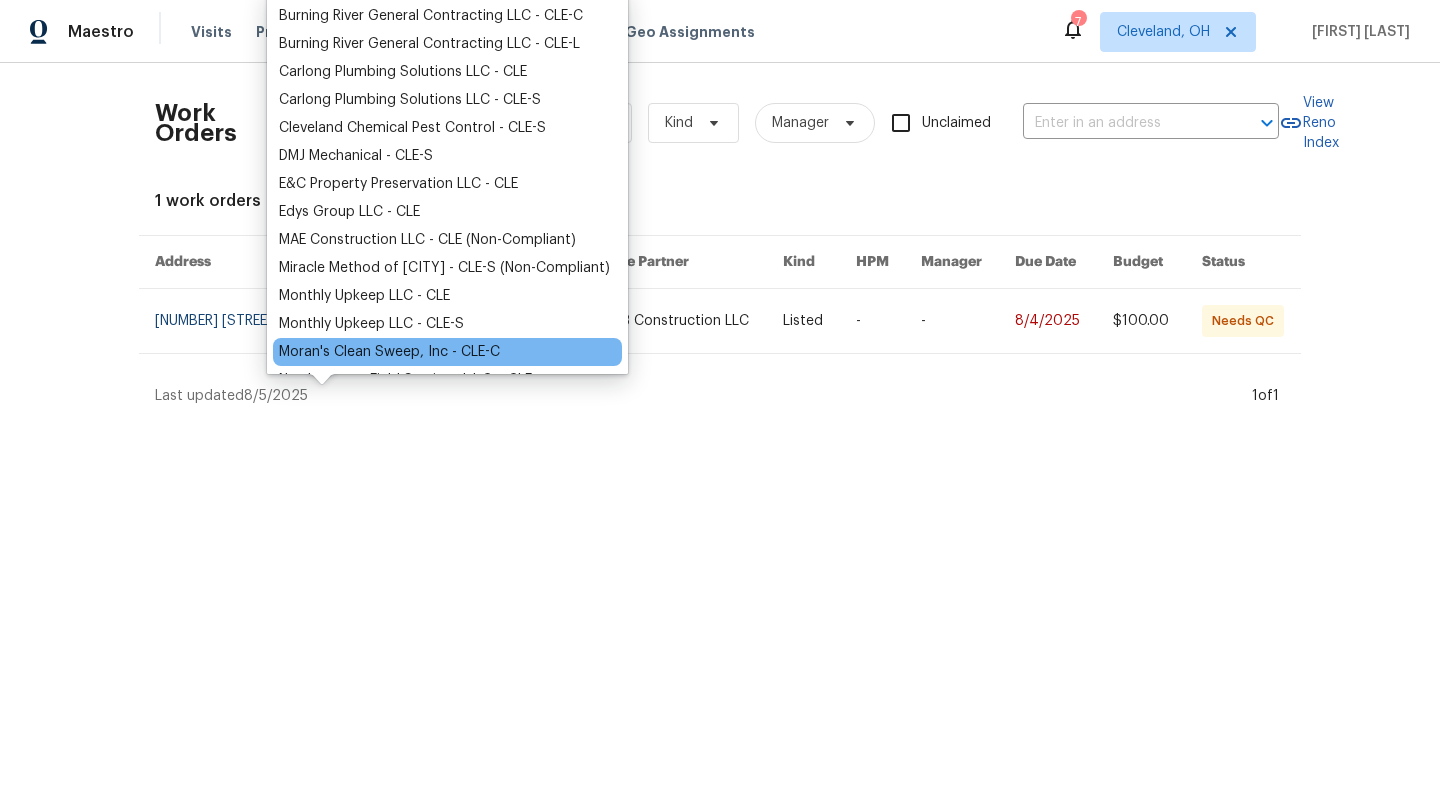 click on "Moran's Clean Sweep, Inc - CLE-C" at bounding box center (389, 352) 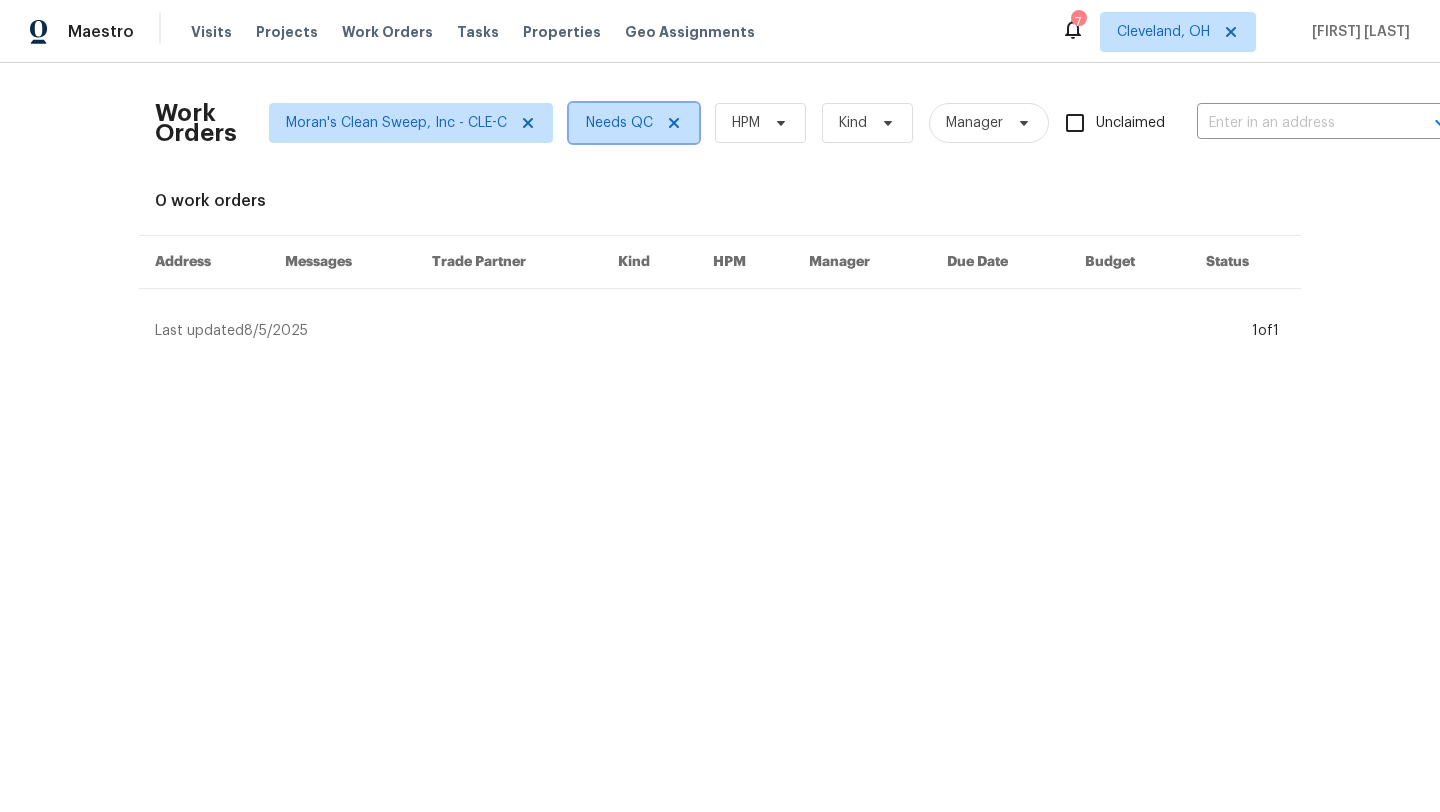 click 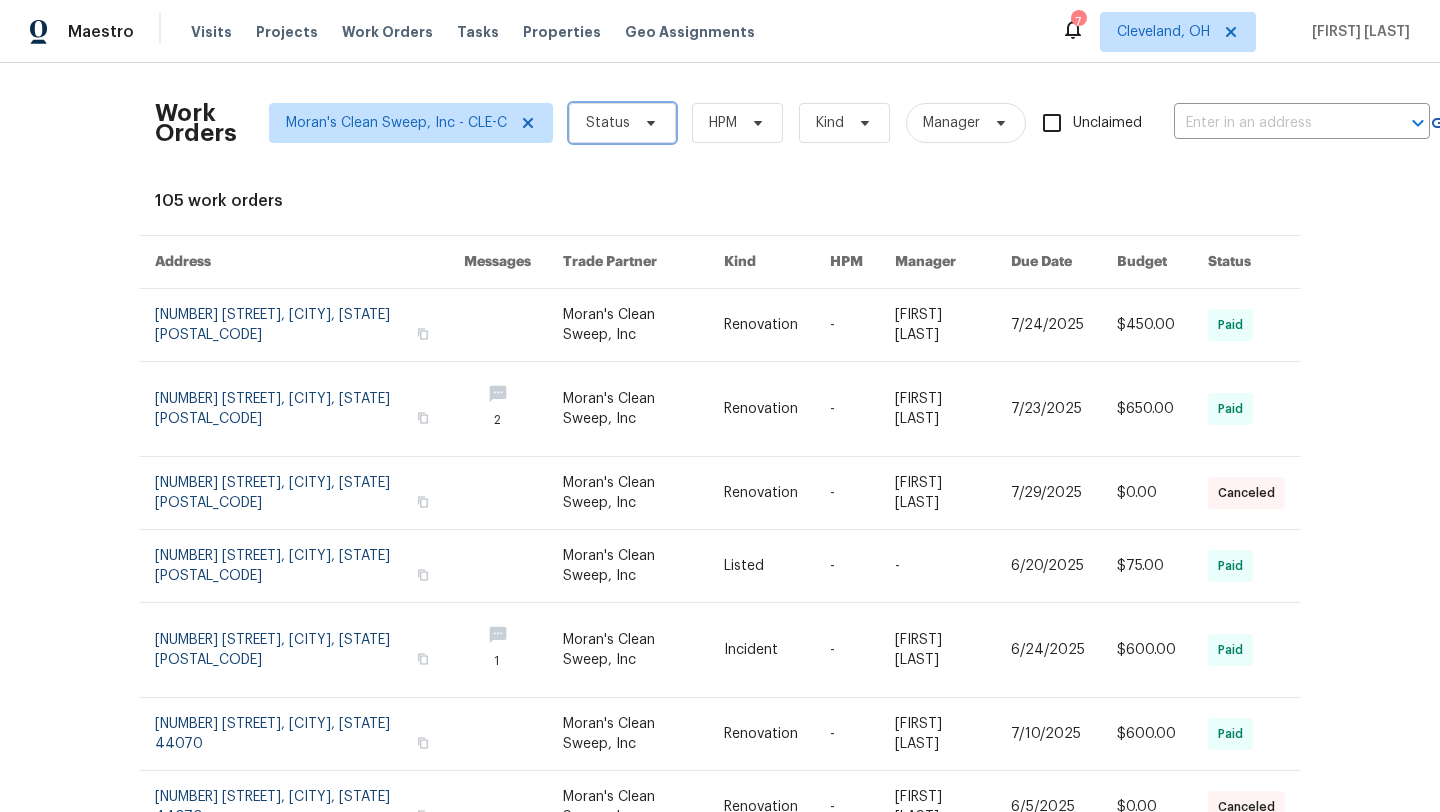 click 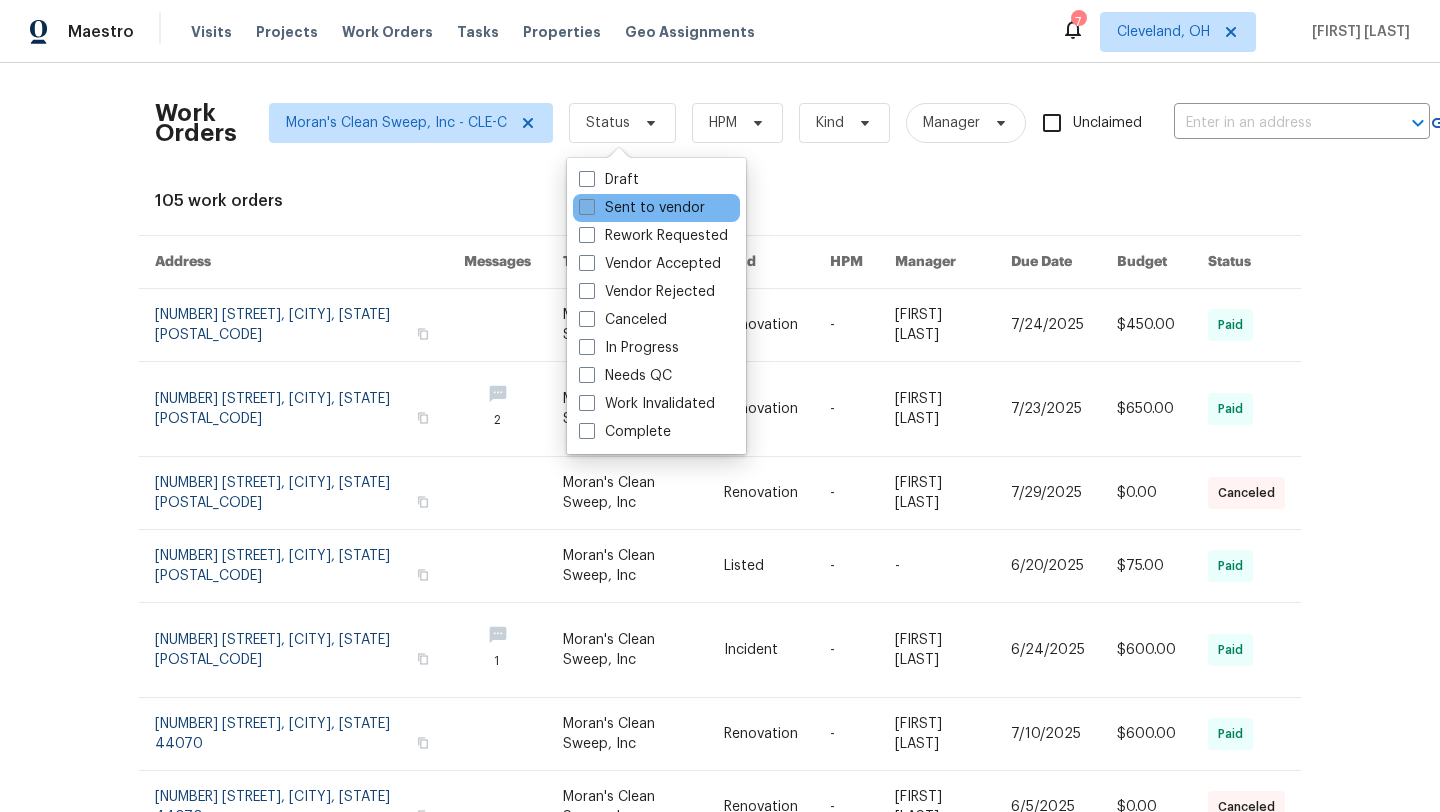 click at bounding box center (587, 207) 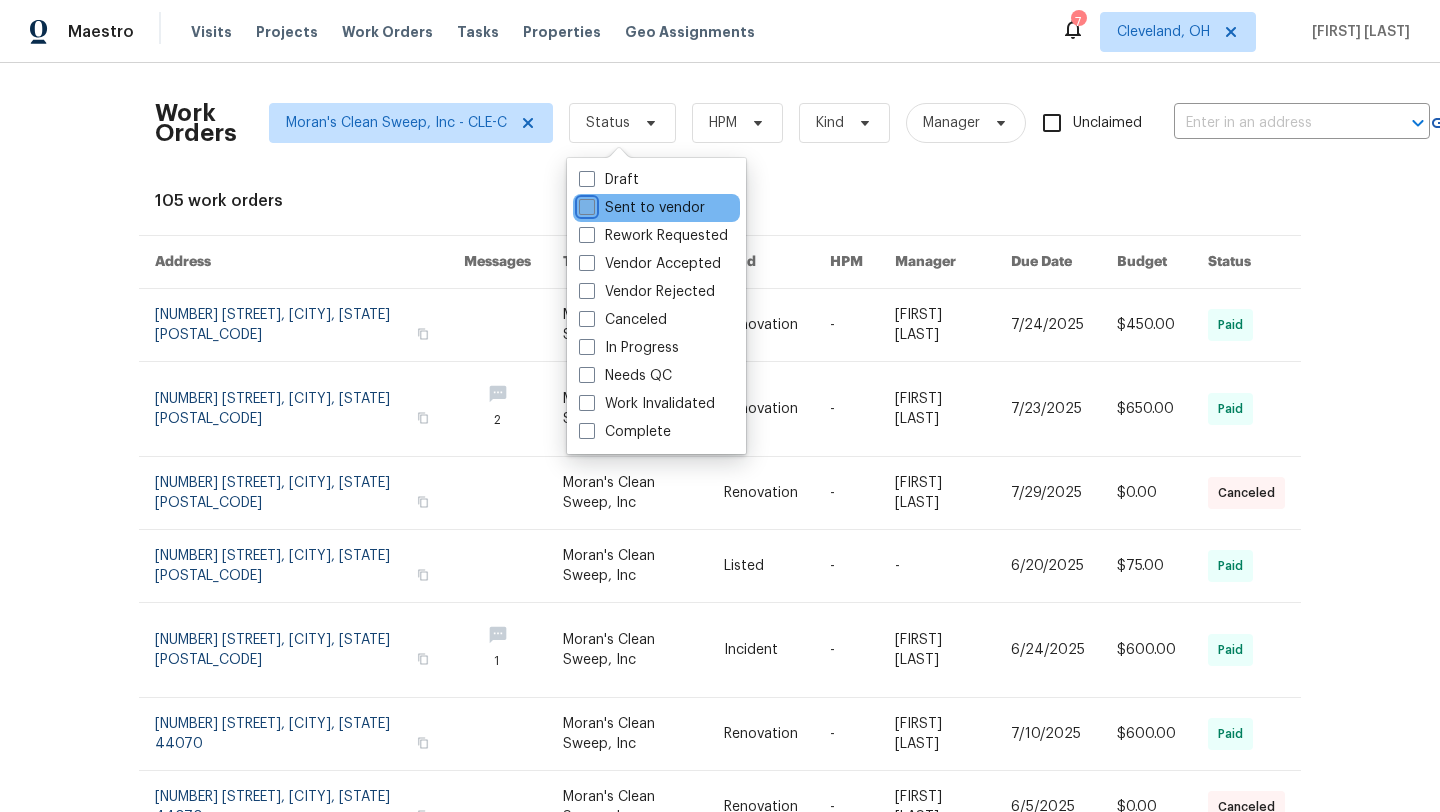 click on "Sent to vendor" at bounding box center [585, 204] 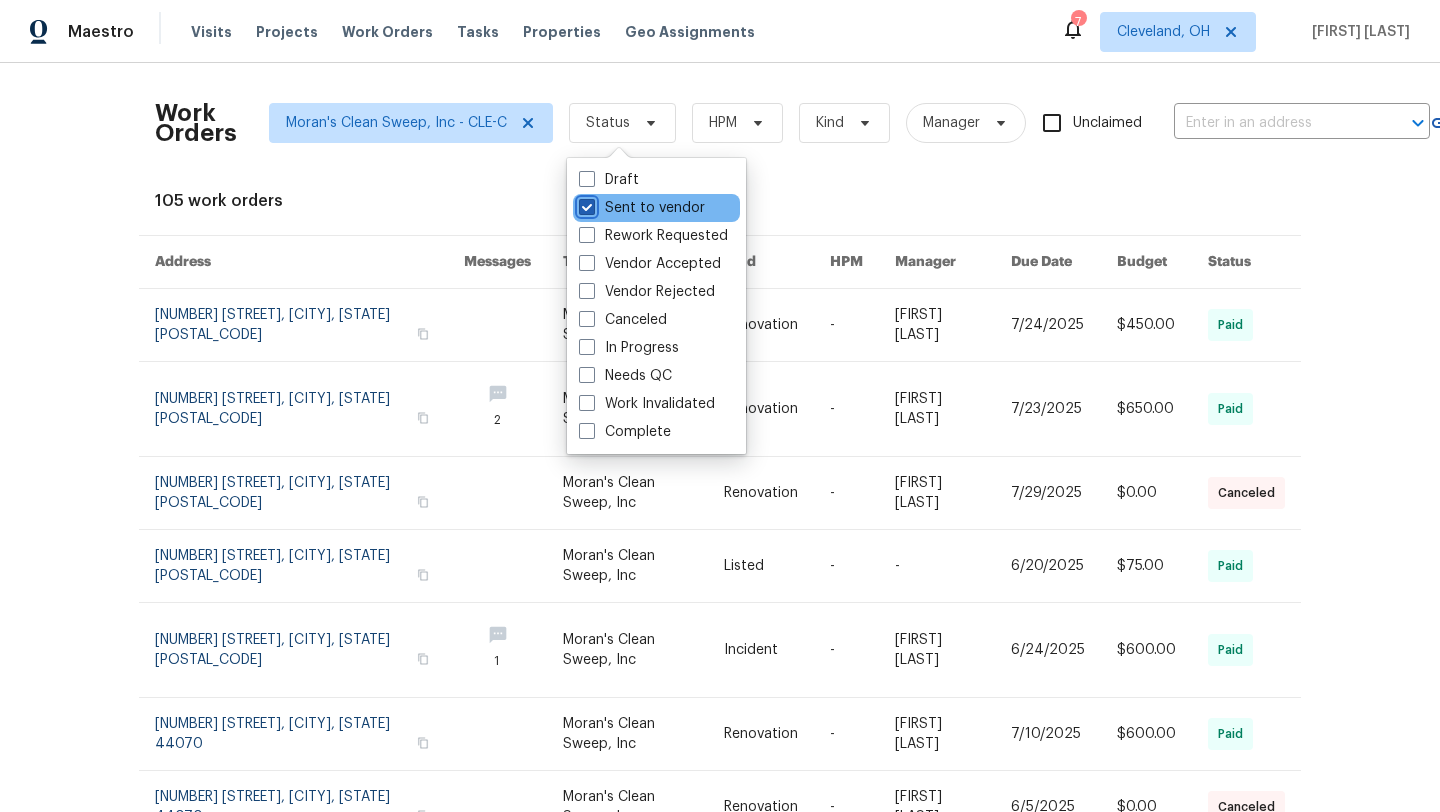 checkbox on "true" 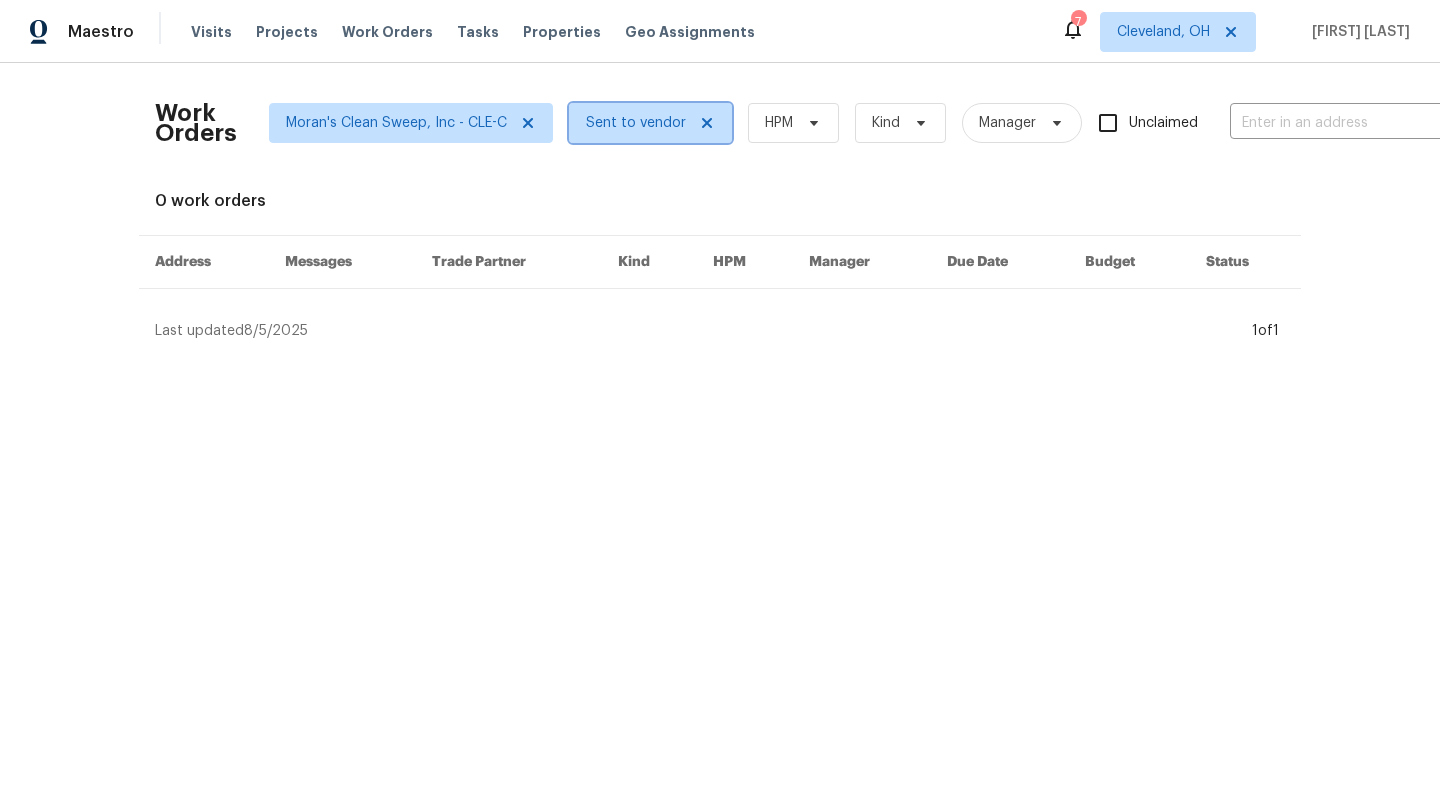 click on "Sent to vendor" at bounding box center (636, 123) 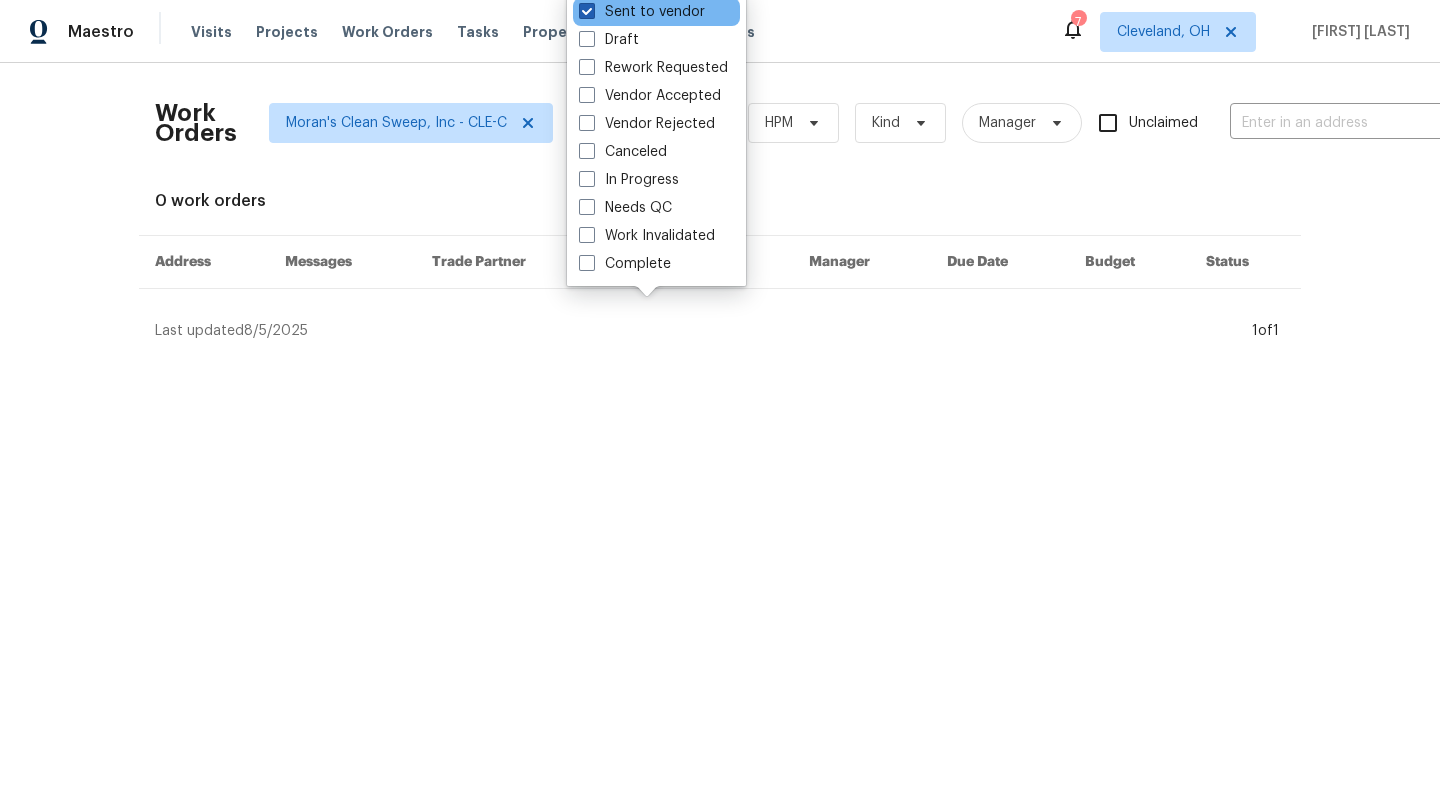click at bounding box center (587, 11) 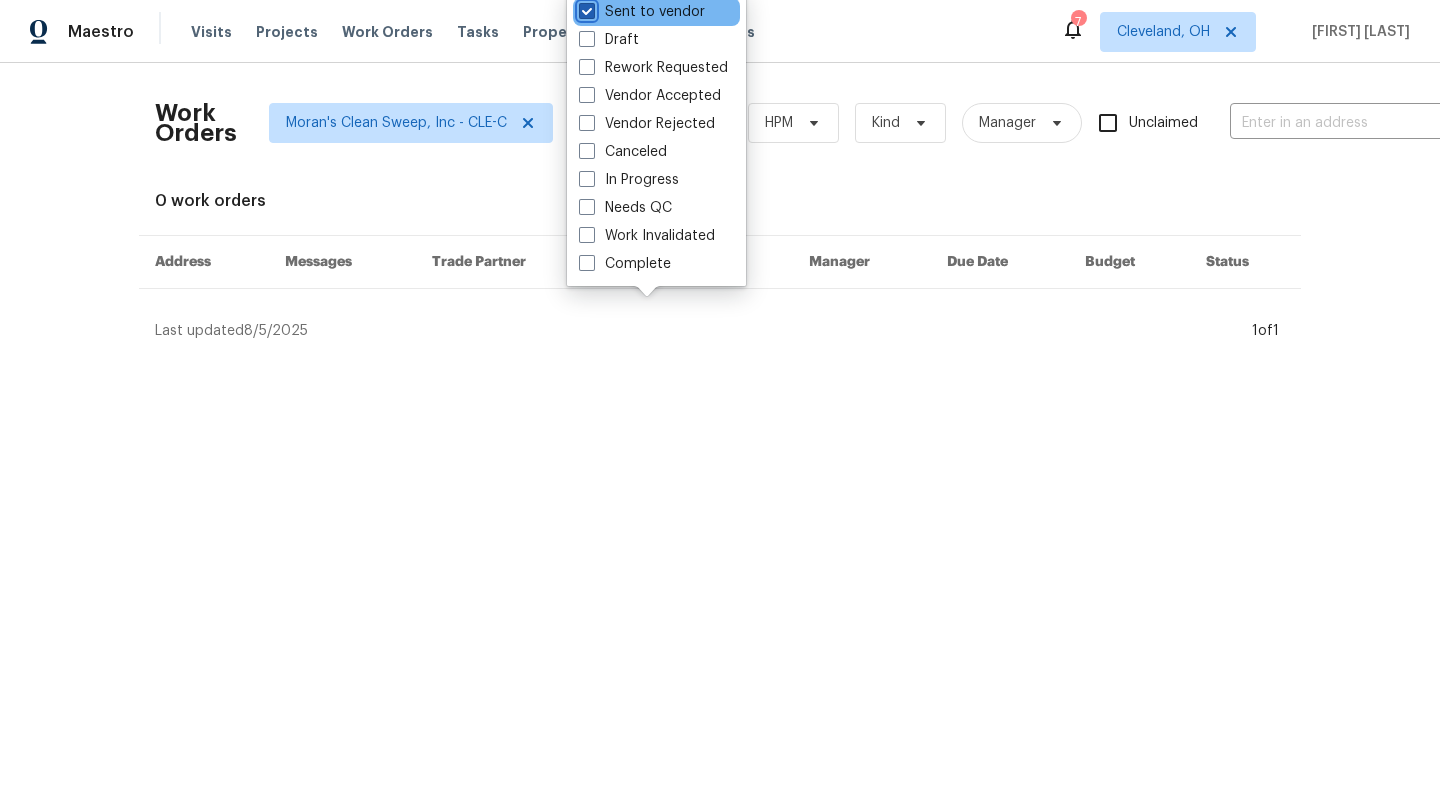 click on "Sent to vendor" at bounding box center [585, 8] 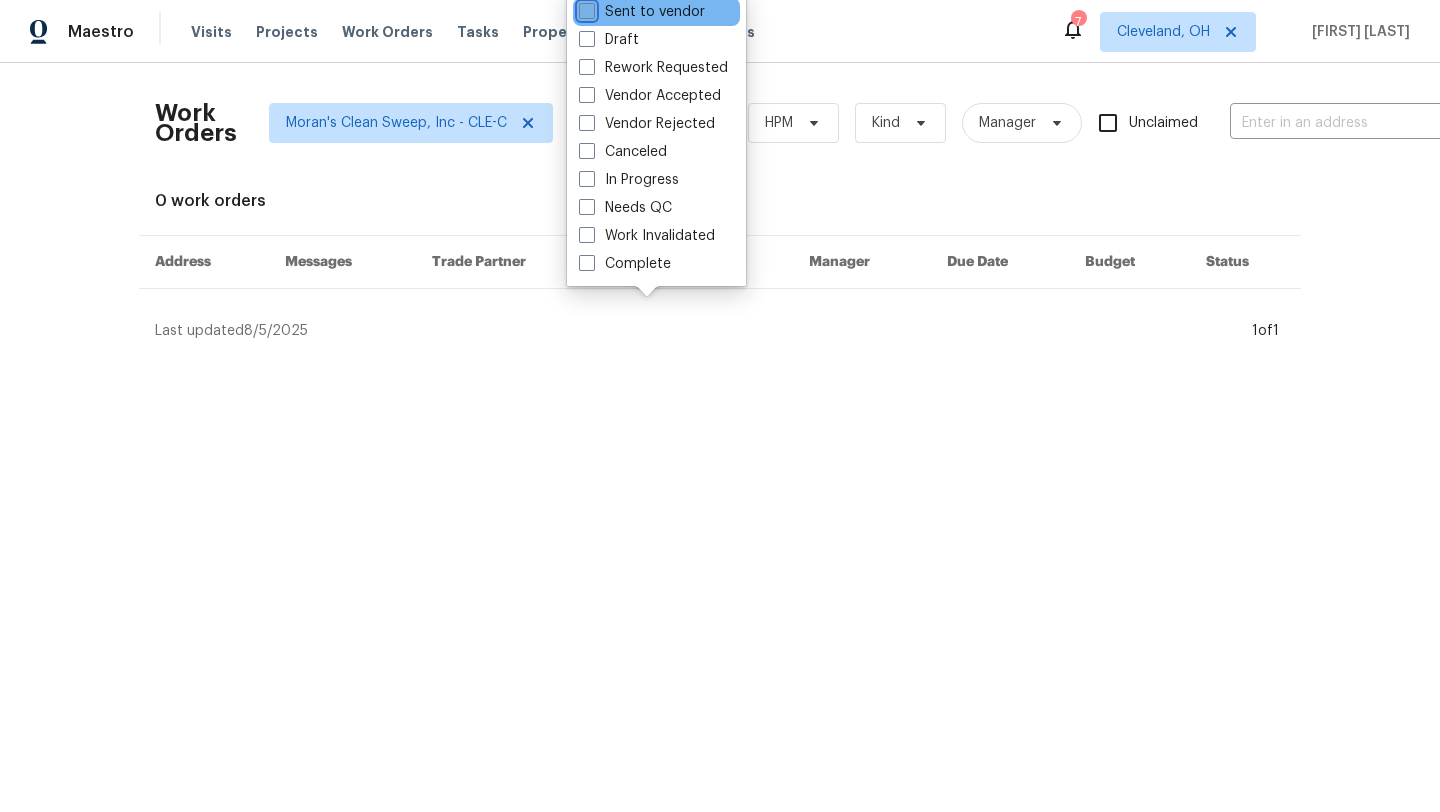 checkbox on "false" 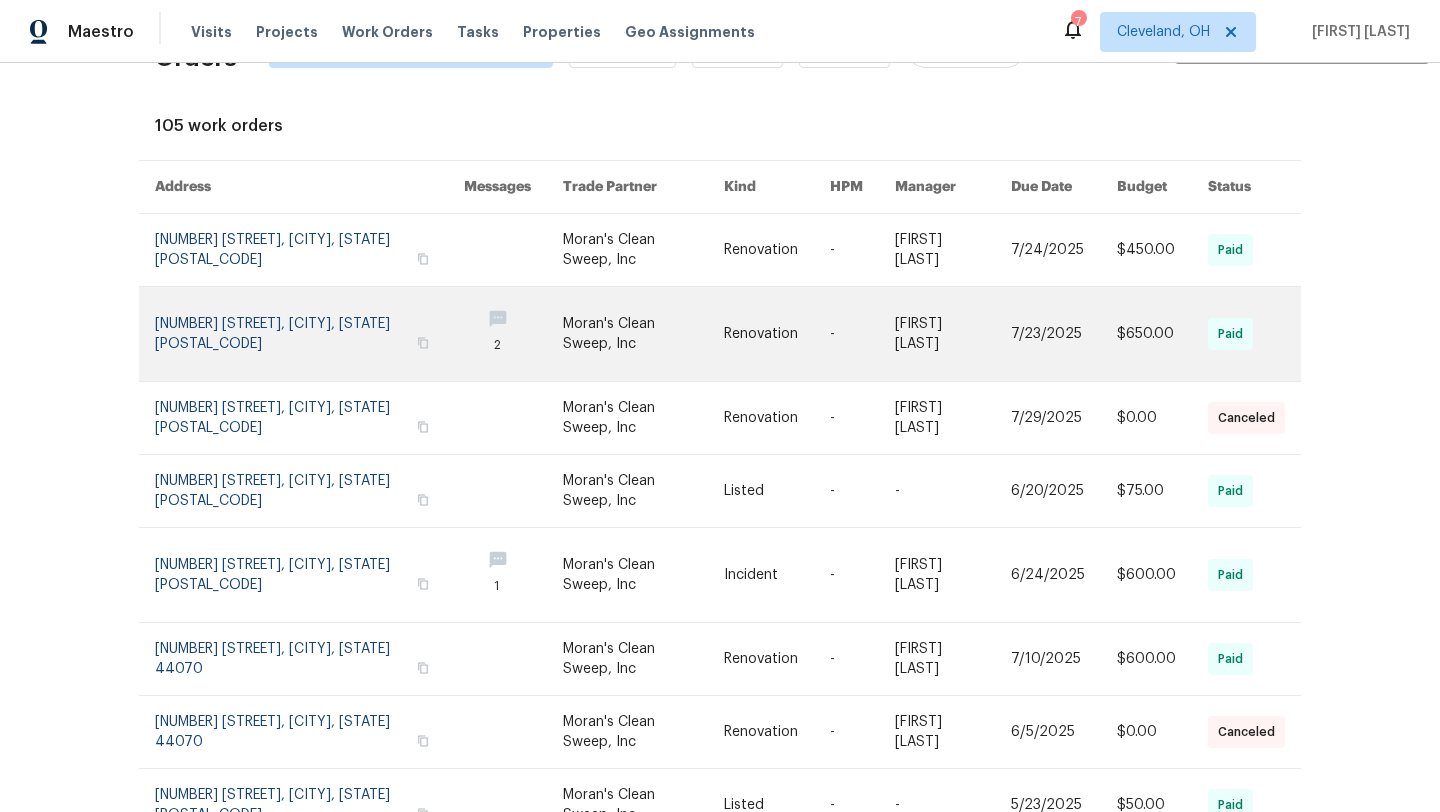 scroll, scrollTop: 0, scrollLeft: 0, axis: both 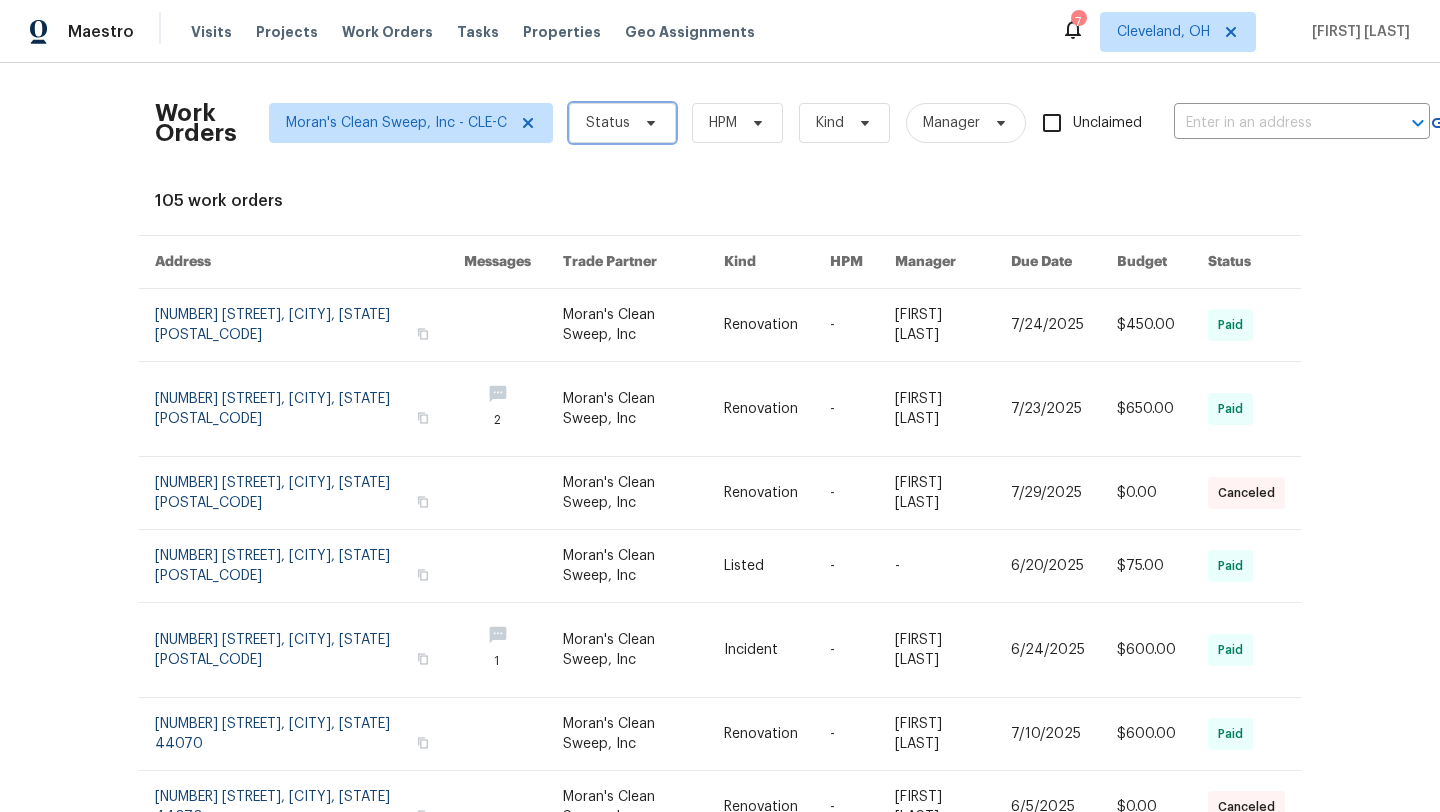click on "Status" at bounding box center (608, 123) 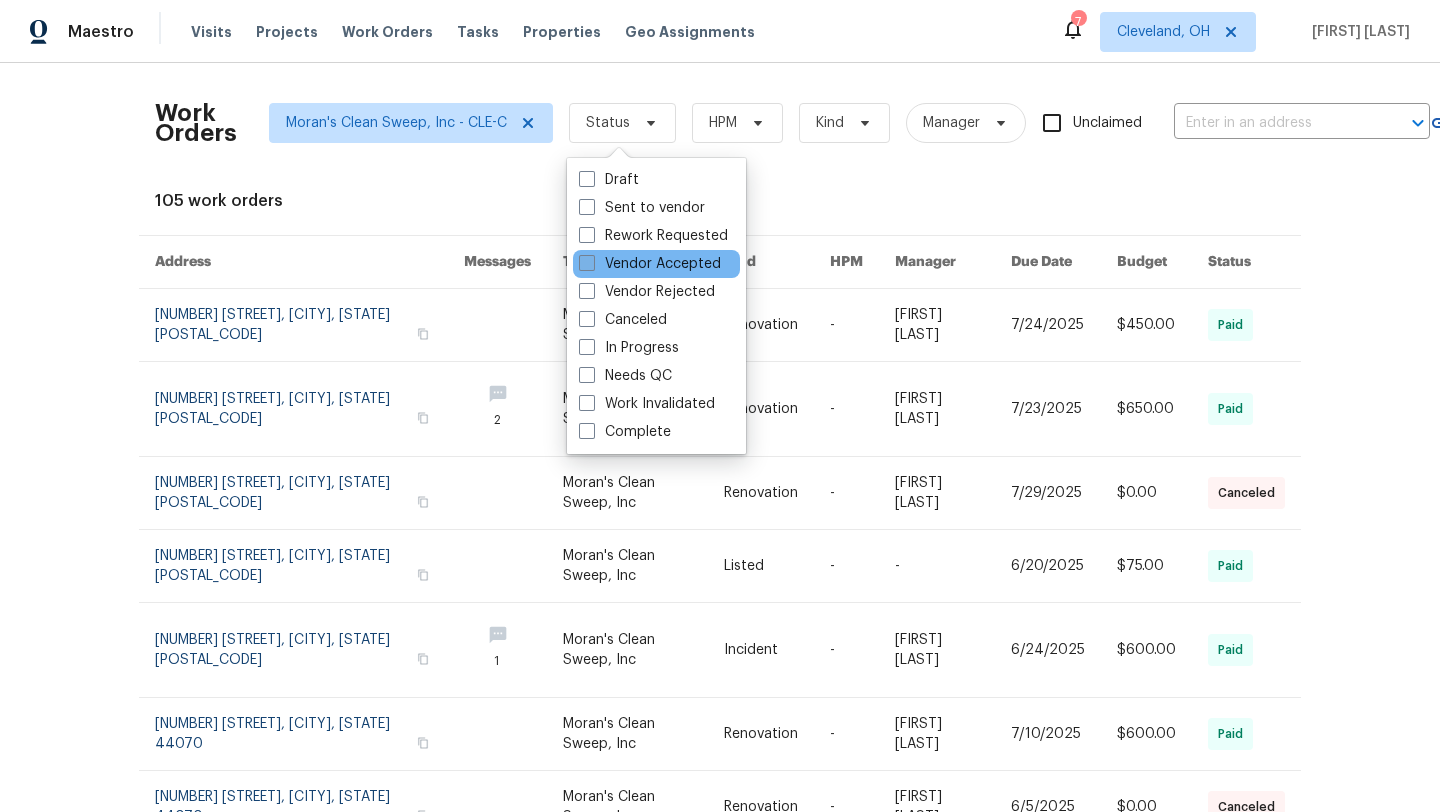 click at bounding box center (587, 263) 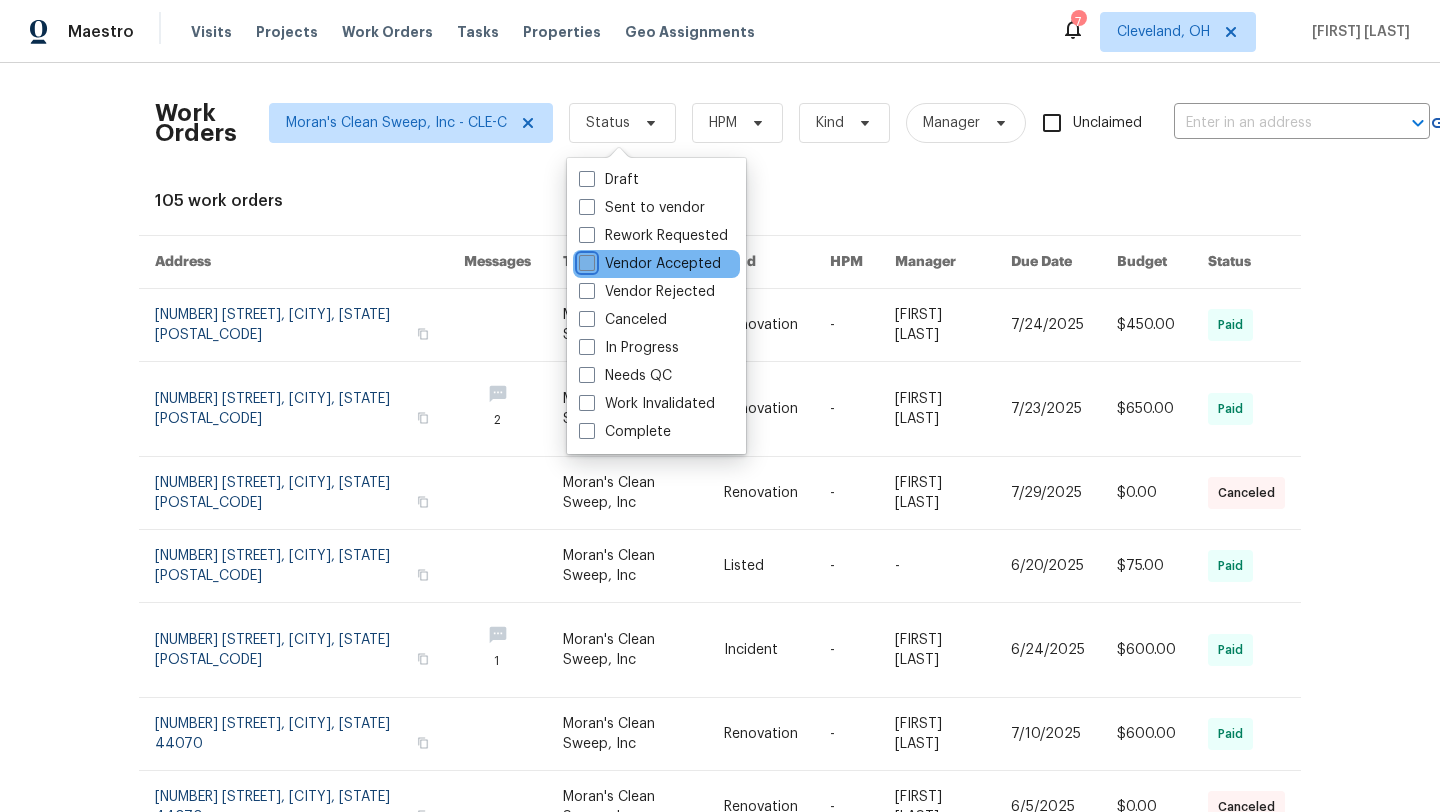 click on "Vendor Accepted" at bounding box center [585, 260] 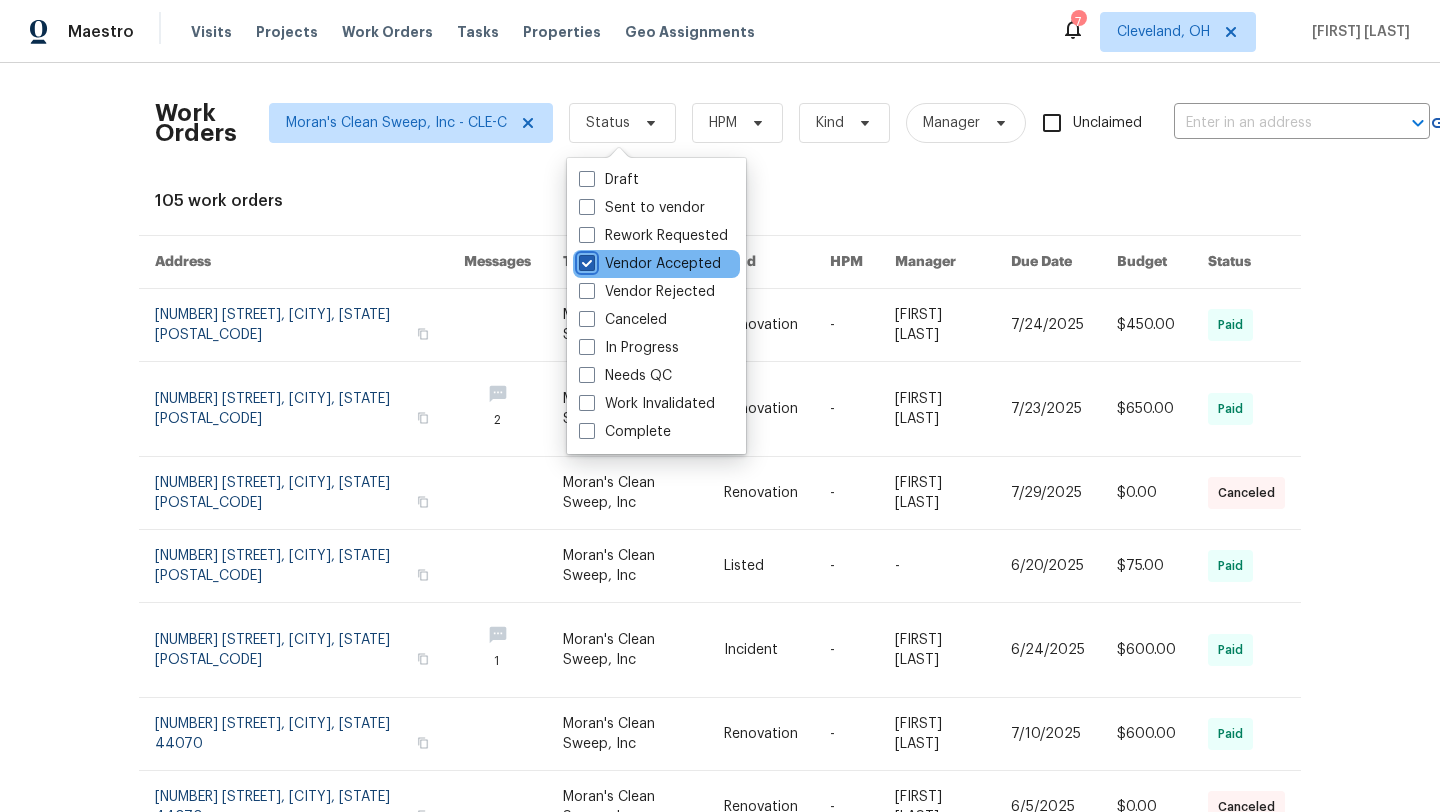 checkbox on "true" 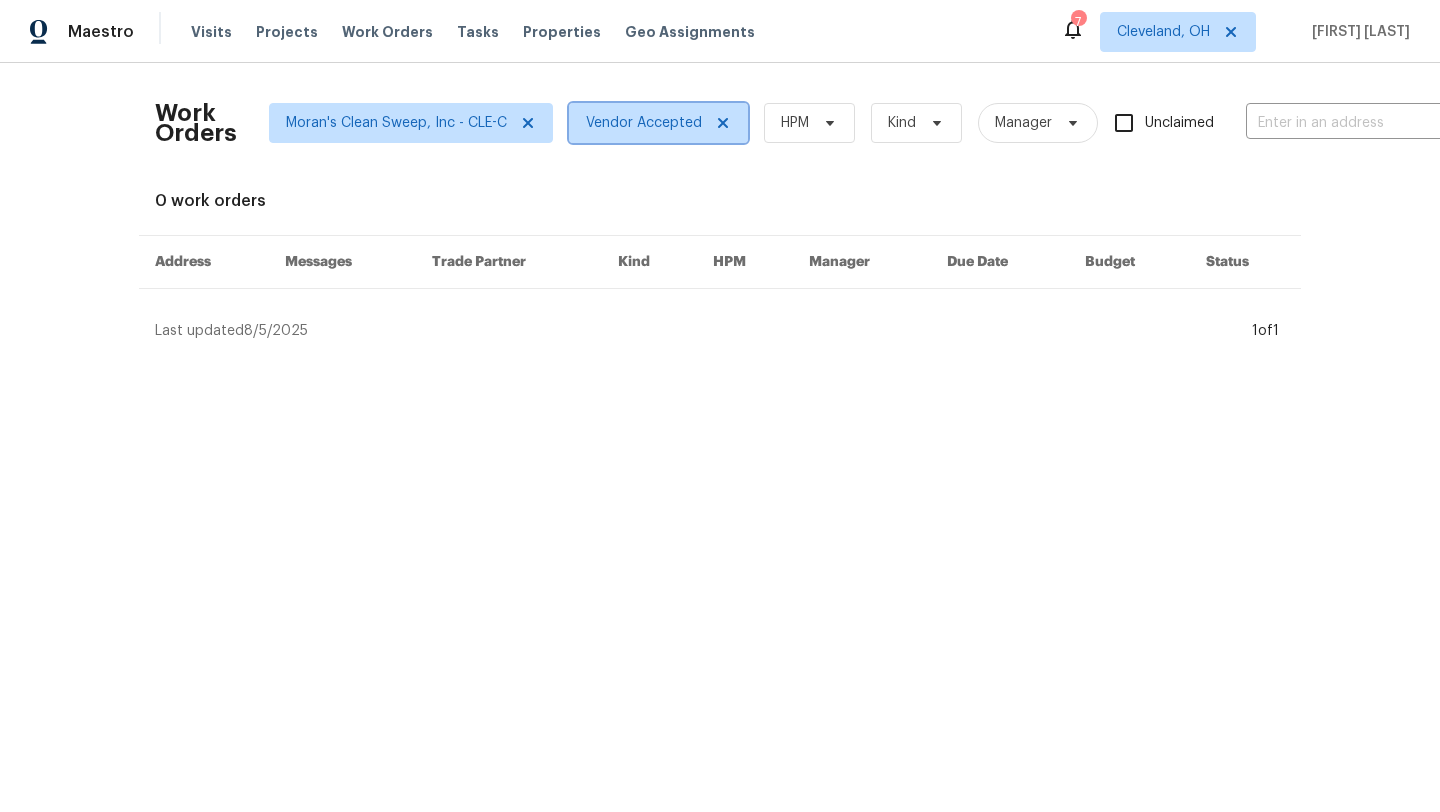 click on "Vendor Accepted" at bounding box center (644, 123) 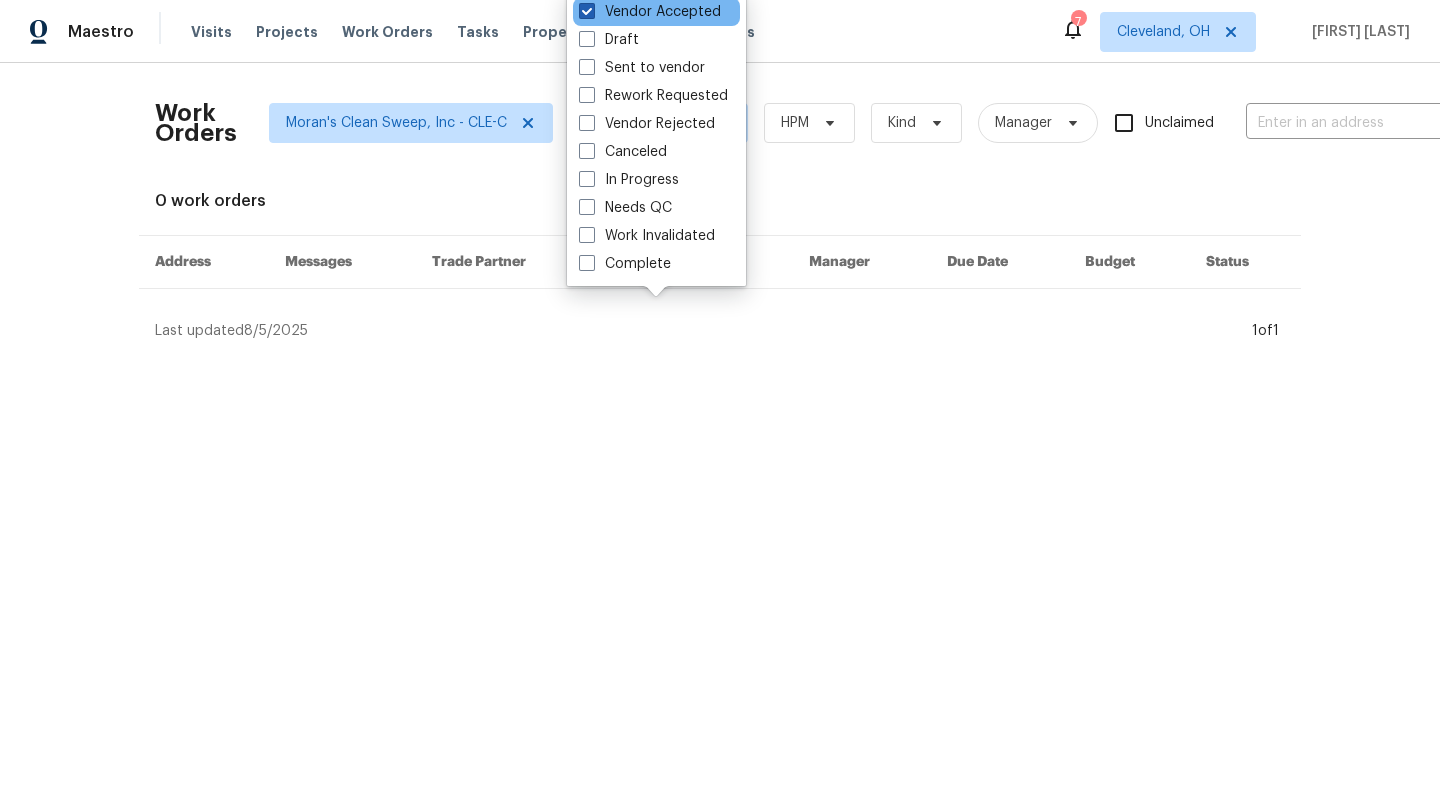 click at bounding box center [587, 11] 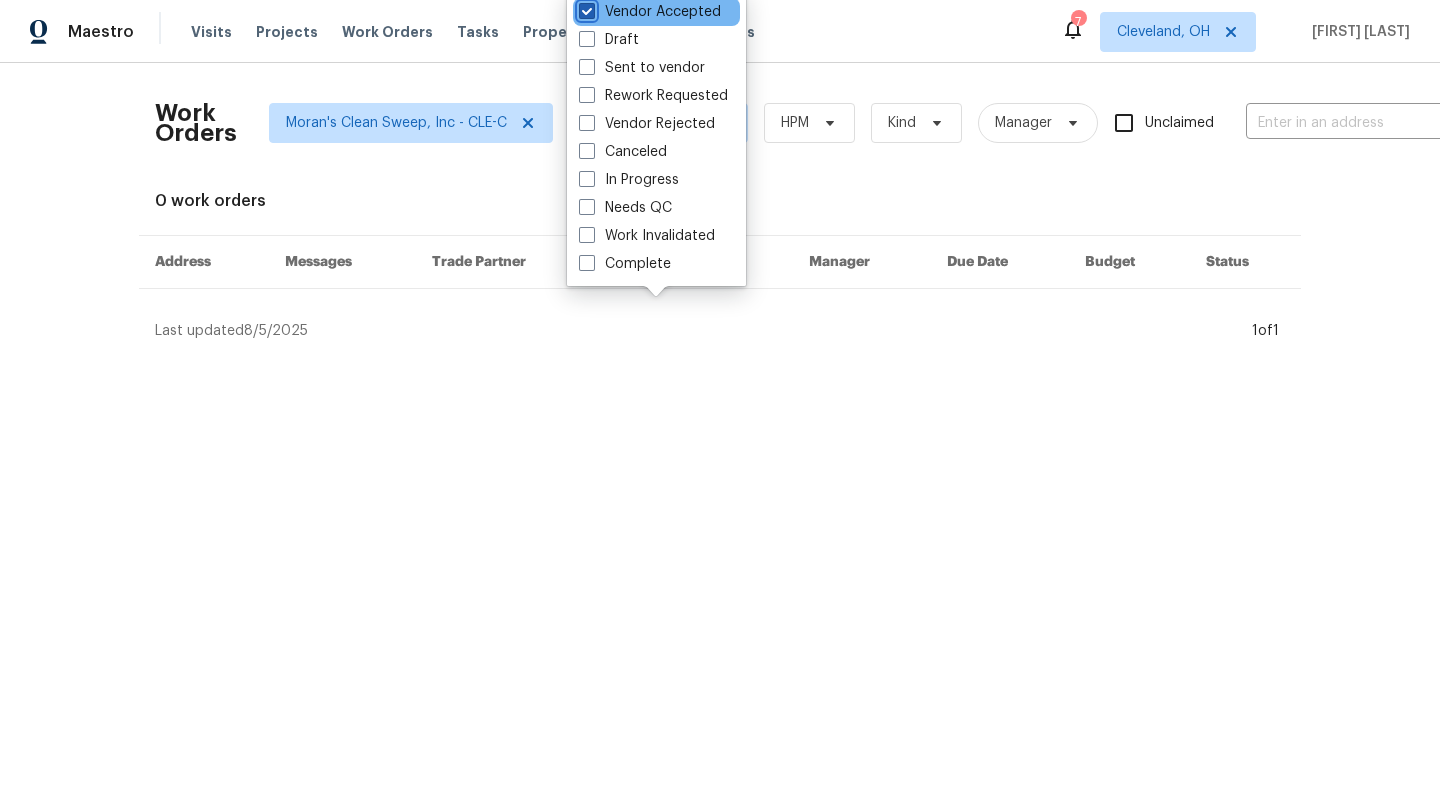 click on "Vendor Accepted" at bounding box center [585, 8] 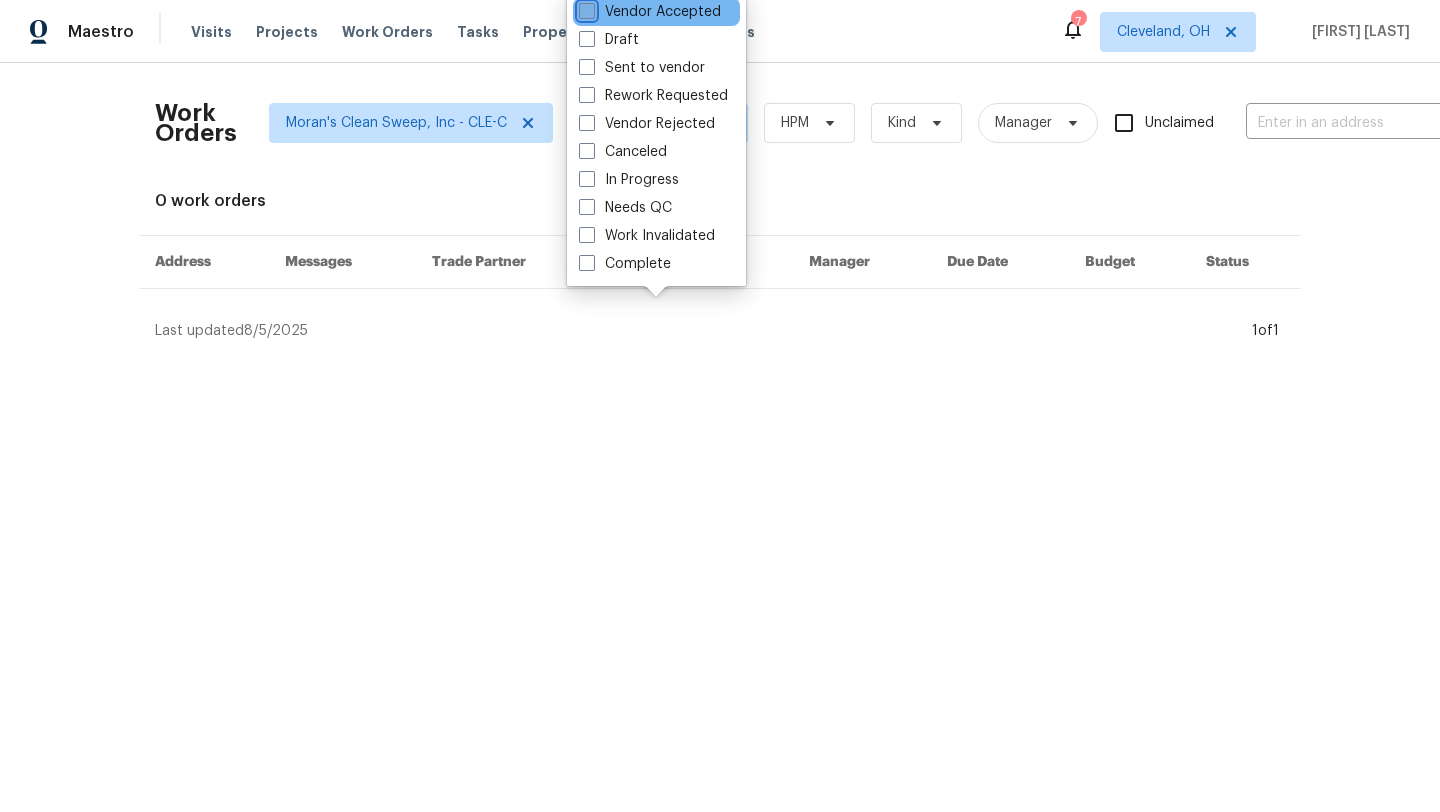 checkbox on "false" 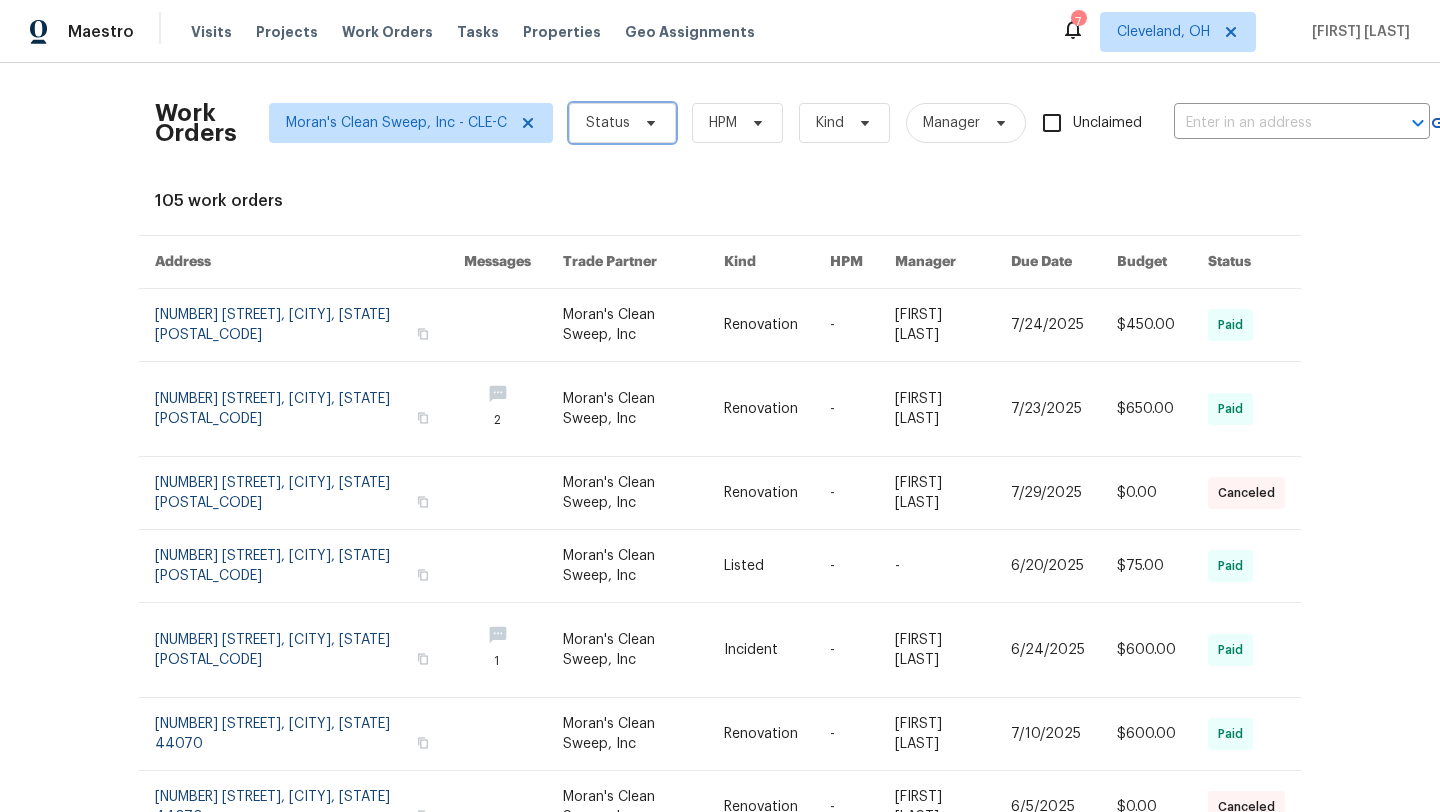 click on "Status" at bounding box center [608, 123] 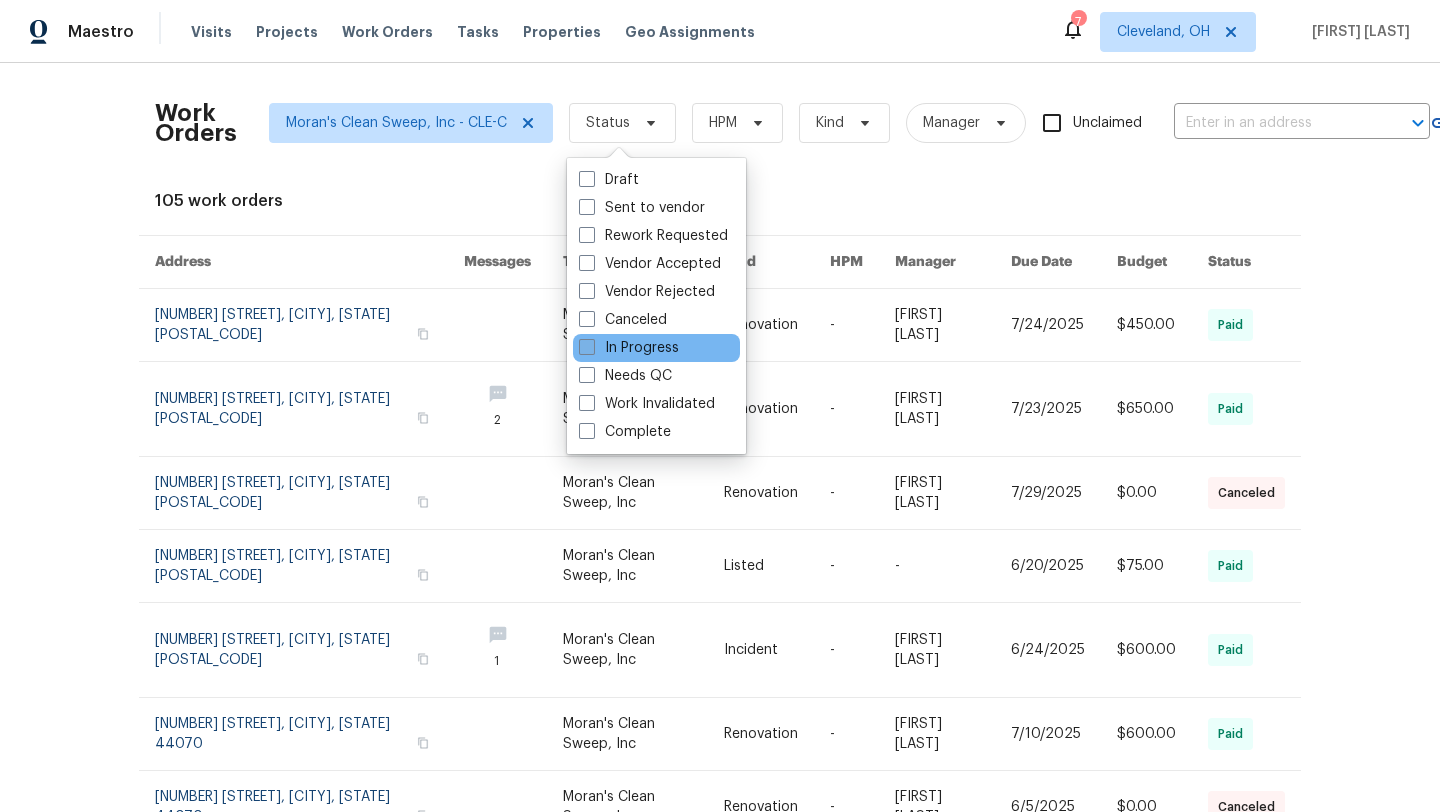 click at bounding box center (587, 347) 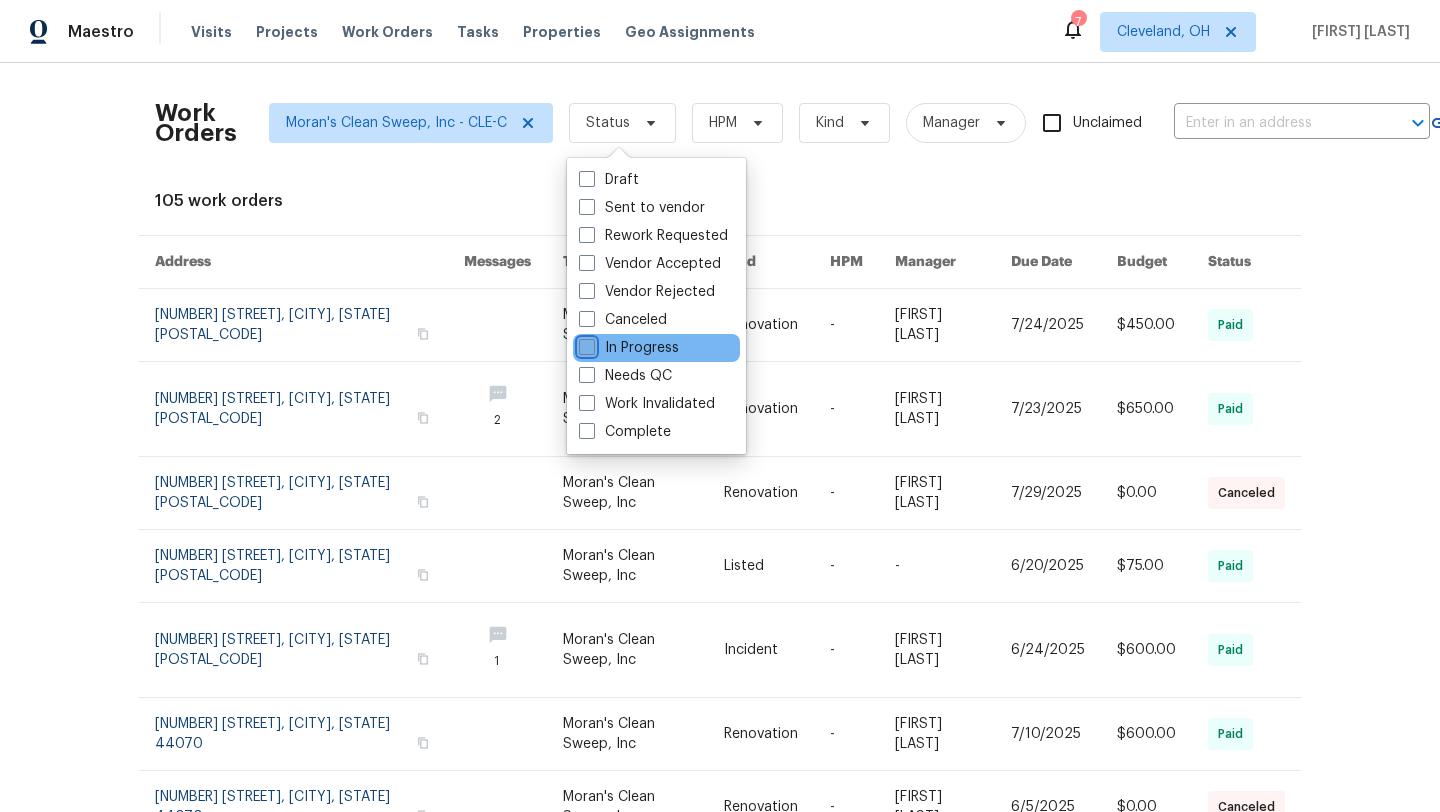 click on "In Progress" at bounding box center (585, 344) 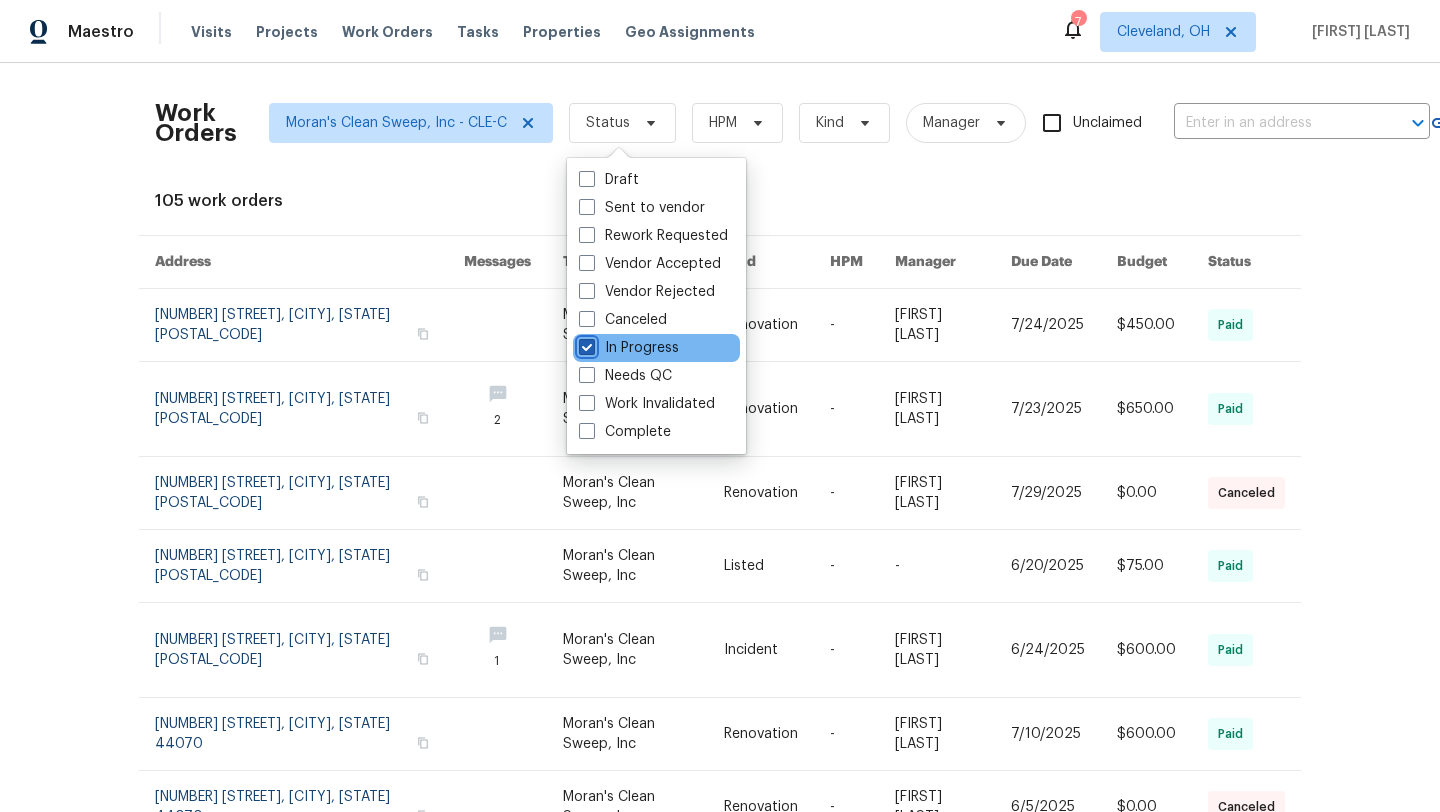 checkbox on "true" 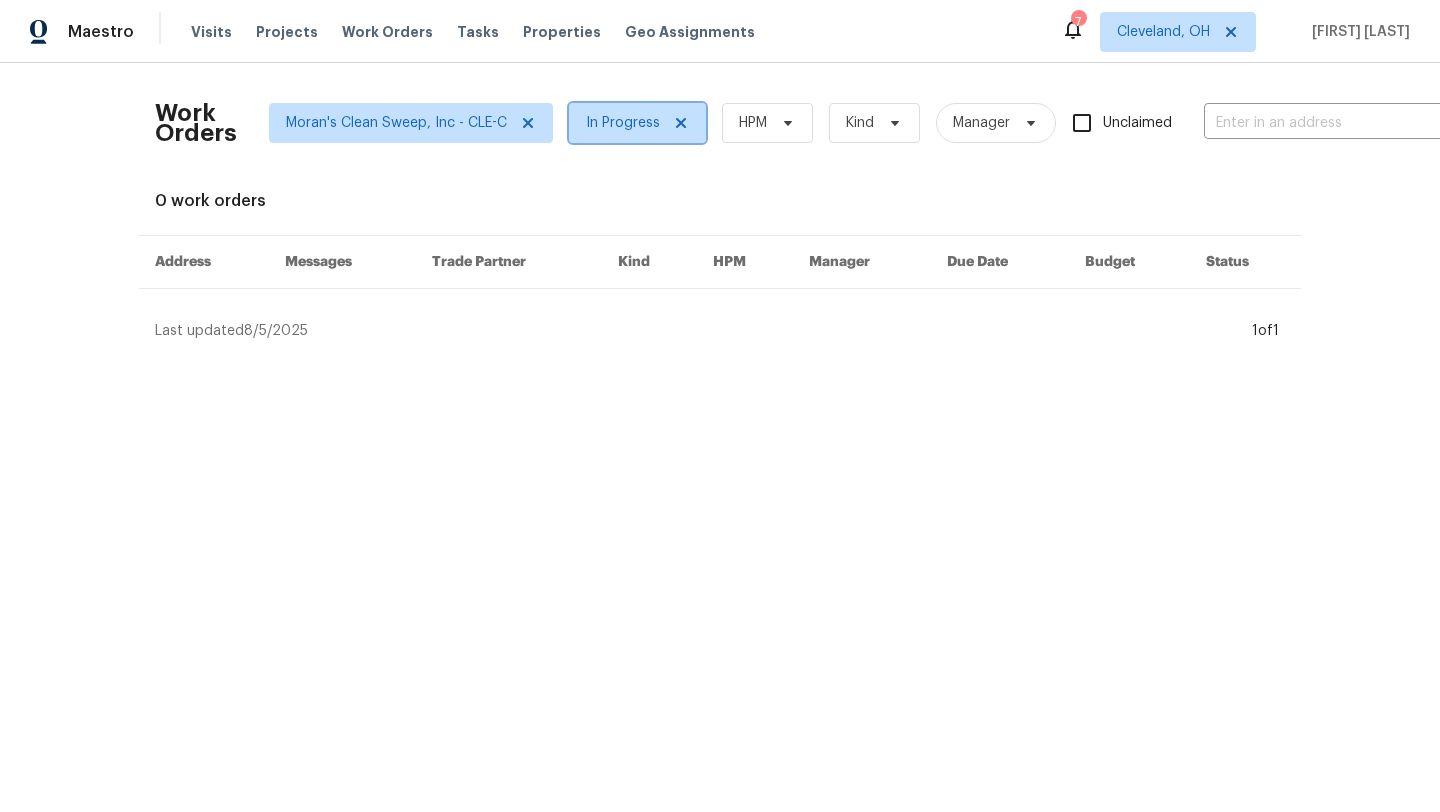 click 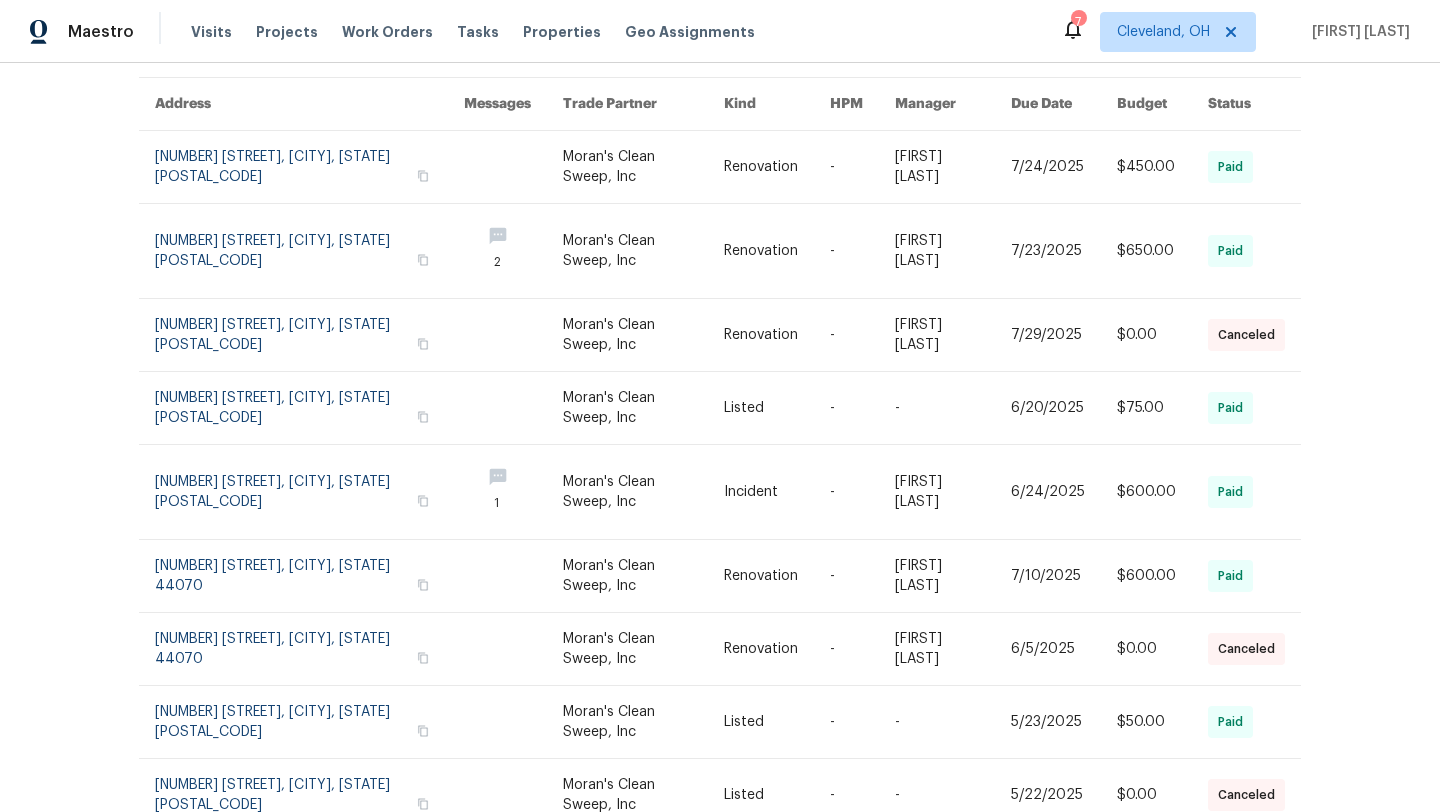 scroll, scrollTop: 0, scrollLeft: 0, axis: both 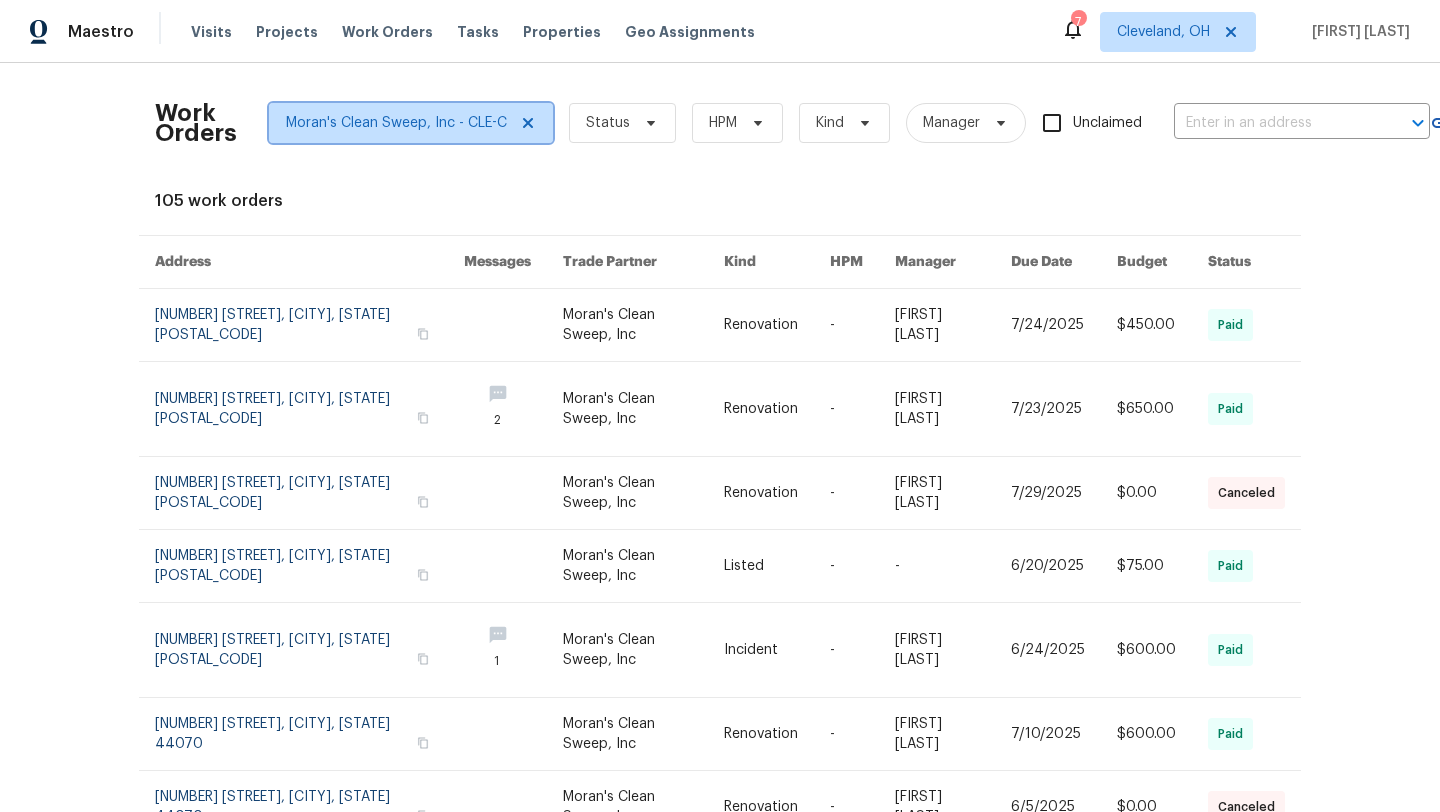 click 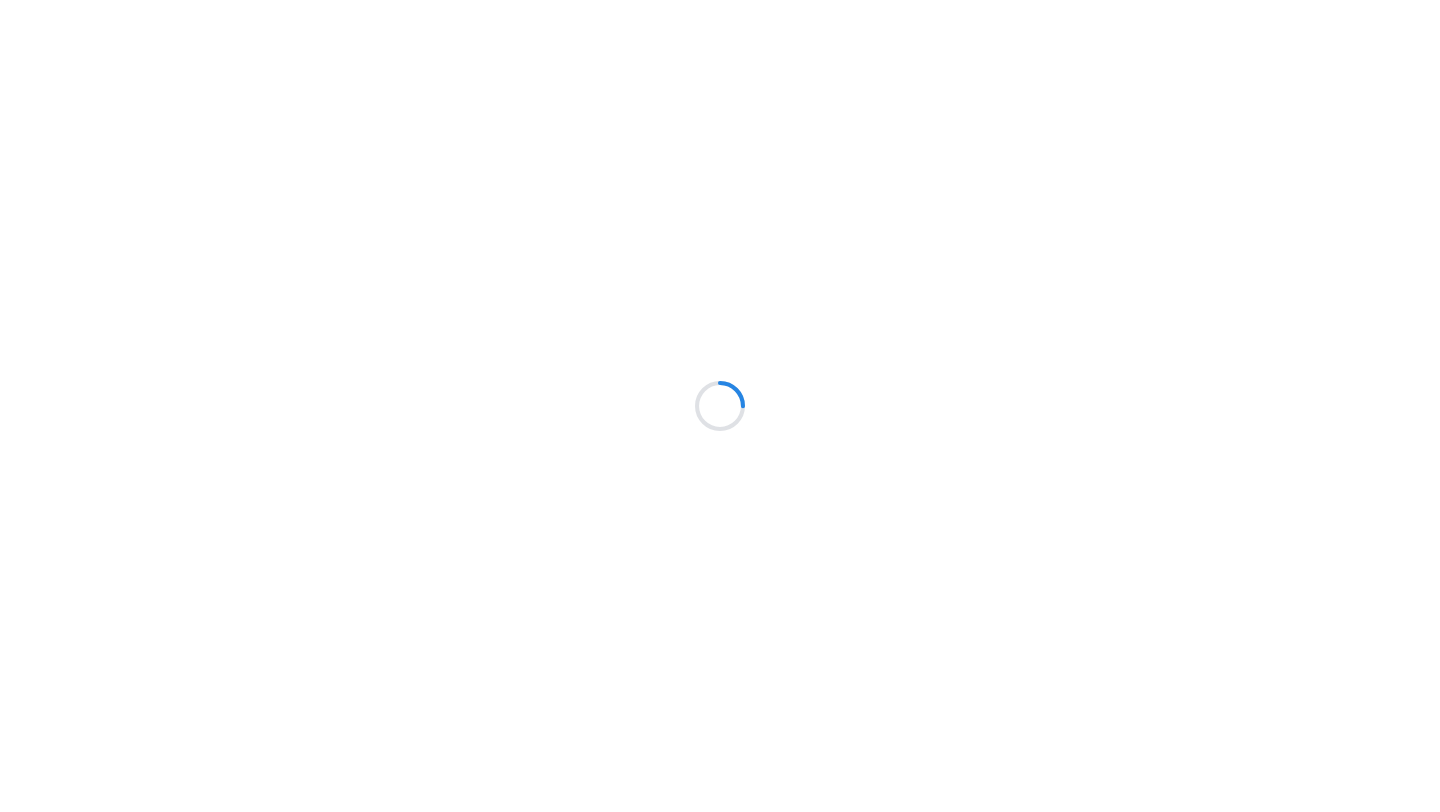 scroll, scrollTop: 0, scrollLeft: 0, axis: both 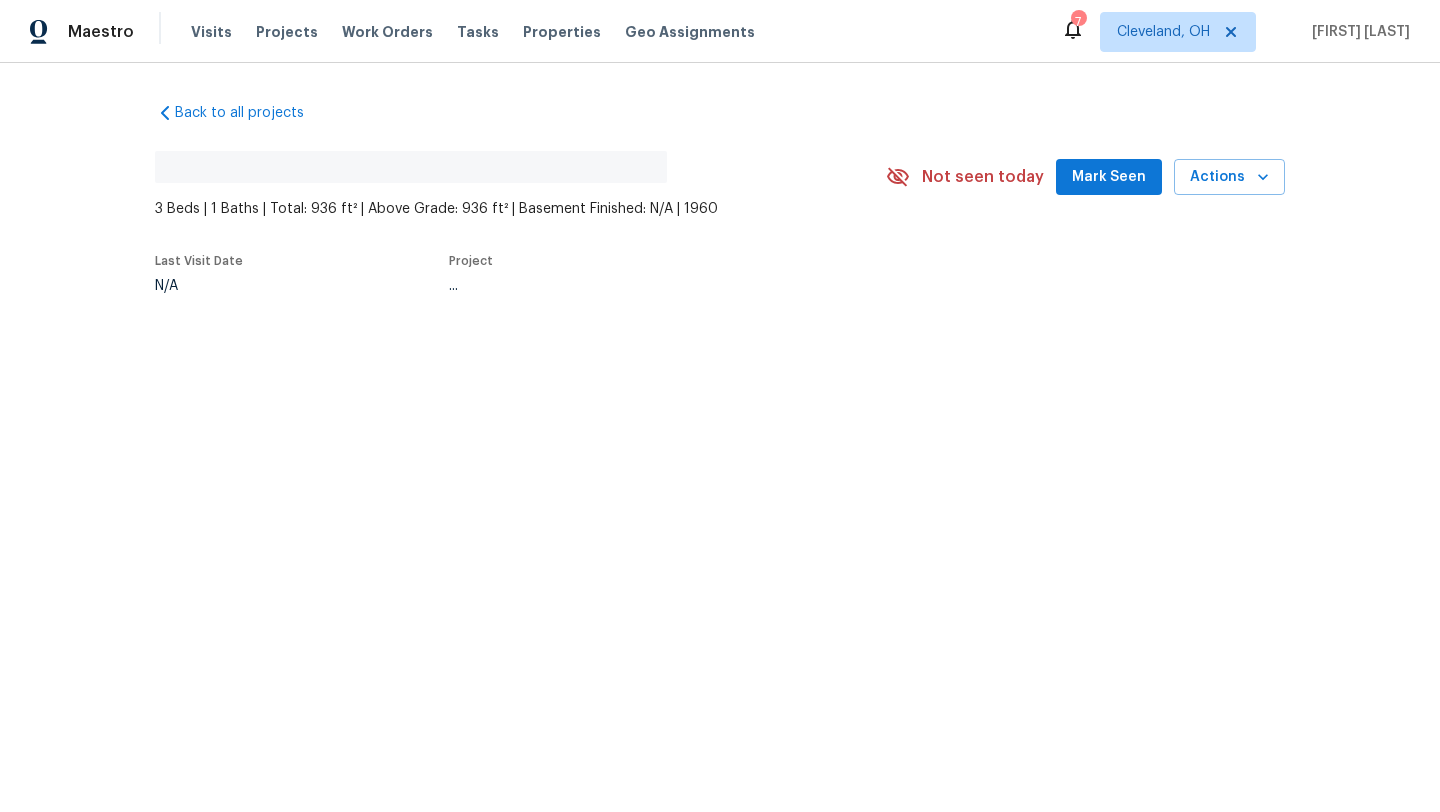 click on "Mark Seen" at bounding box center [1109, 177] 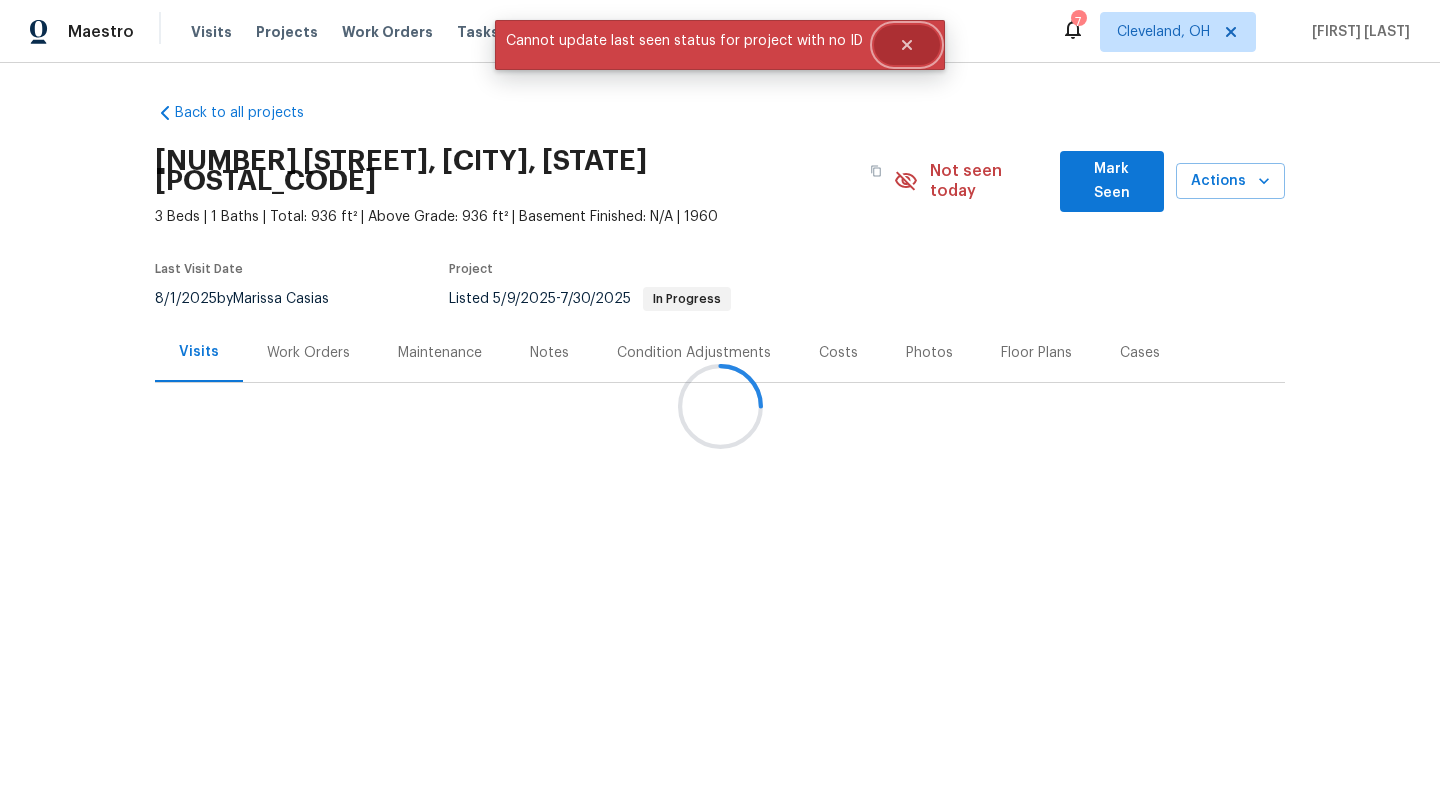click 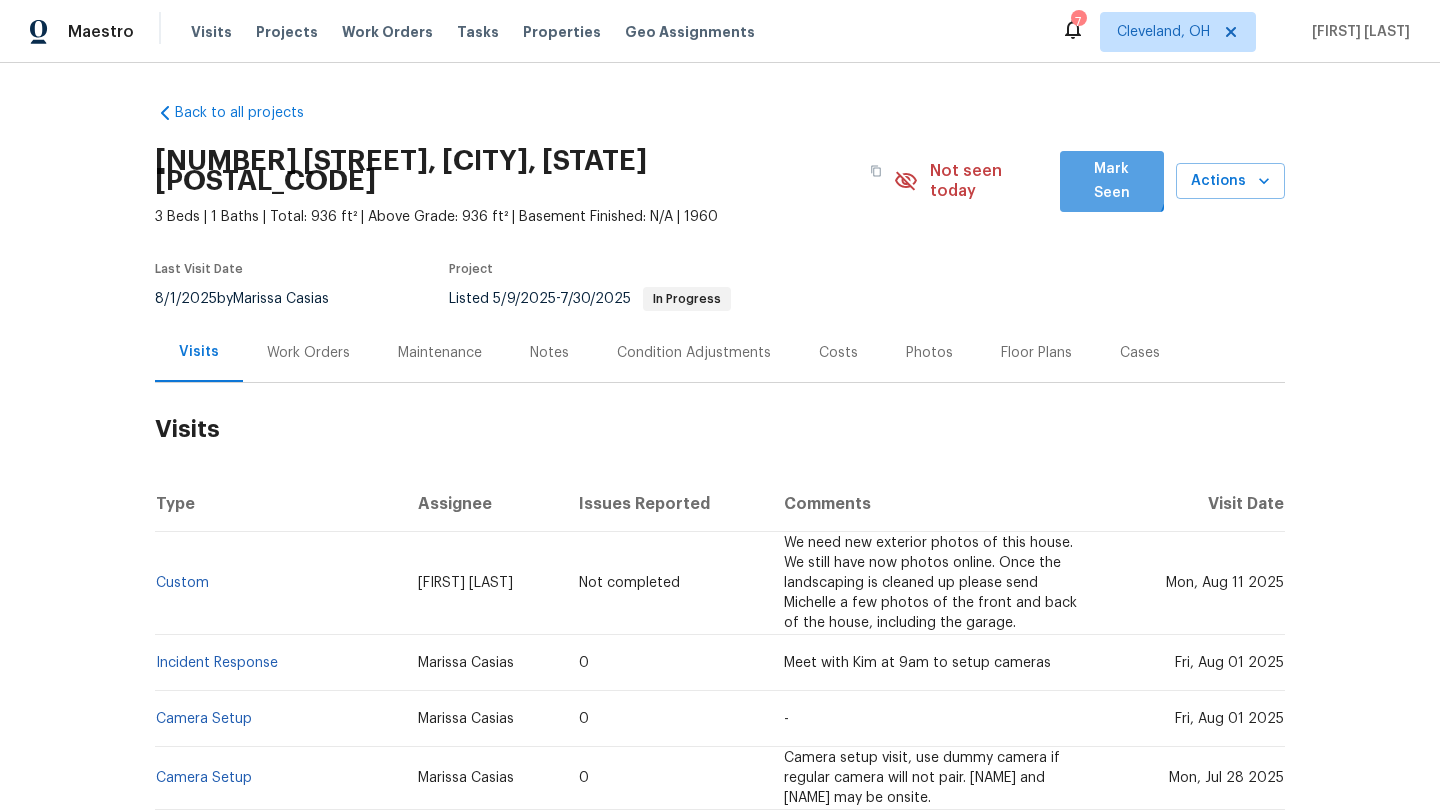 click on "Mark Seen" at bounding box center [1112, 181] 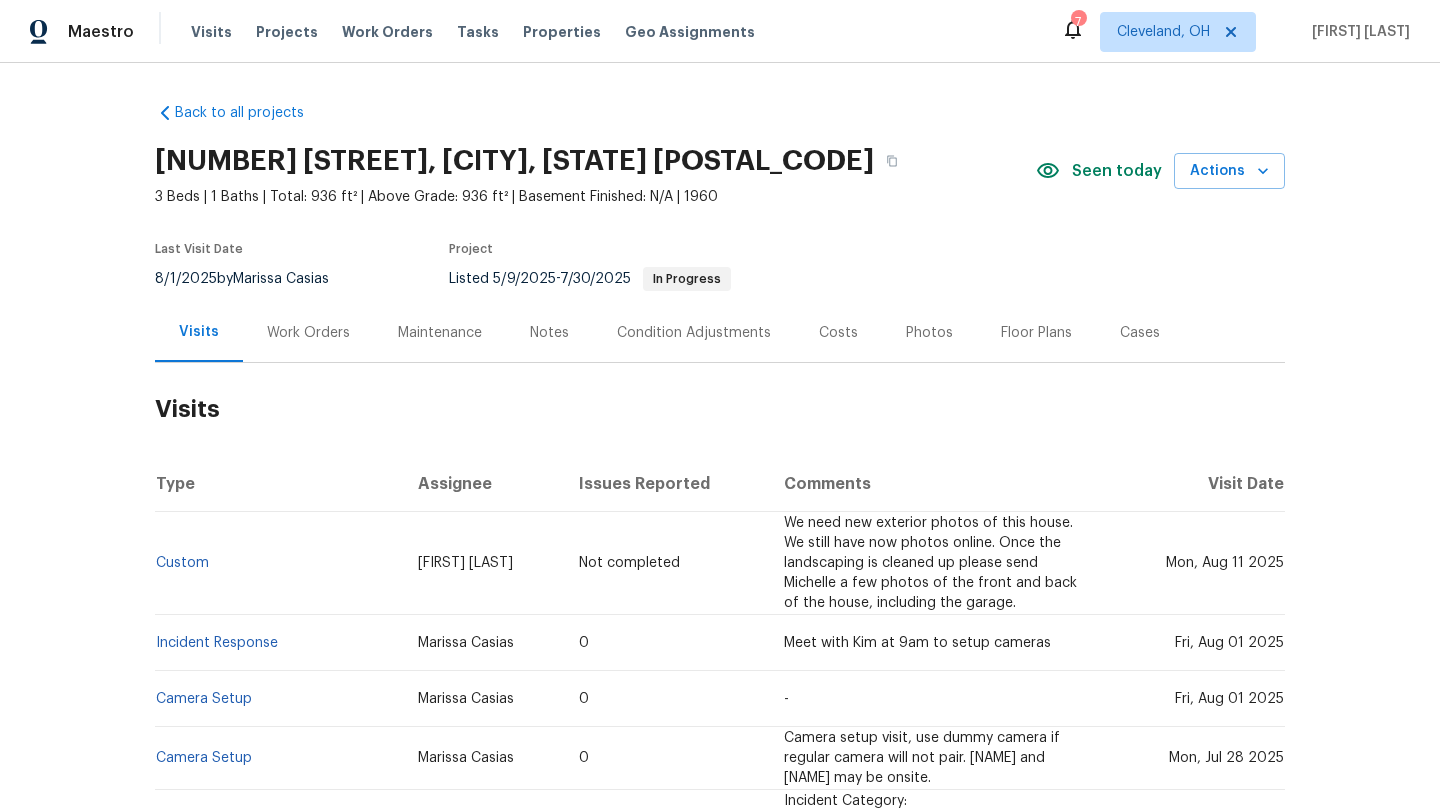click on "Notes" at bounding box center [549, 333] 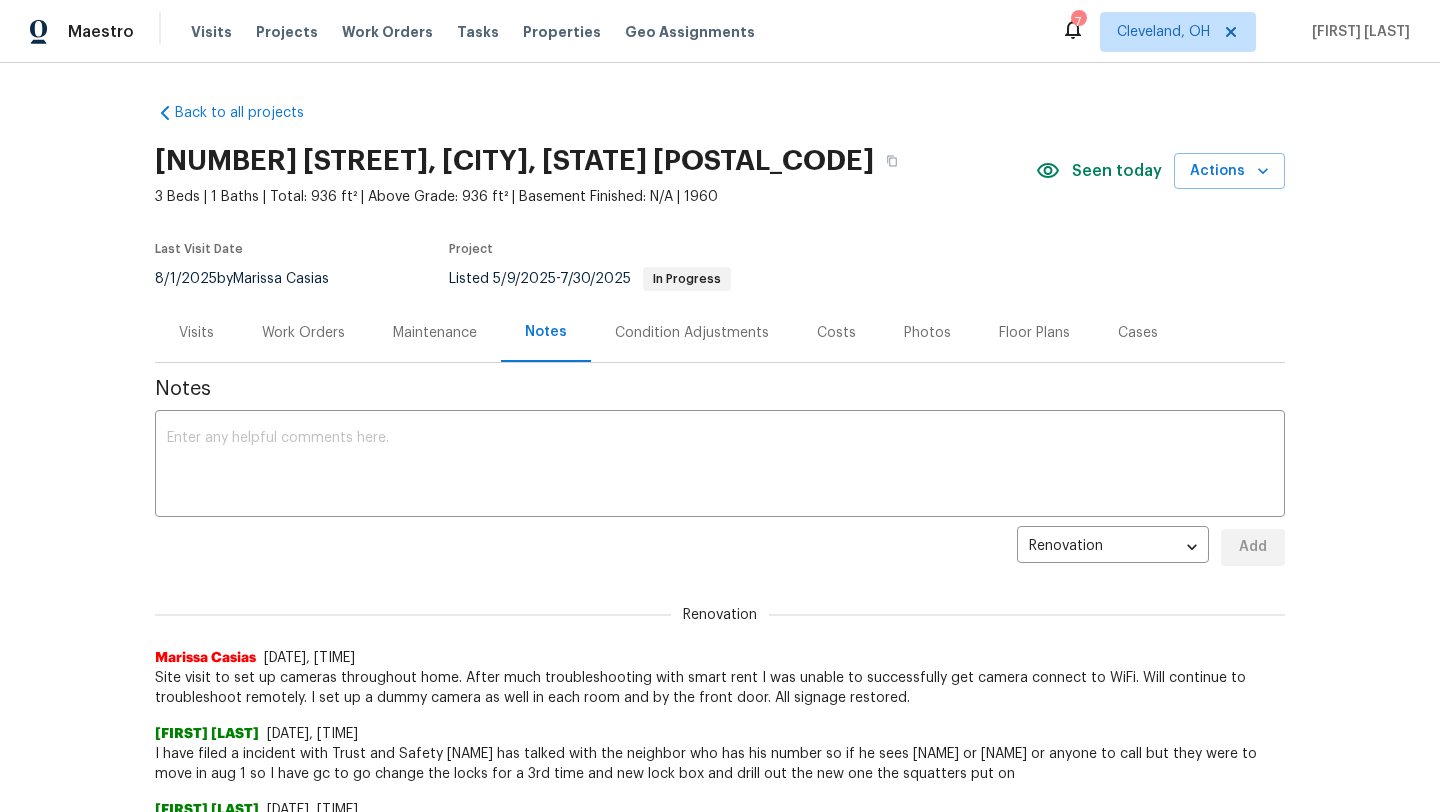 click on "Maintenance" at bounding box center [435, 333] 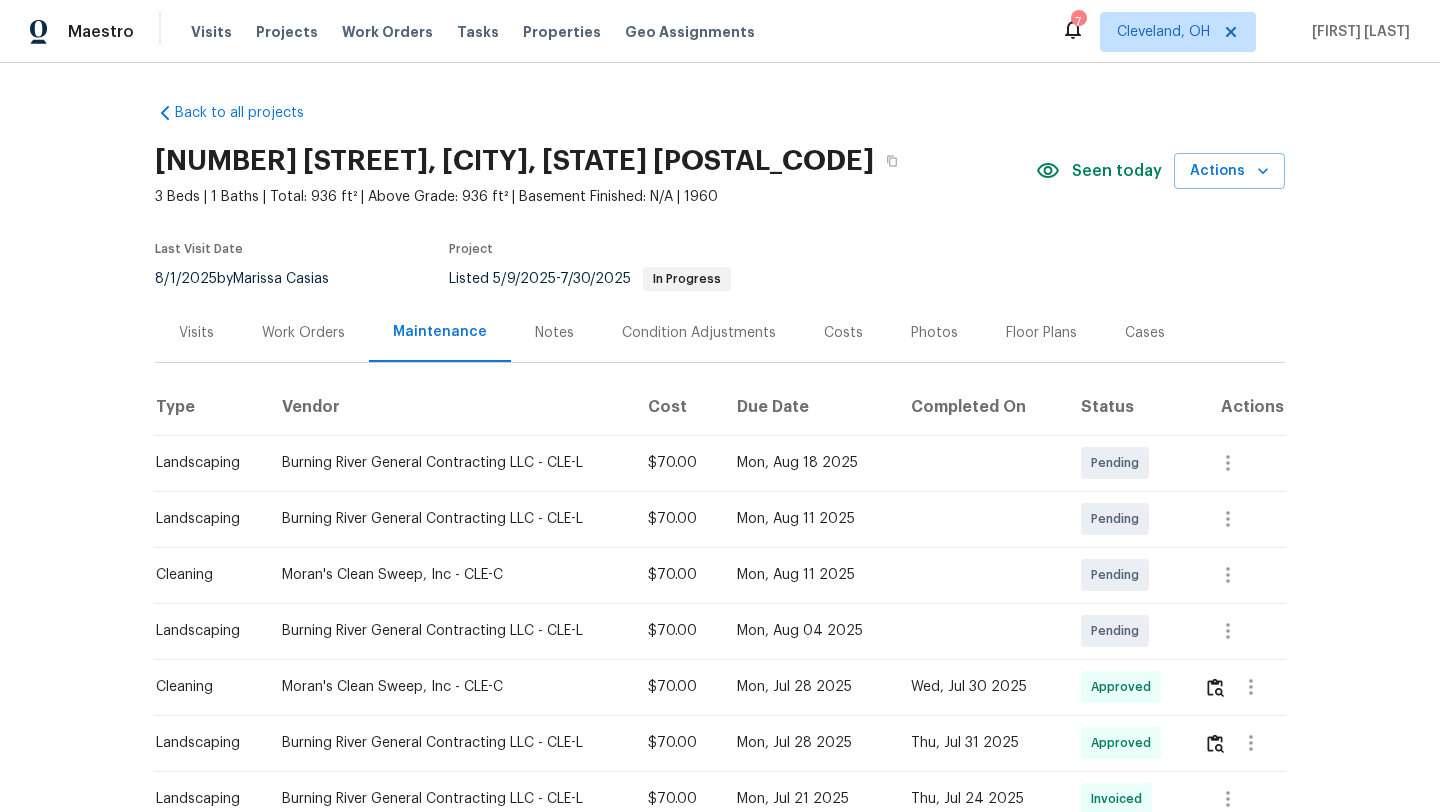 click on "Visits" at bounding box center [196, 333] 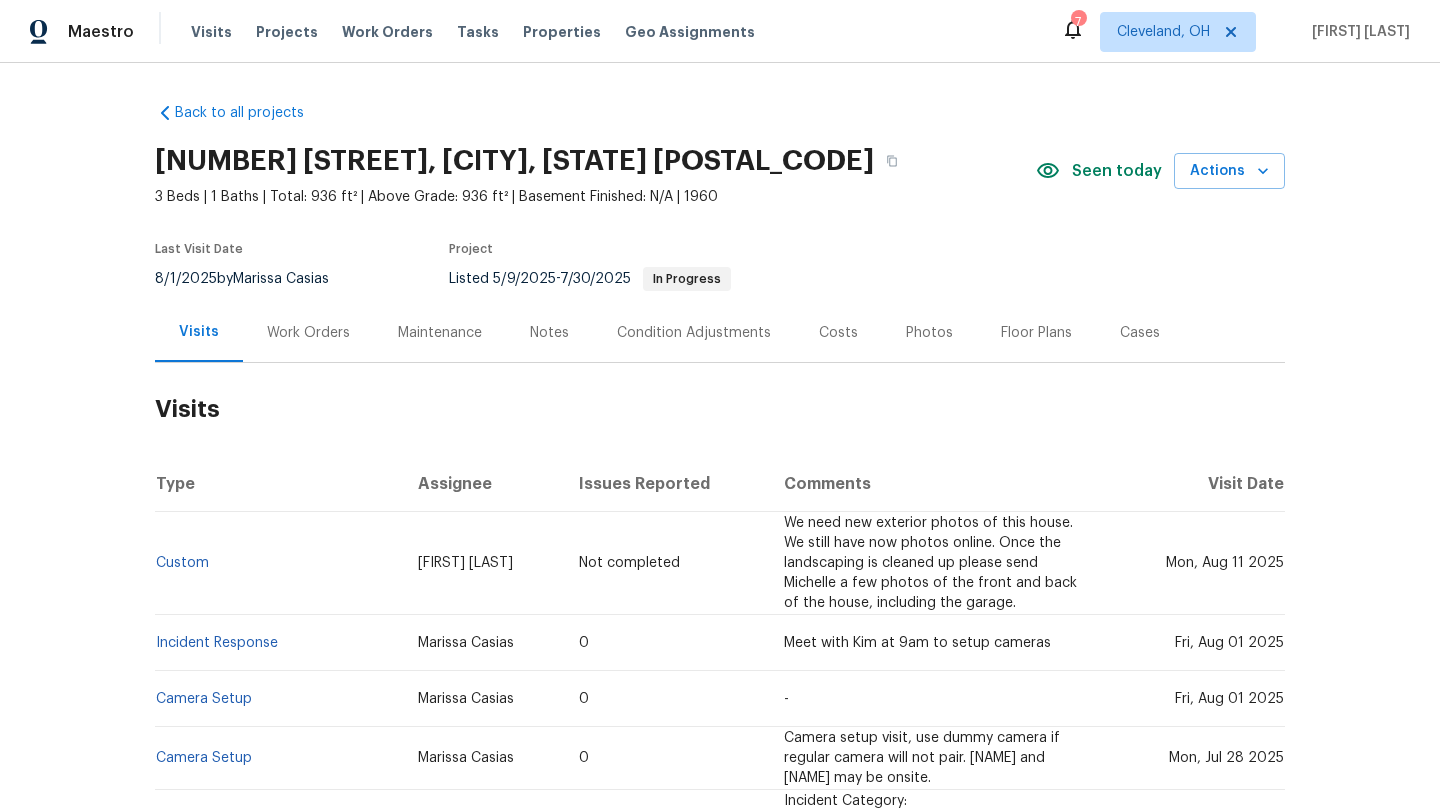 click on "Work Orders" at bounding box center [308, 333] 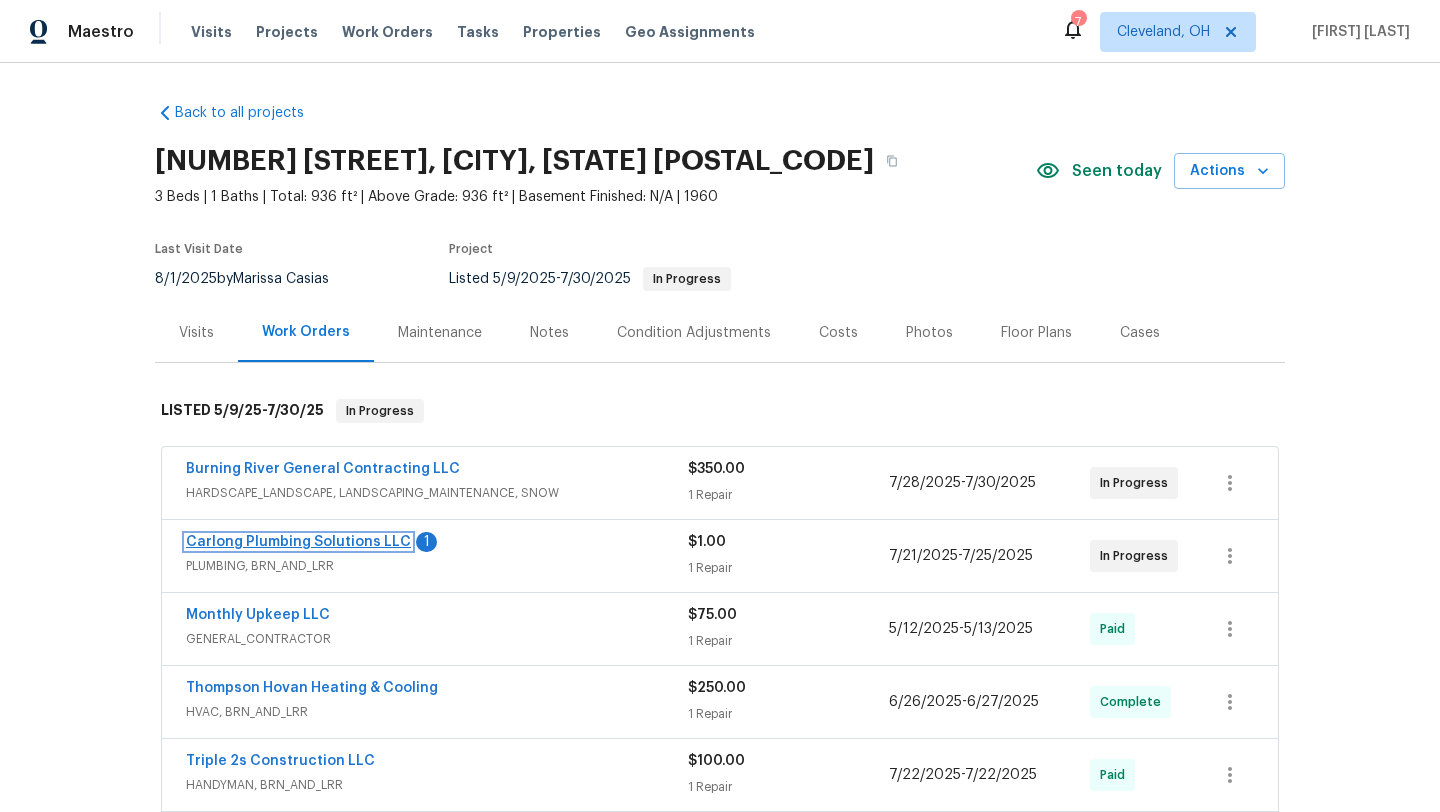 click on "Carlong Plumbing Solutions LLC" at bounding box center [298, 542] 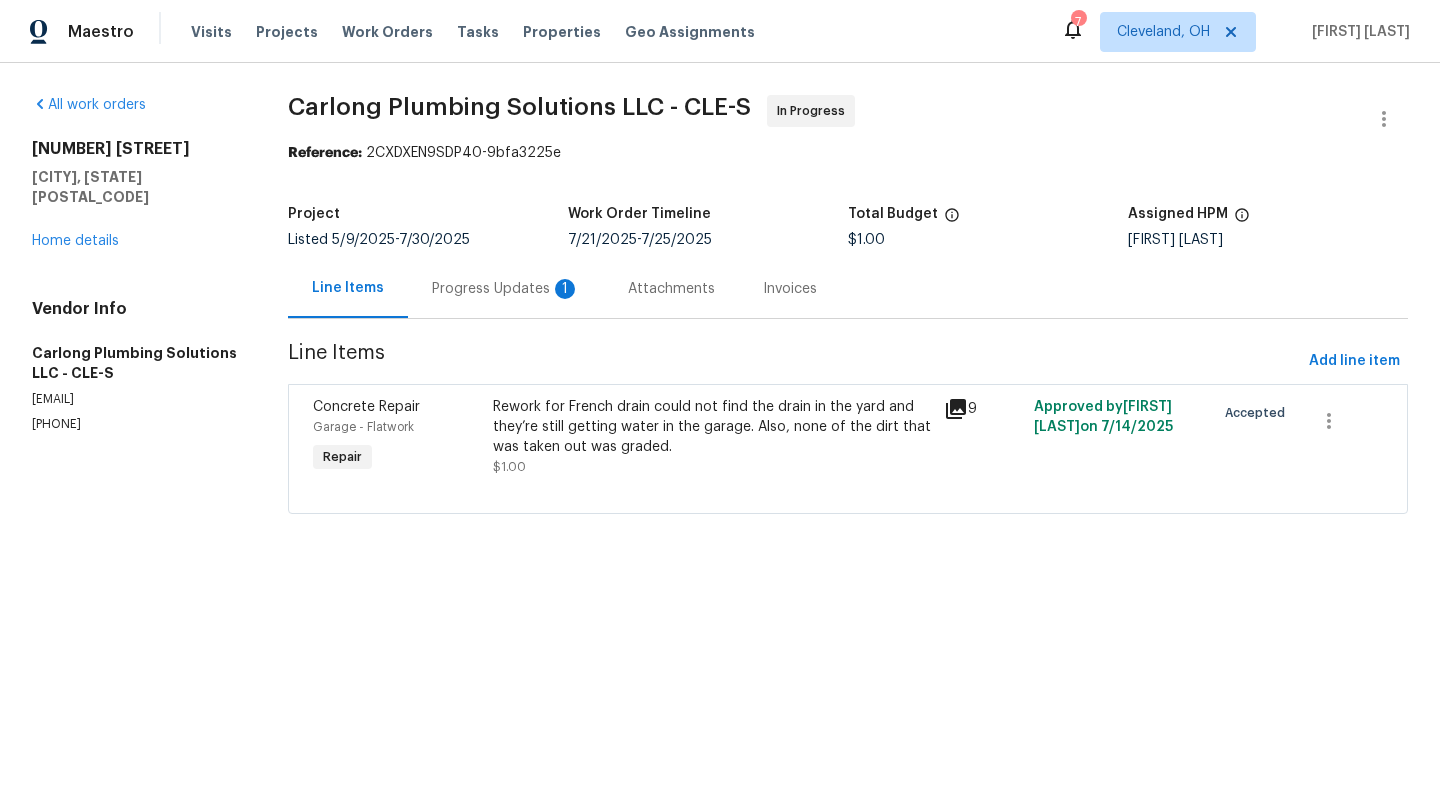 click on "Progress Updates 1" at bounding box center [506, 289] 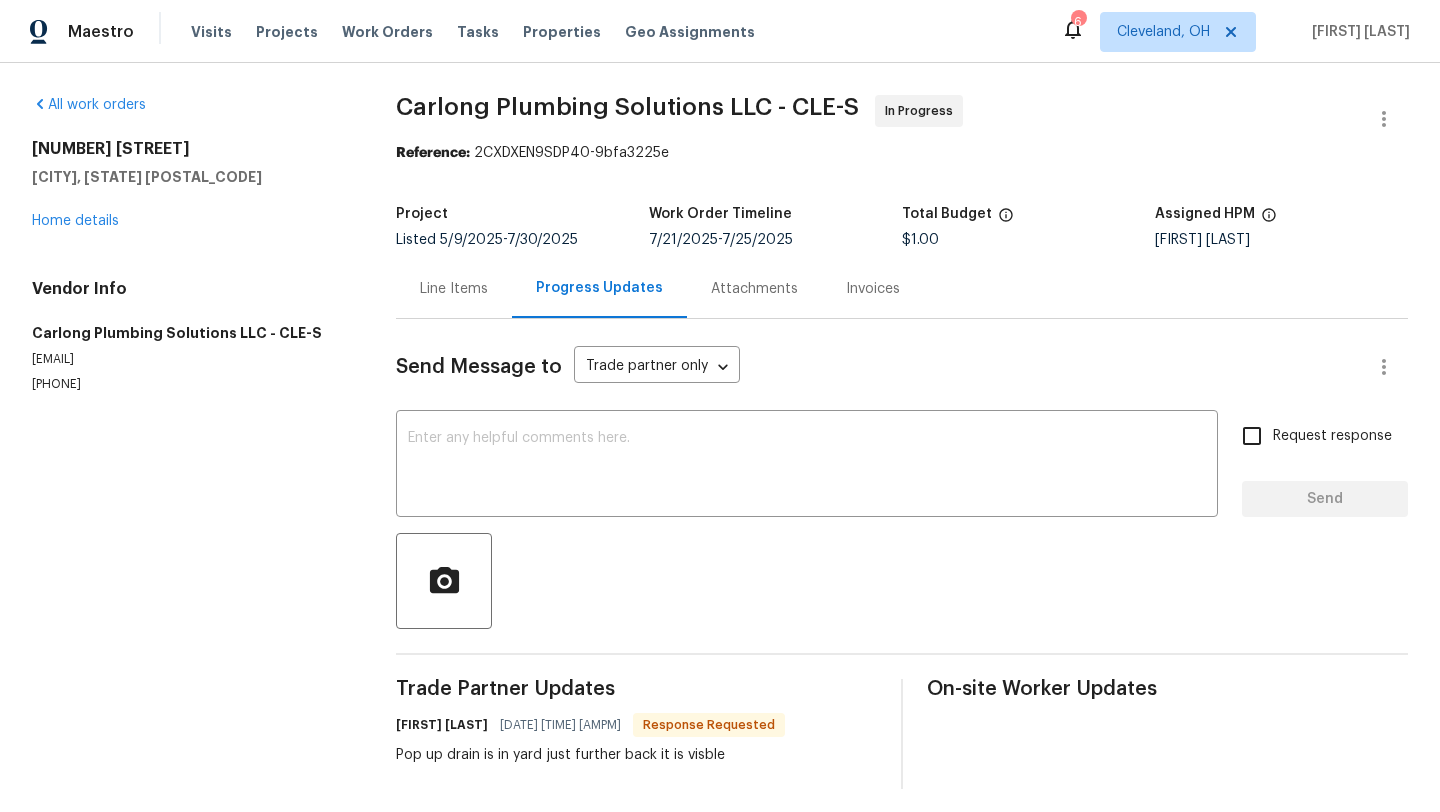 click on "Line Items" at bounding box center [454, 289] 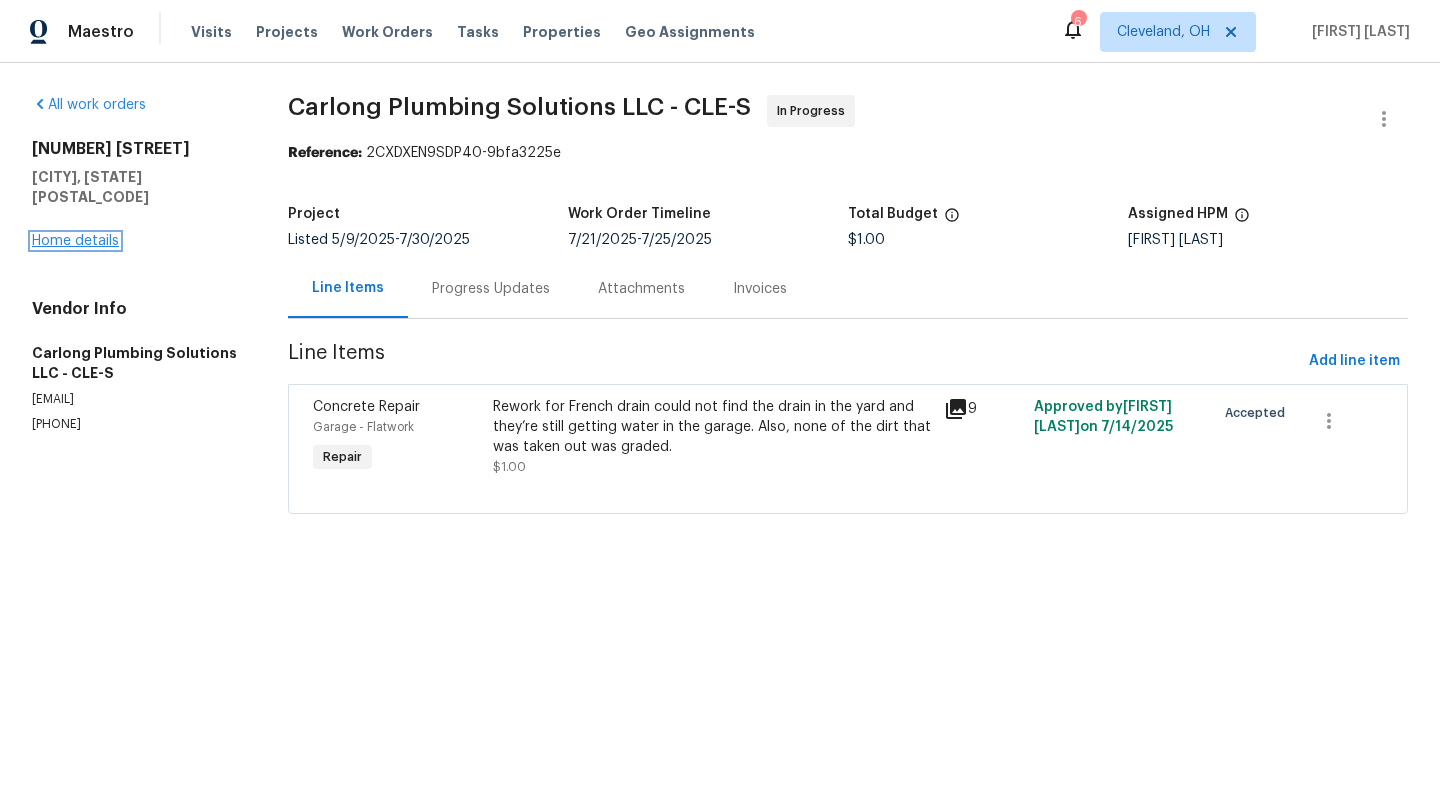click on "Home details" at bounding box center (75, 241) 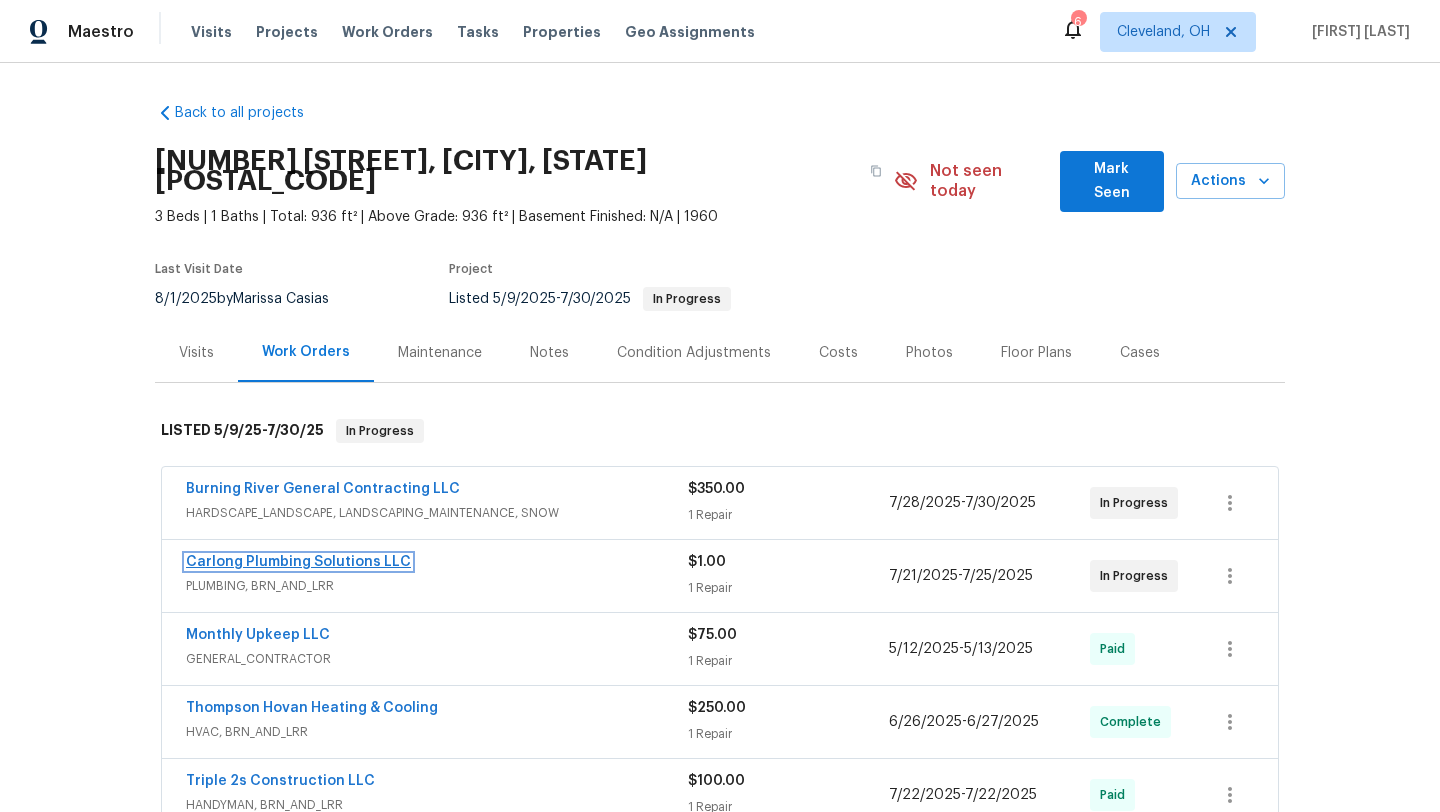 click on "Carlong Plumbing Solutions LLC" at bounding box center (298, 562) 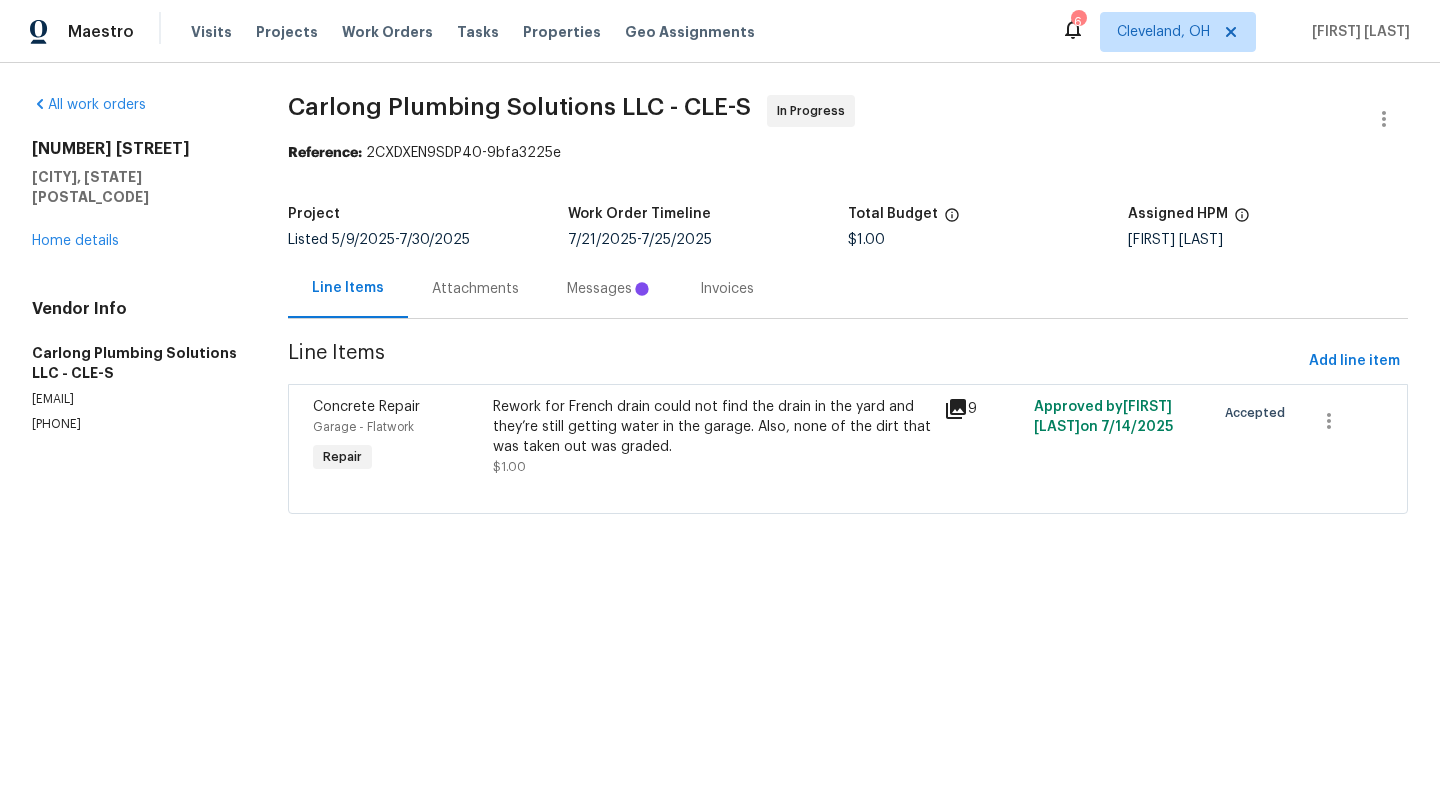 click on "Messages" at bounding box center (609, 289) 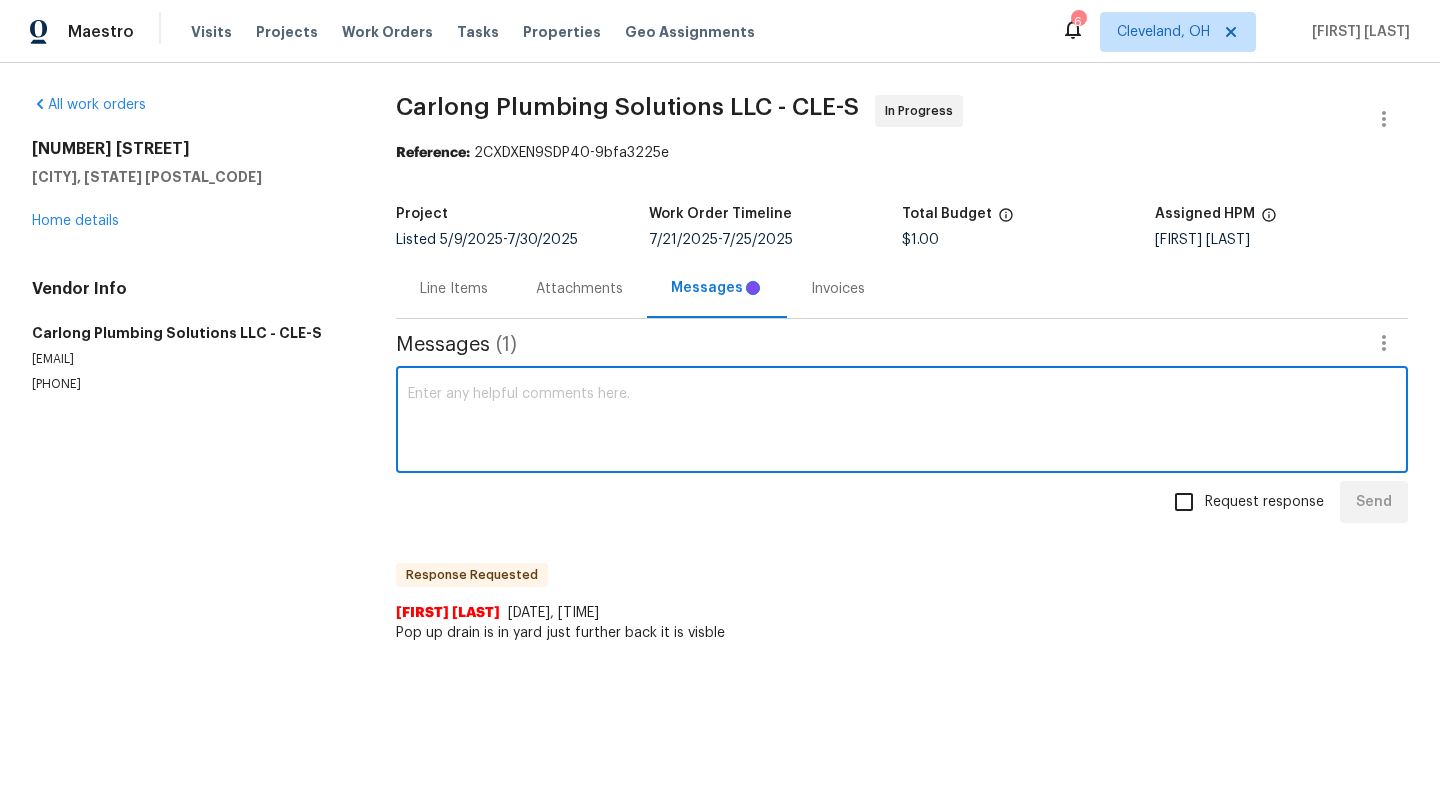 click at bounding box center [902, 422] 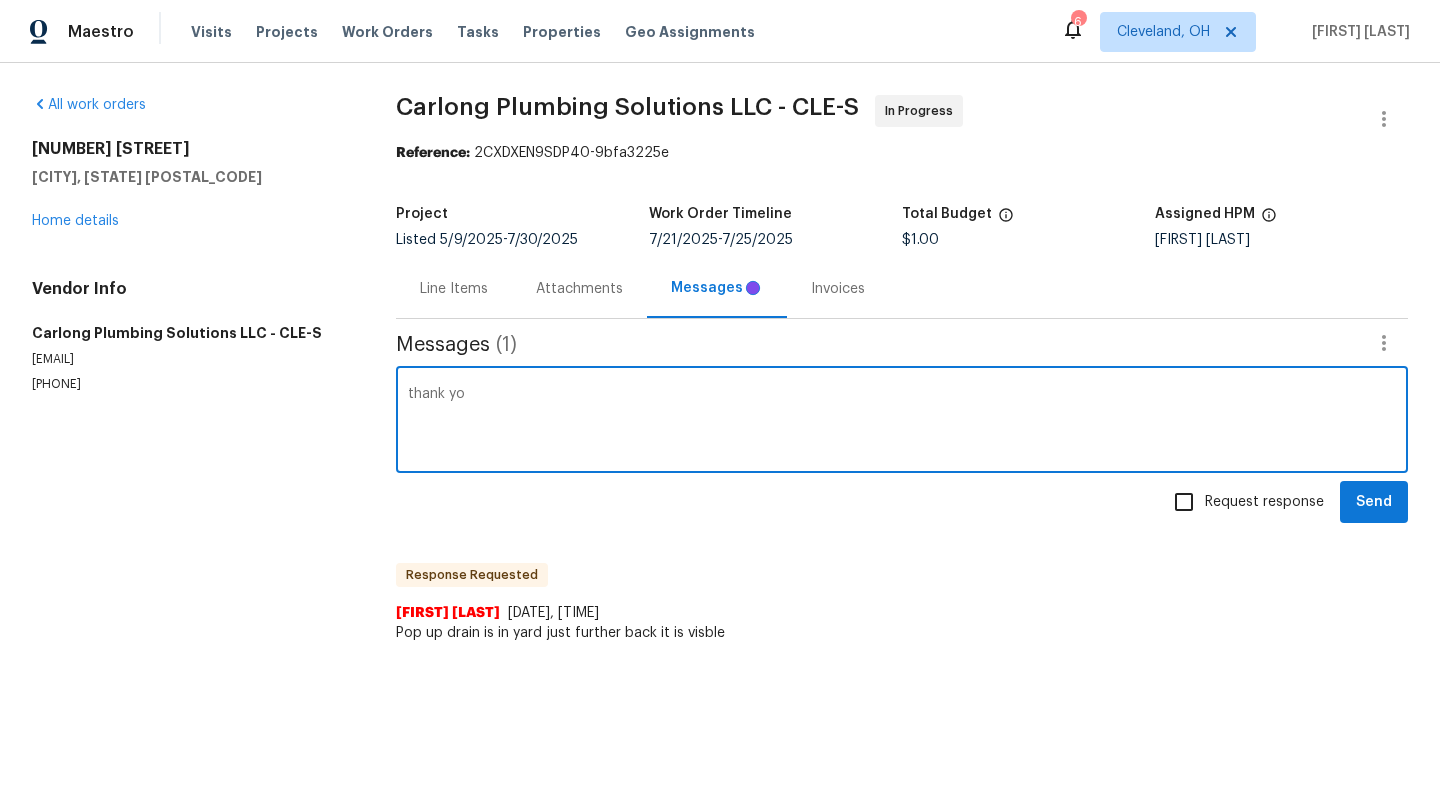 type on "thank you" 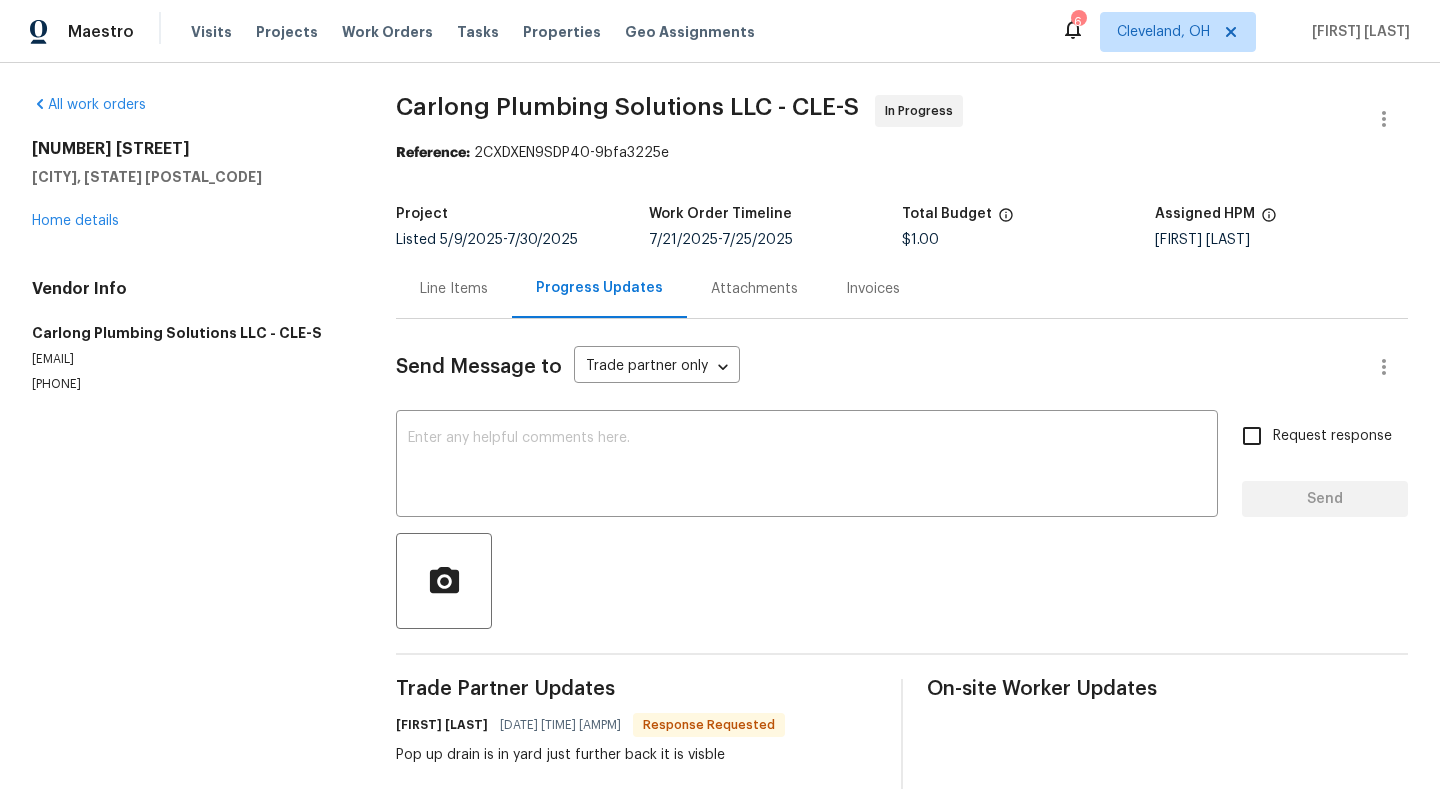 click on "Line Items" at bounding box center (454, 289) 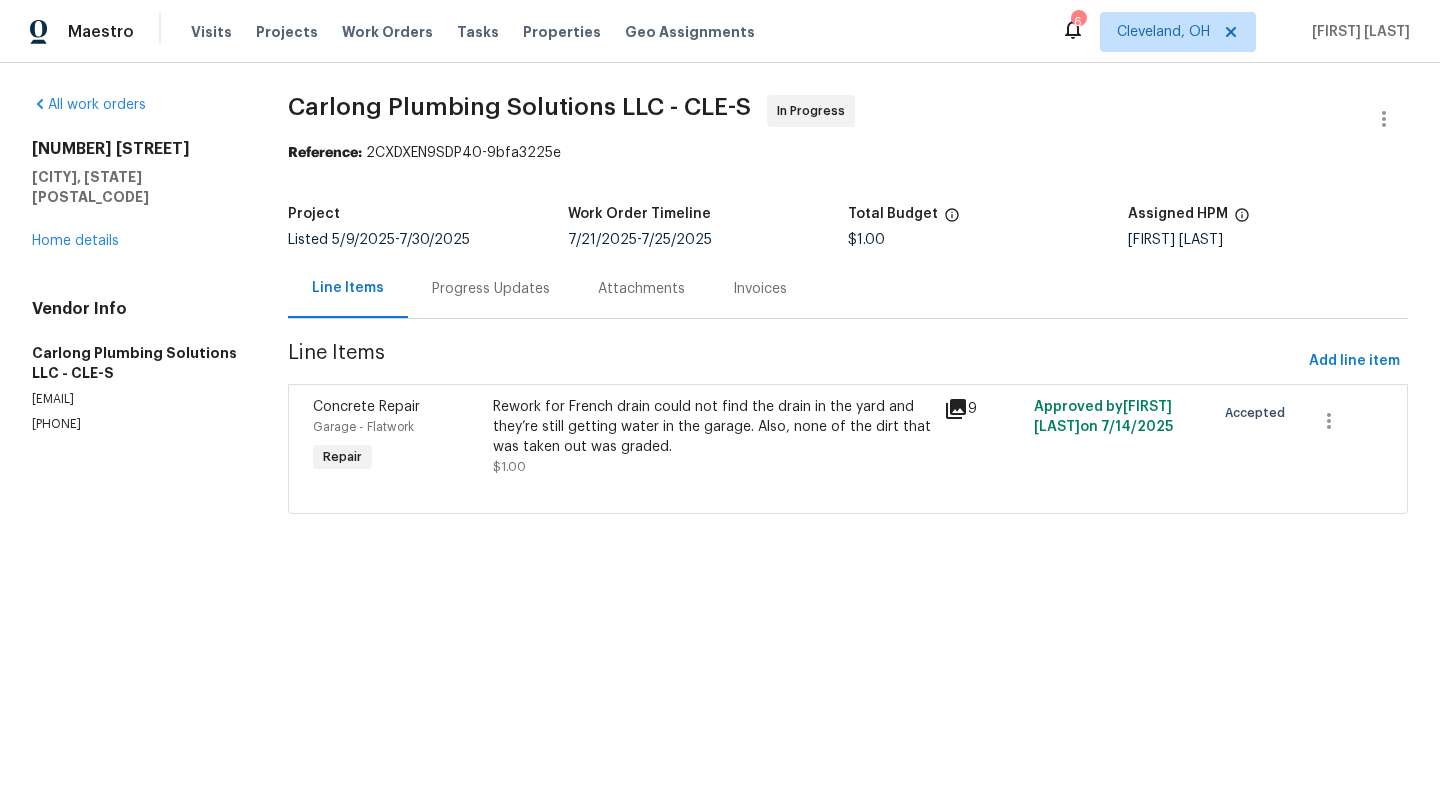 click on "[NUMBER] [STREET] [CITY], [STATE] [POSTAL_CODE] Home details" at bounding box center (136, 195) 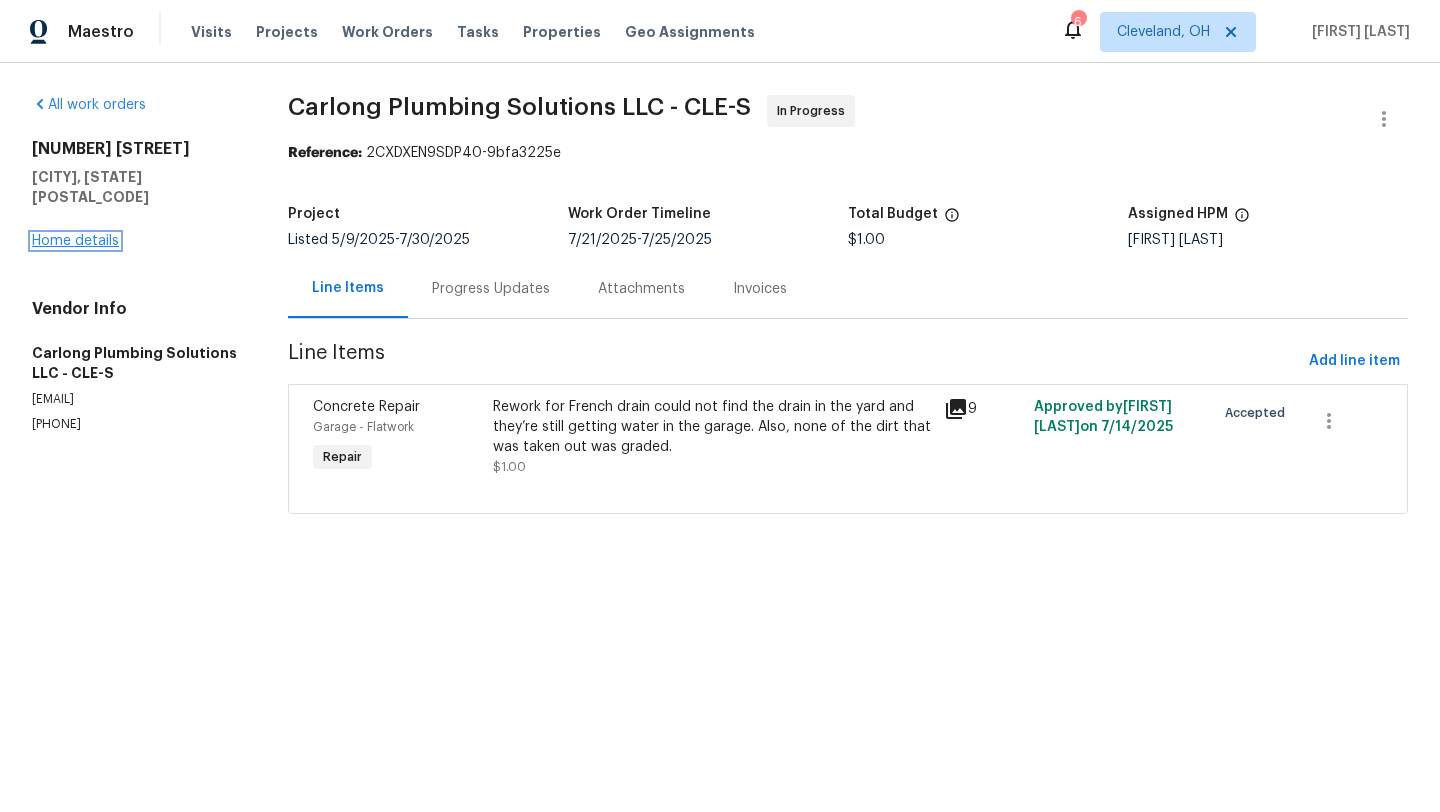 click on "Home details" at bounding box center (75, 241) 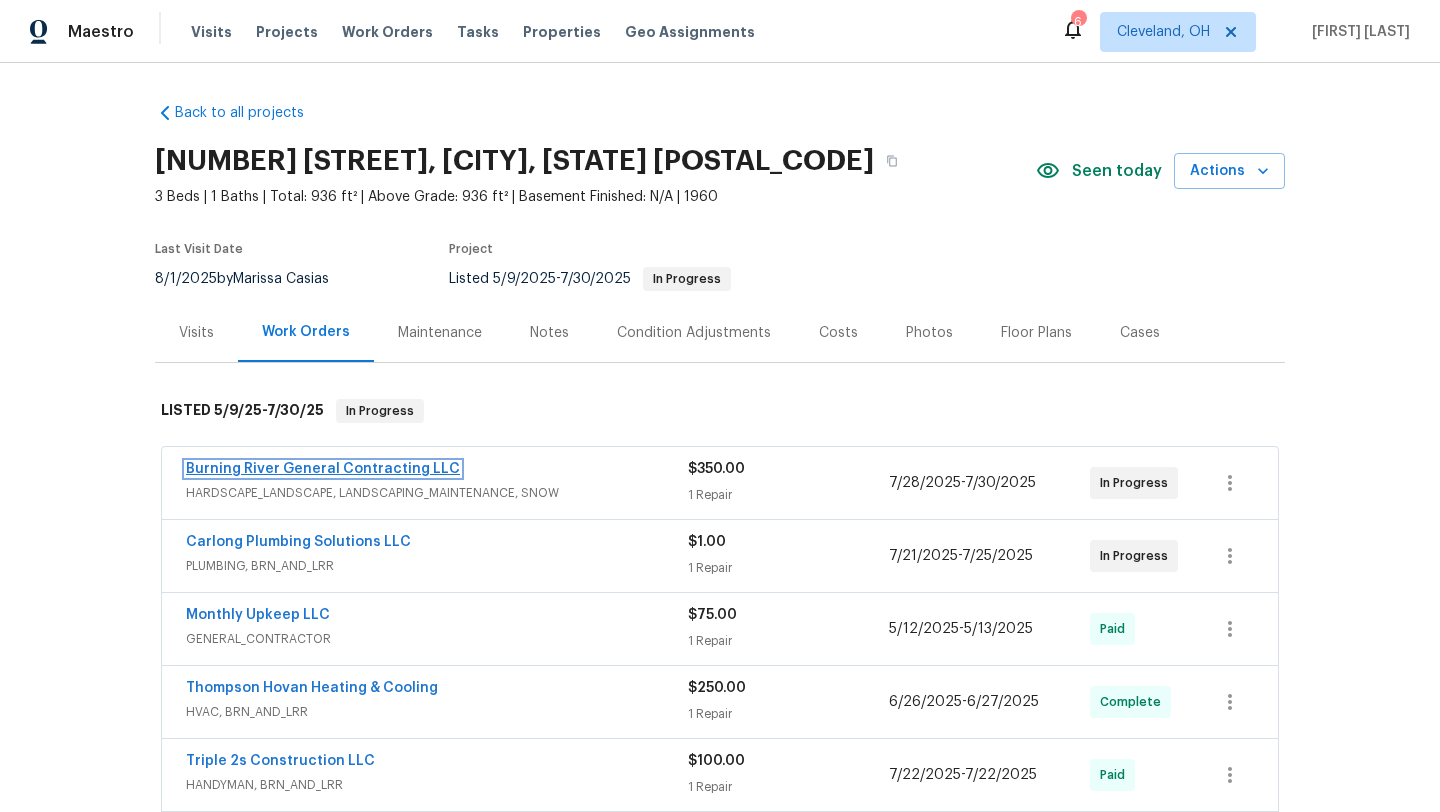 click on "Burning River General Contracting LLC" at bounding box center [323, 469] 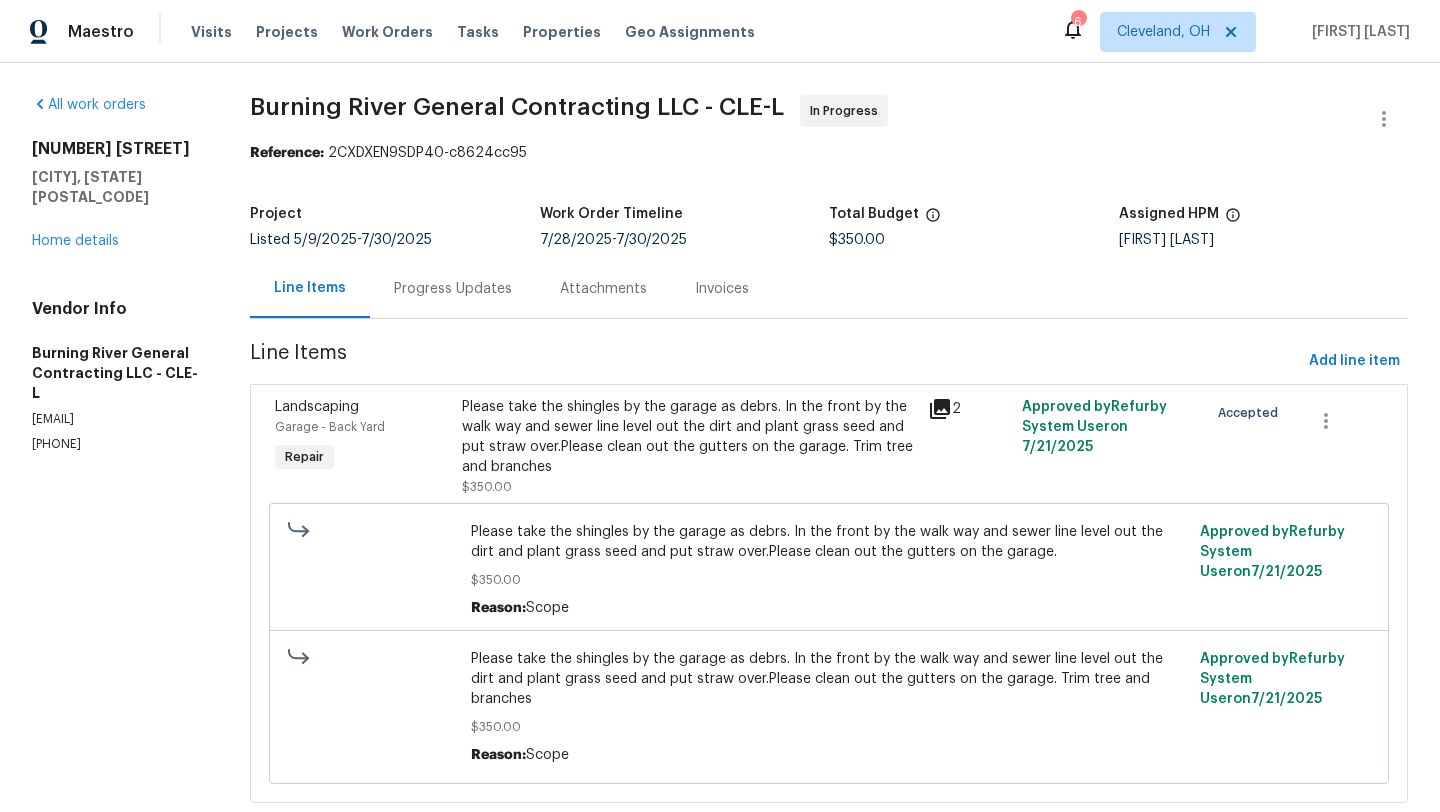 click on "Please take the shingles by the garage as debrs. In the front by the walk way and sewer line level out the dirt and plant grass seed and put straw over.Please clean out the gutters on the garage. Trim tree and branches" at bounding box center [689, 437] 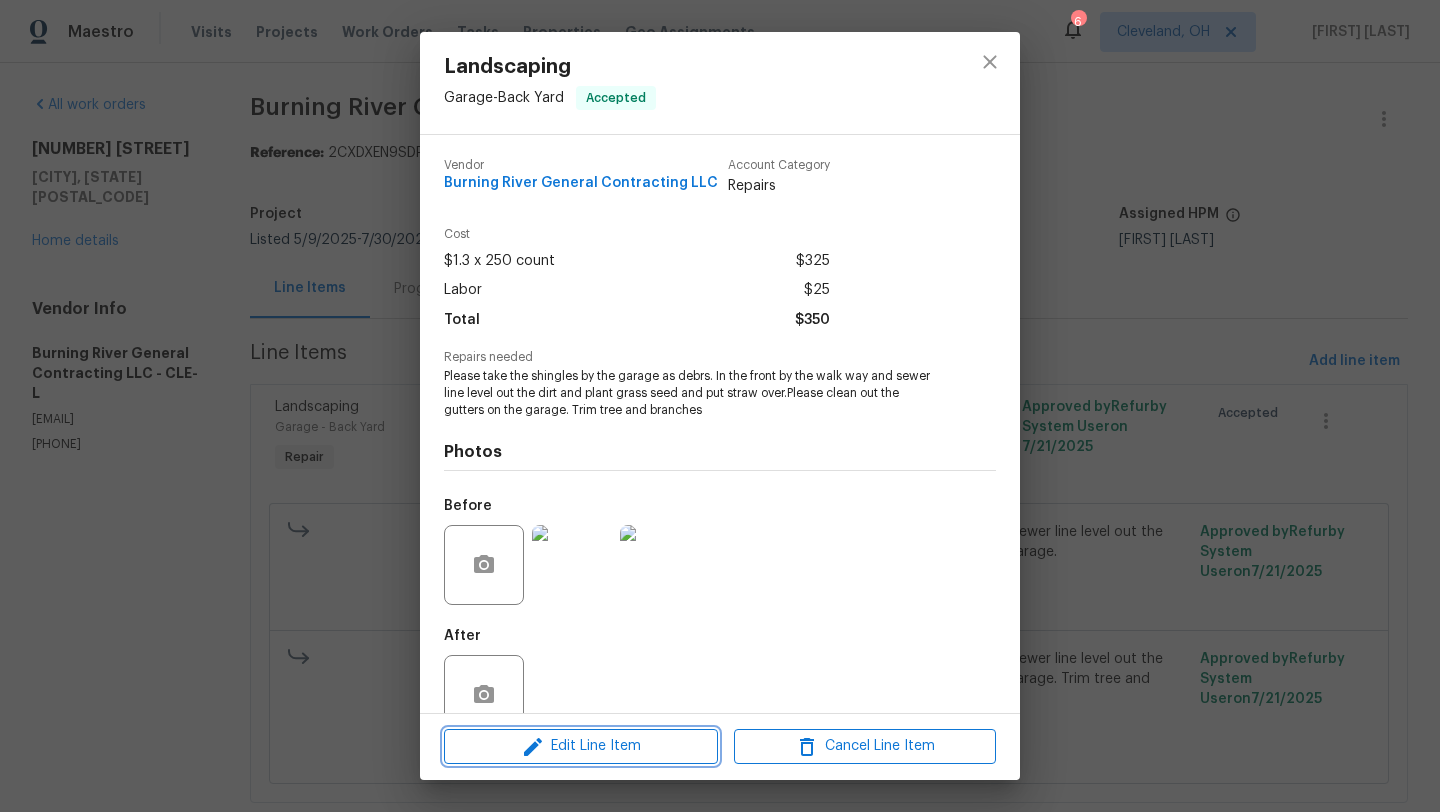 click on "Edit Line Item" at bounding box center (581, 746) 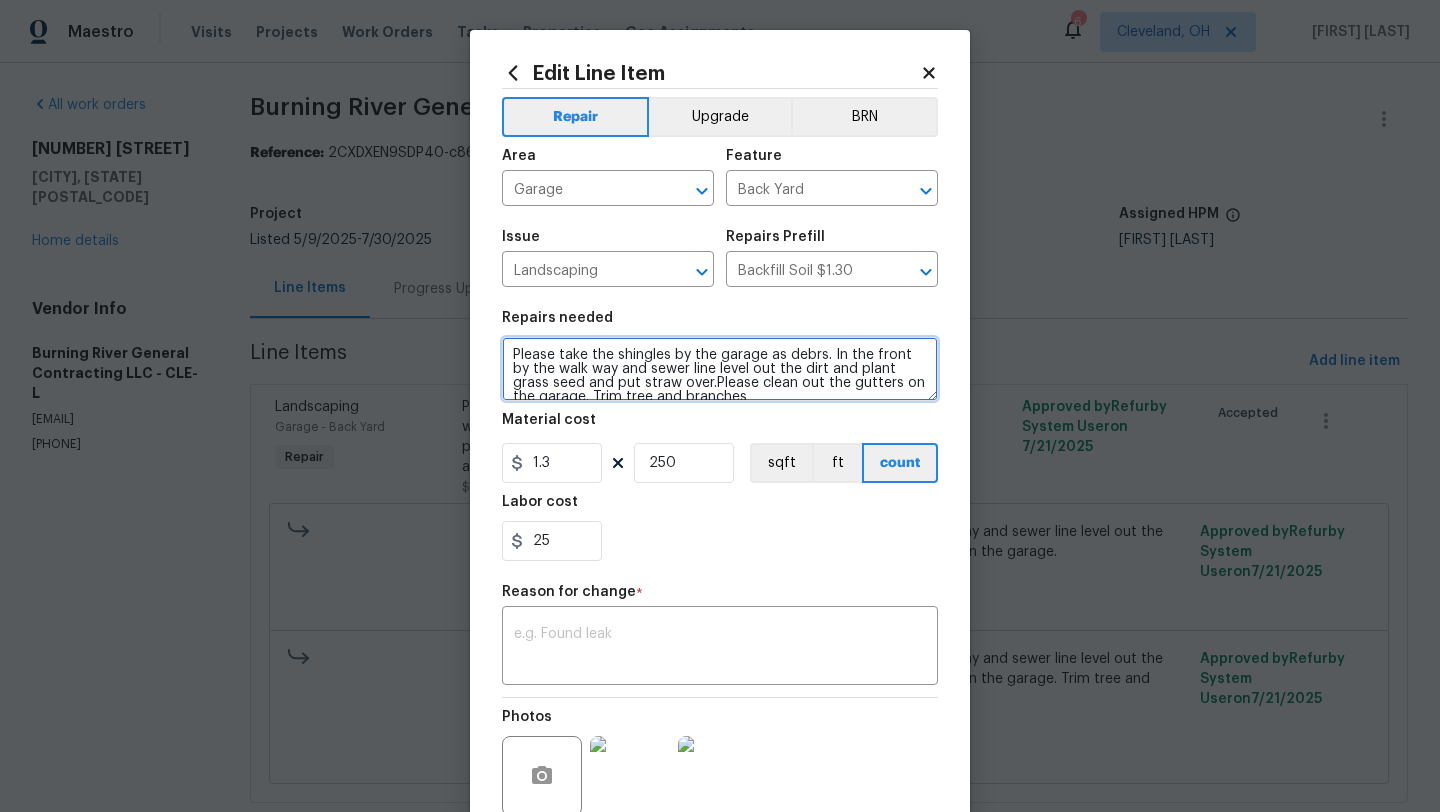 drag, startPoint x: 513, startPoint y: 354, endPoint x: 780, endPoint y: 354, distance: 267 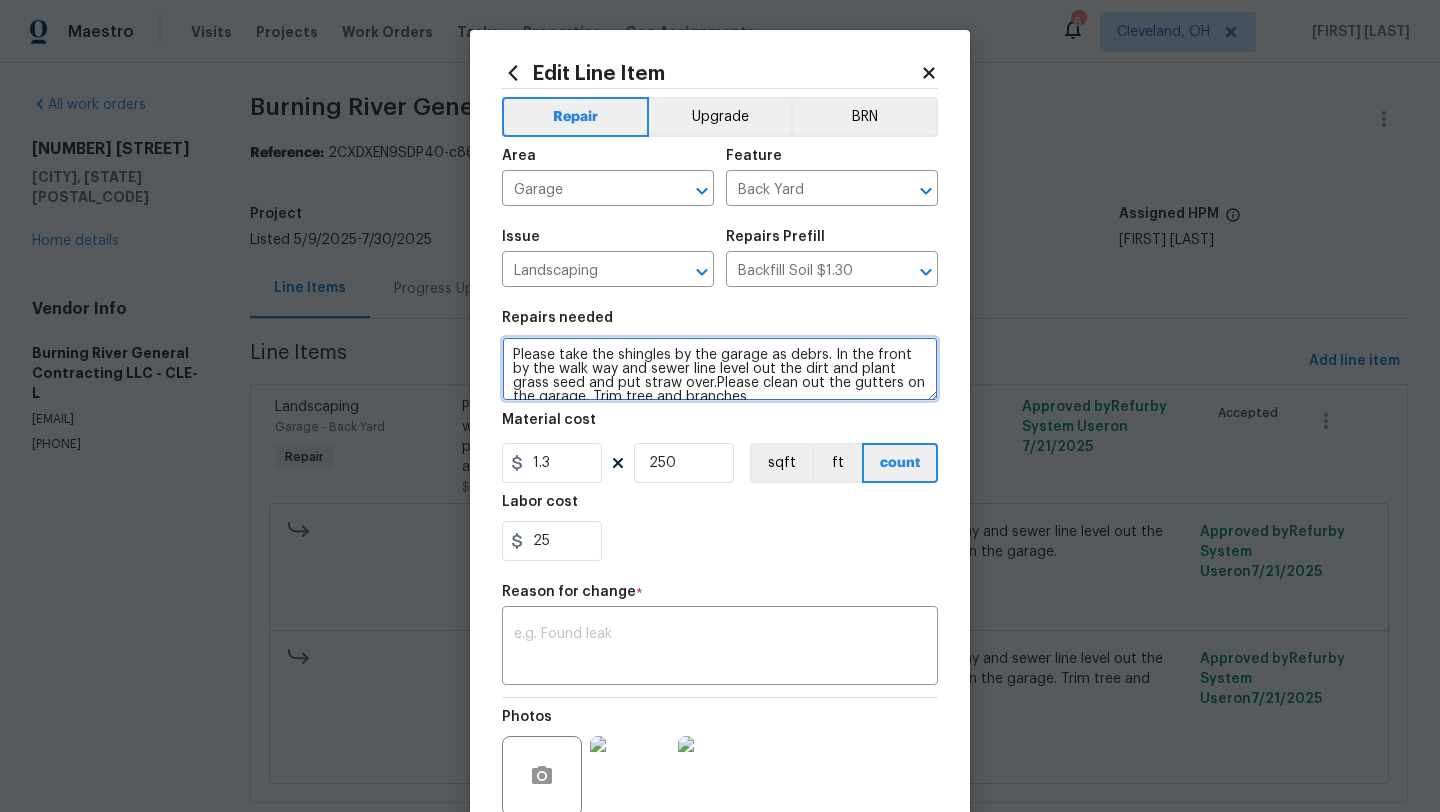 click on "Please take the shingles by the garage as debrs. In the front by the walk way and sewer line level out the dirt and plant grass seed and put straw over.Please clean out the gutters on the garage. Trim tree and branches" at bounding box center (720, 369) 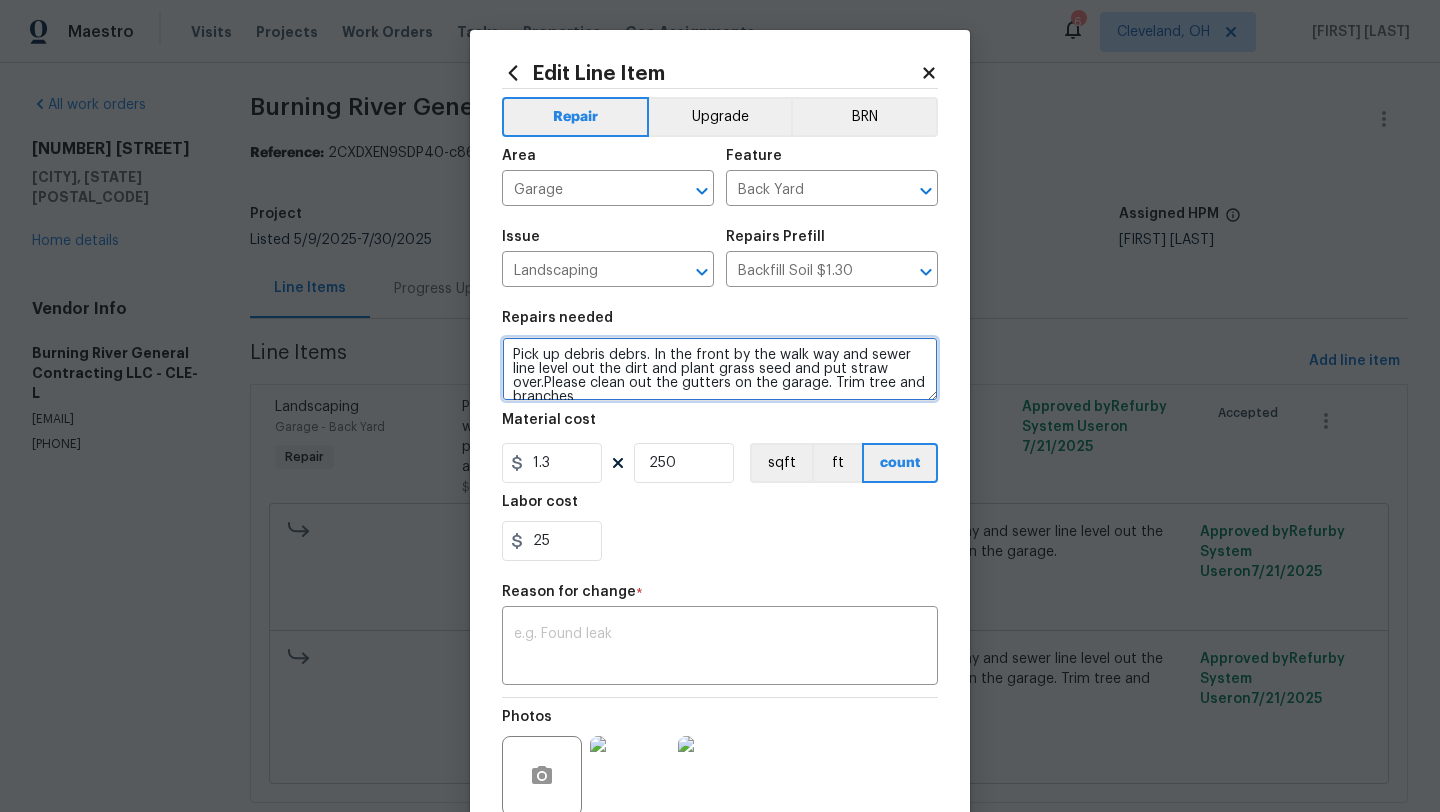 drag, startPoint x: 649, startPoint y: 356, endPoint x: 609, endPoint y: 360, distance: 40.1995 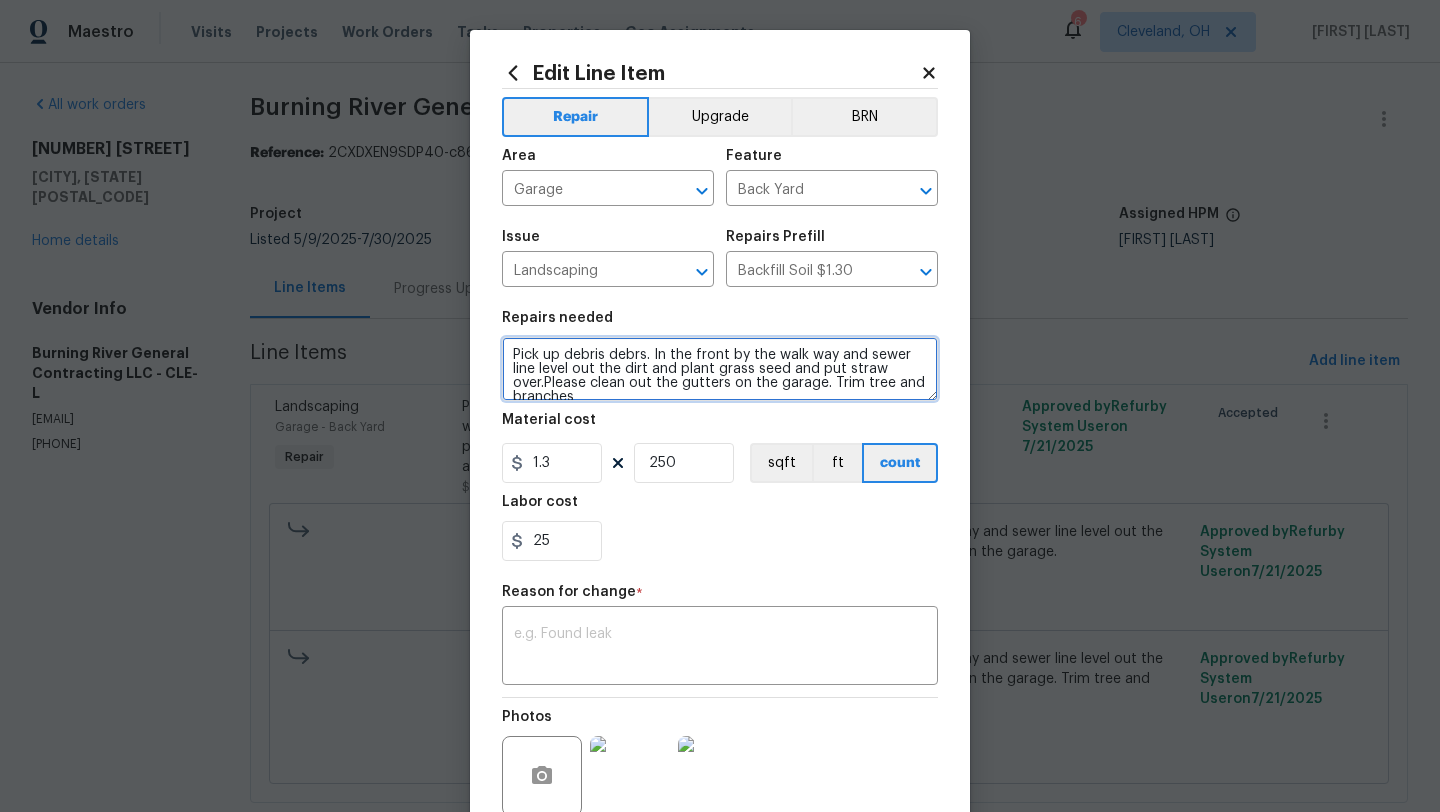 click on "Pick up debris debrs. In the front by the walk way and sewer line level out the dirt and plant grass seed and put straw over.Please clean out the gutters on the garage. Trim tree and branches" at bounding box center [720, 369] 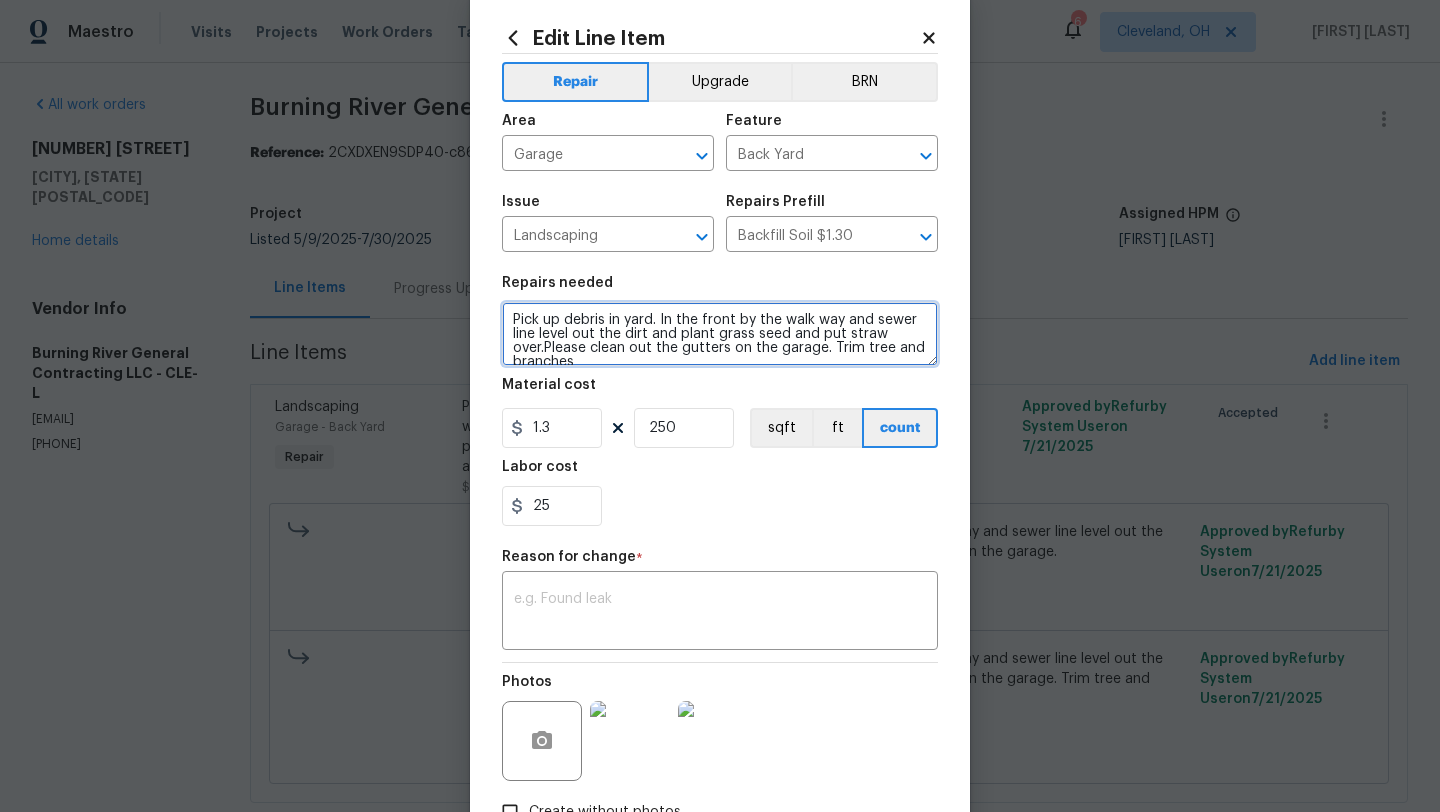 scroll, scrollTop: 0, scrollLeft: 0, axis: both 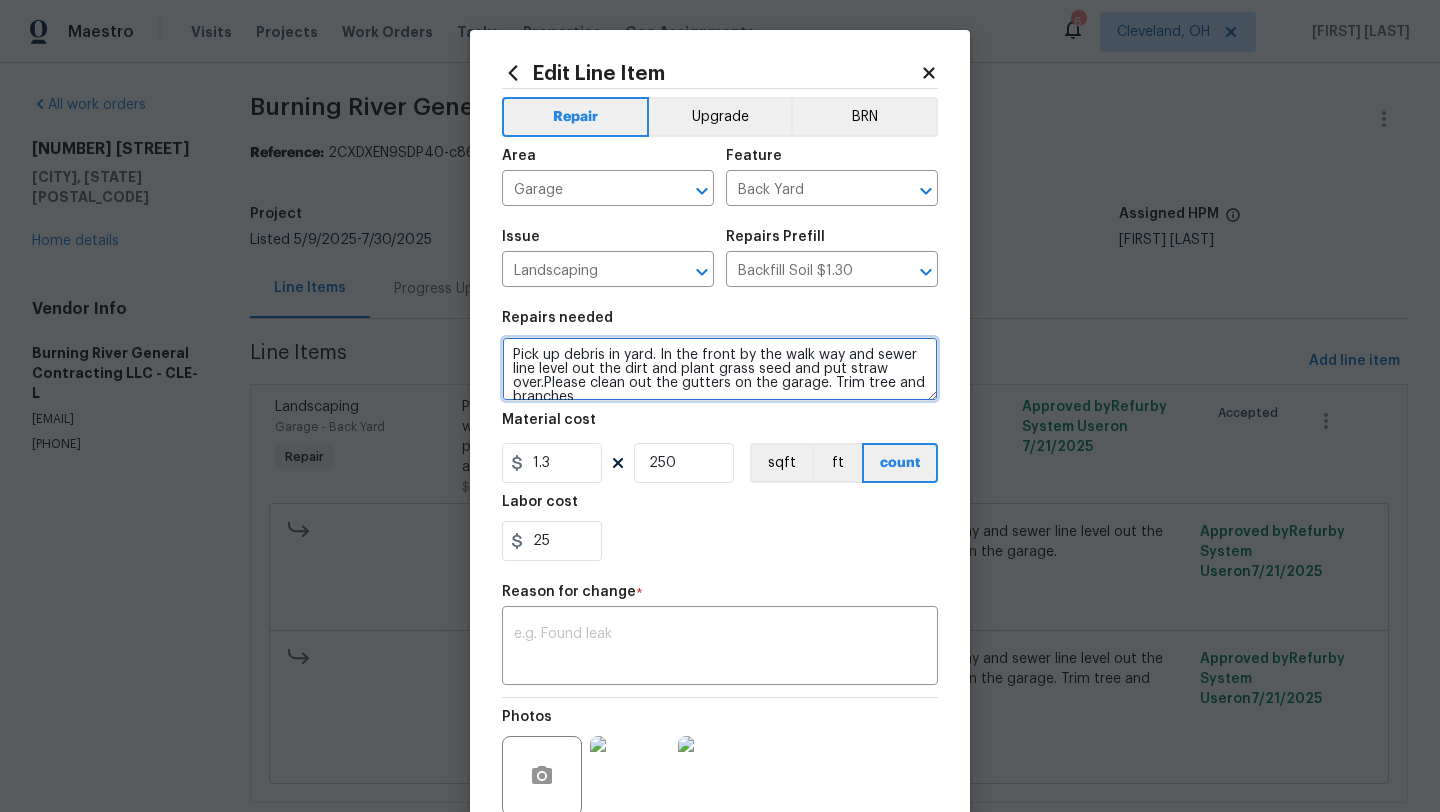click on "Pick up debris in yard. In the front by the walk way and sewer line level out the dirt and plant grass seed and put straw over.Please clean out the gutters on the garage. Trim tree and branches" at bounding box center [720, 369] 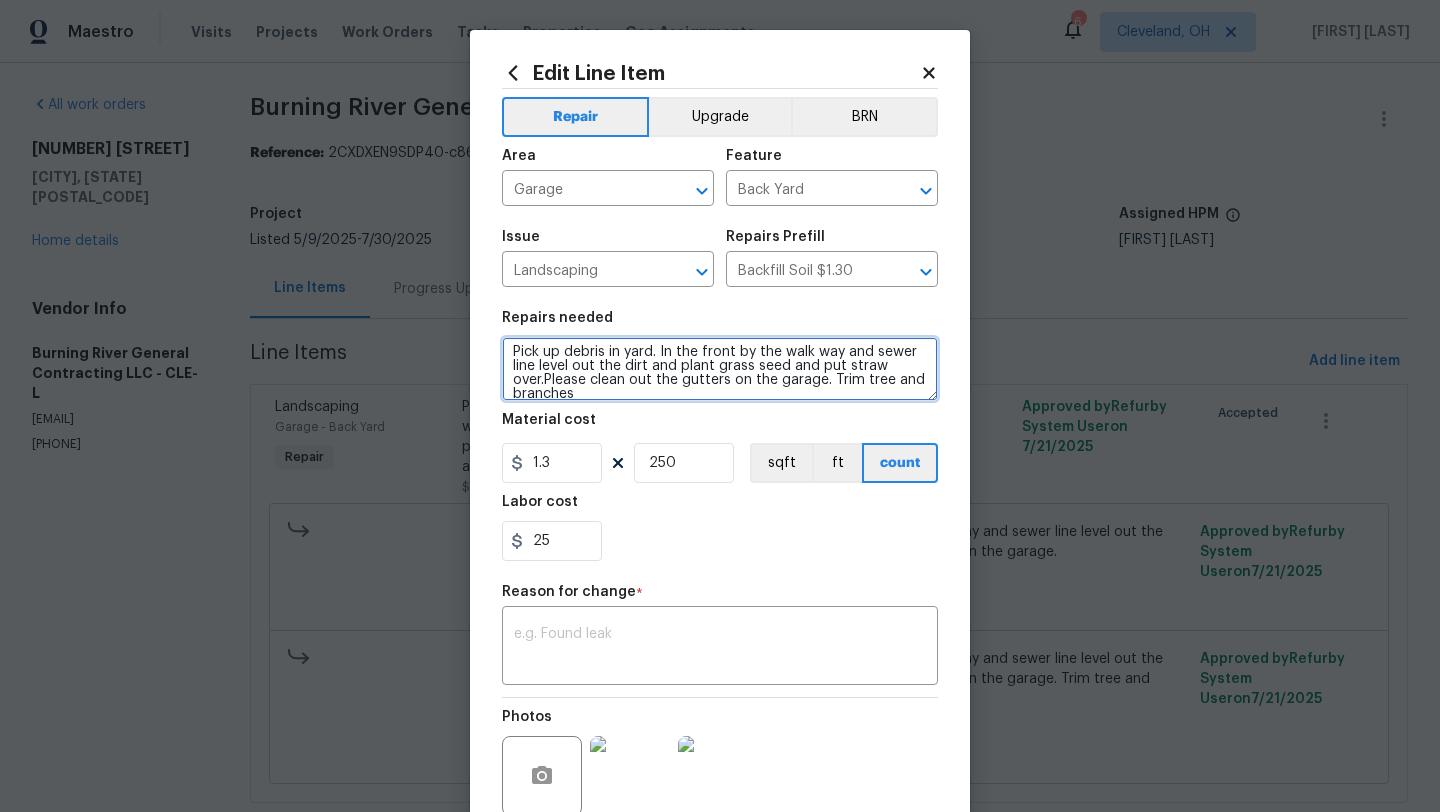 scroll, scrollTop: 0, scrollLeft: 0, axis: both 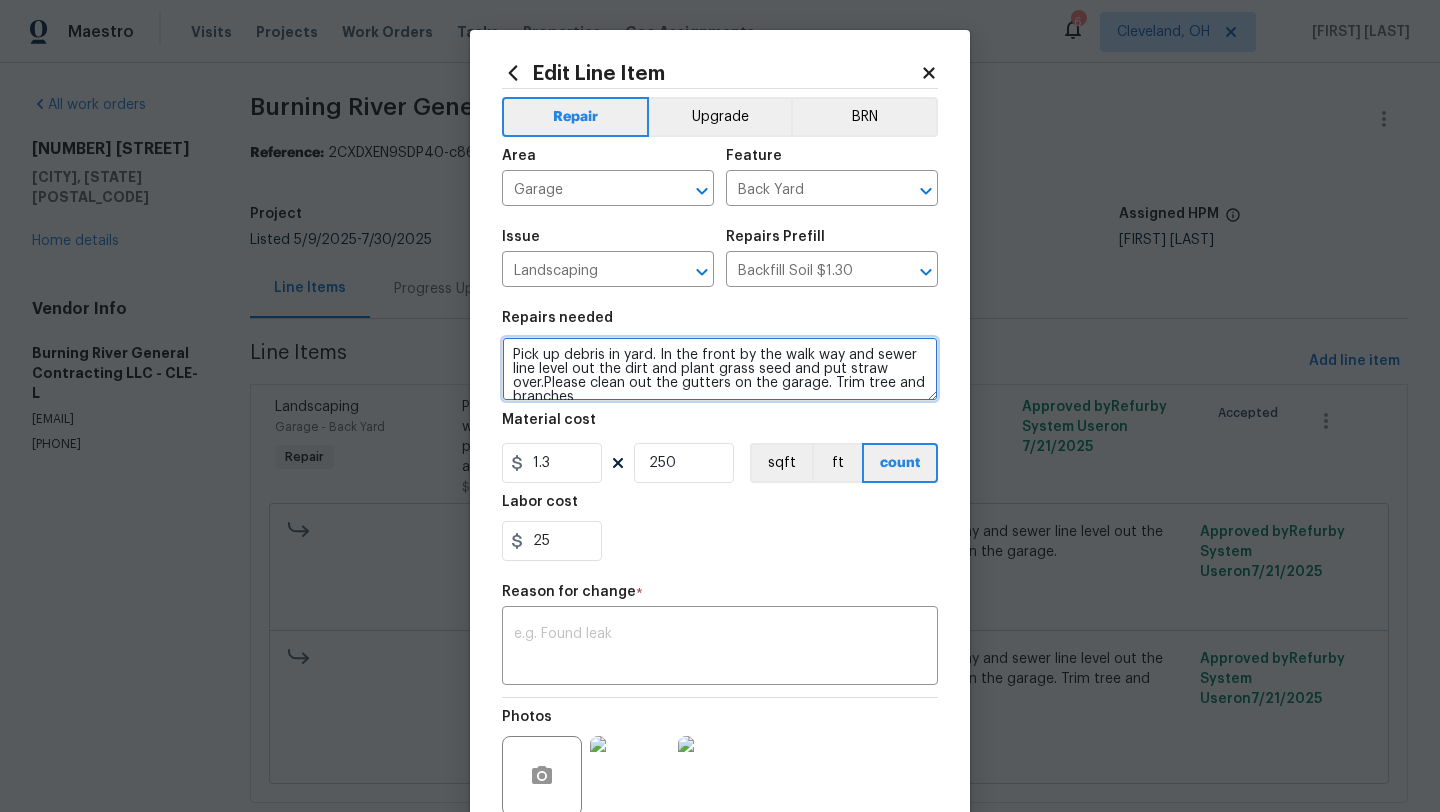 click on "Pick up debris in yard. In the front by the walk way and sewer line level out the dirt and plant grass seed and put straw over.Please clean out the gutters on the garage. Trim tree and branches" at bounding box center [720, 369] 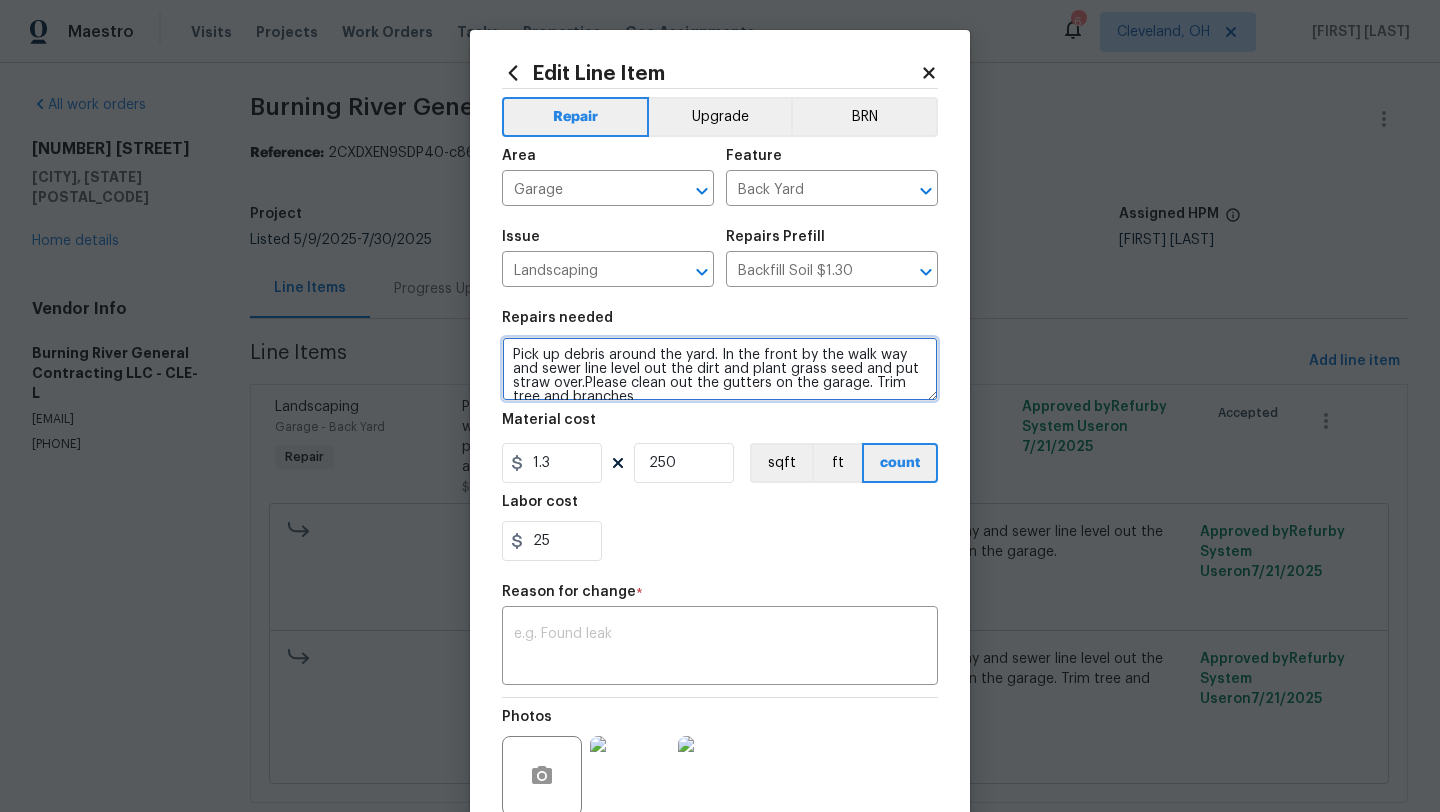 click on "Pick up debris around the yard. In the front by the walk way and sewer line level out the dirt and plant grass seed and put straw over.Please clean out the gutters on the garage. Trim tree and branches" at bounding box center [720, 369] 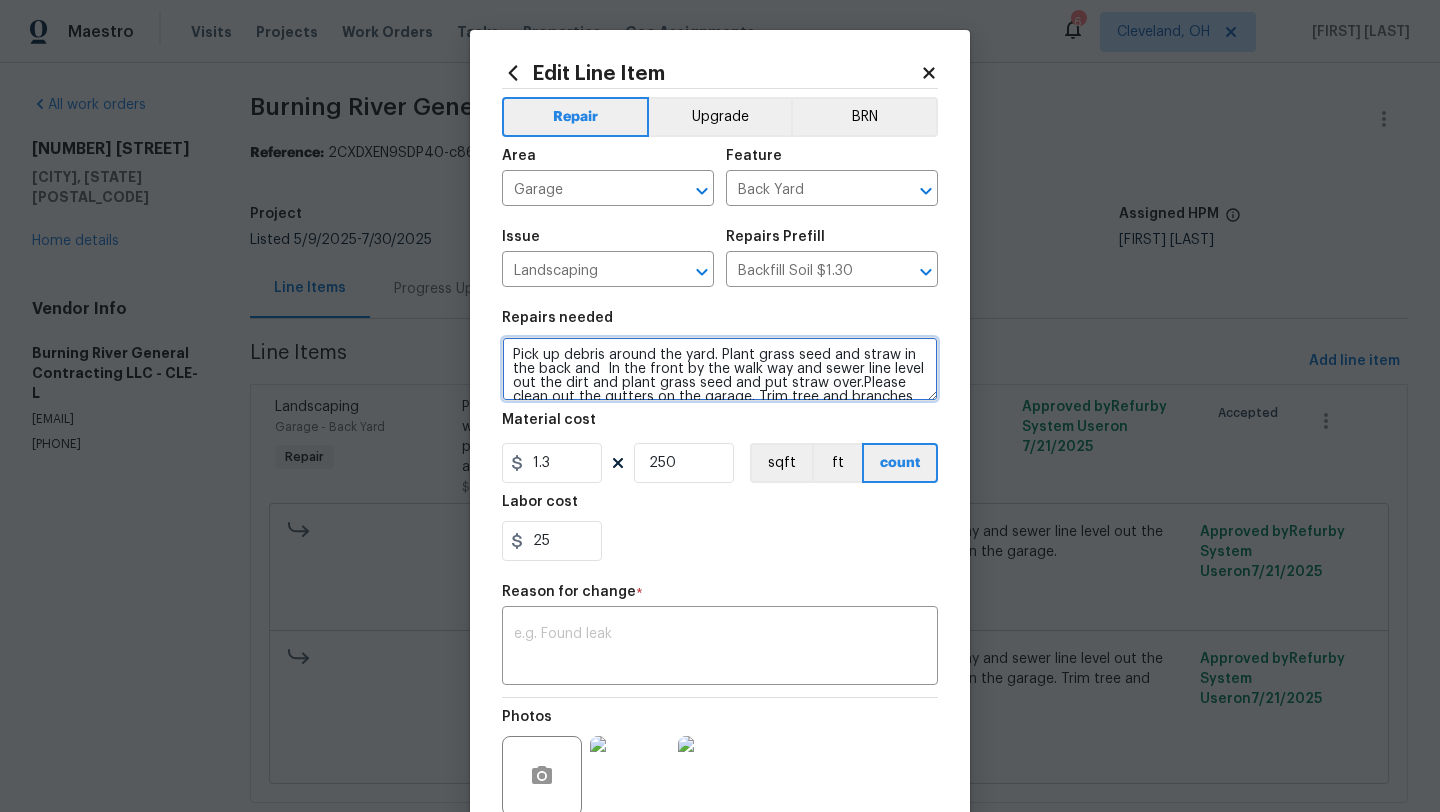drag, startPoint x: 601, startPoint y: 371, endPoint x: 572, endPoint y: 370, distance: 29.017237 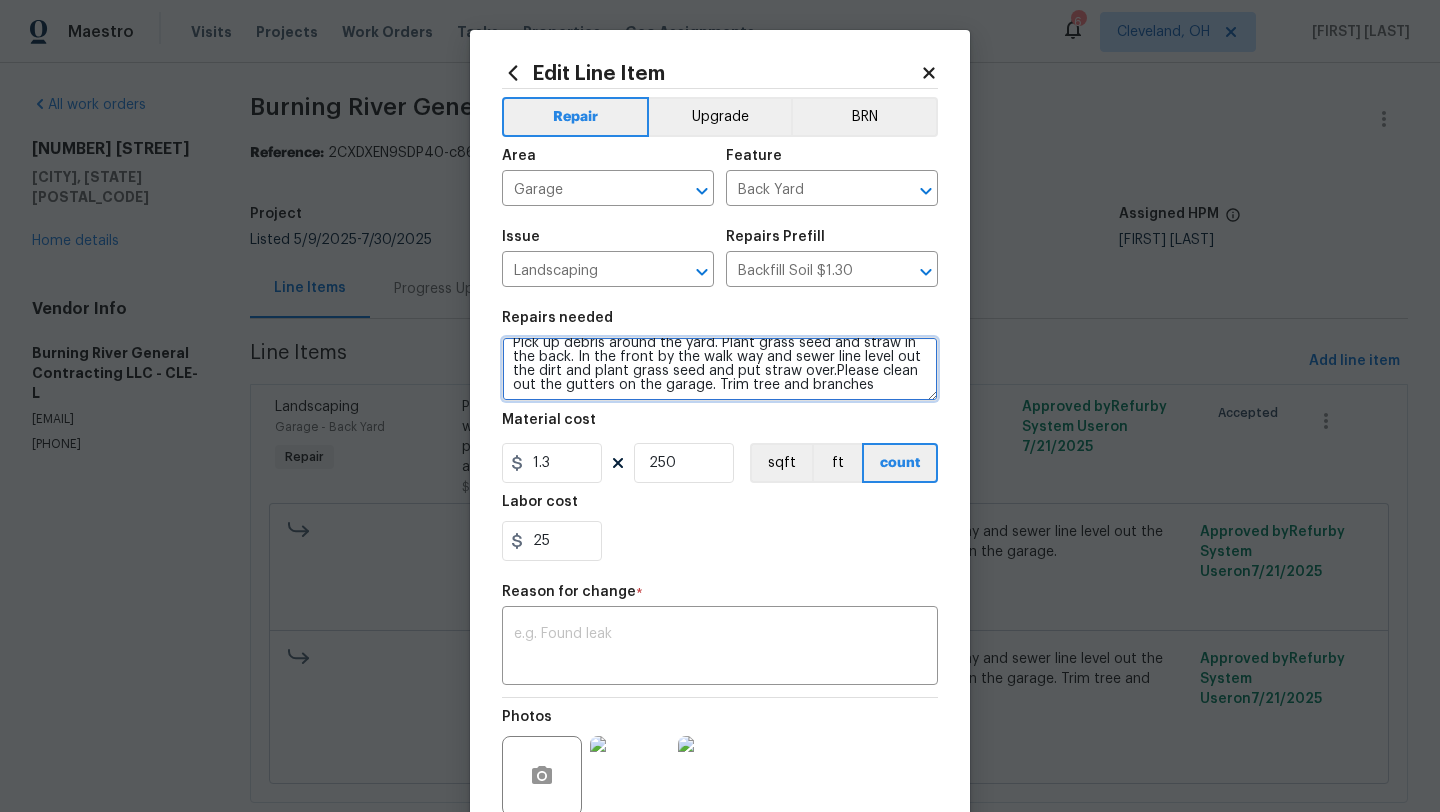 scroll, scrollTop: 14, scrollLeft: 0, axis: vertical 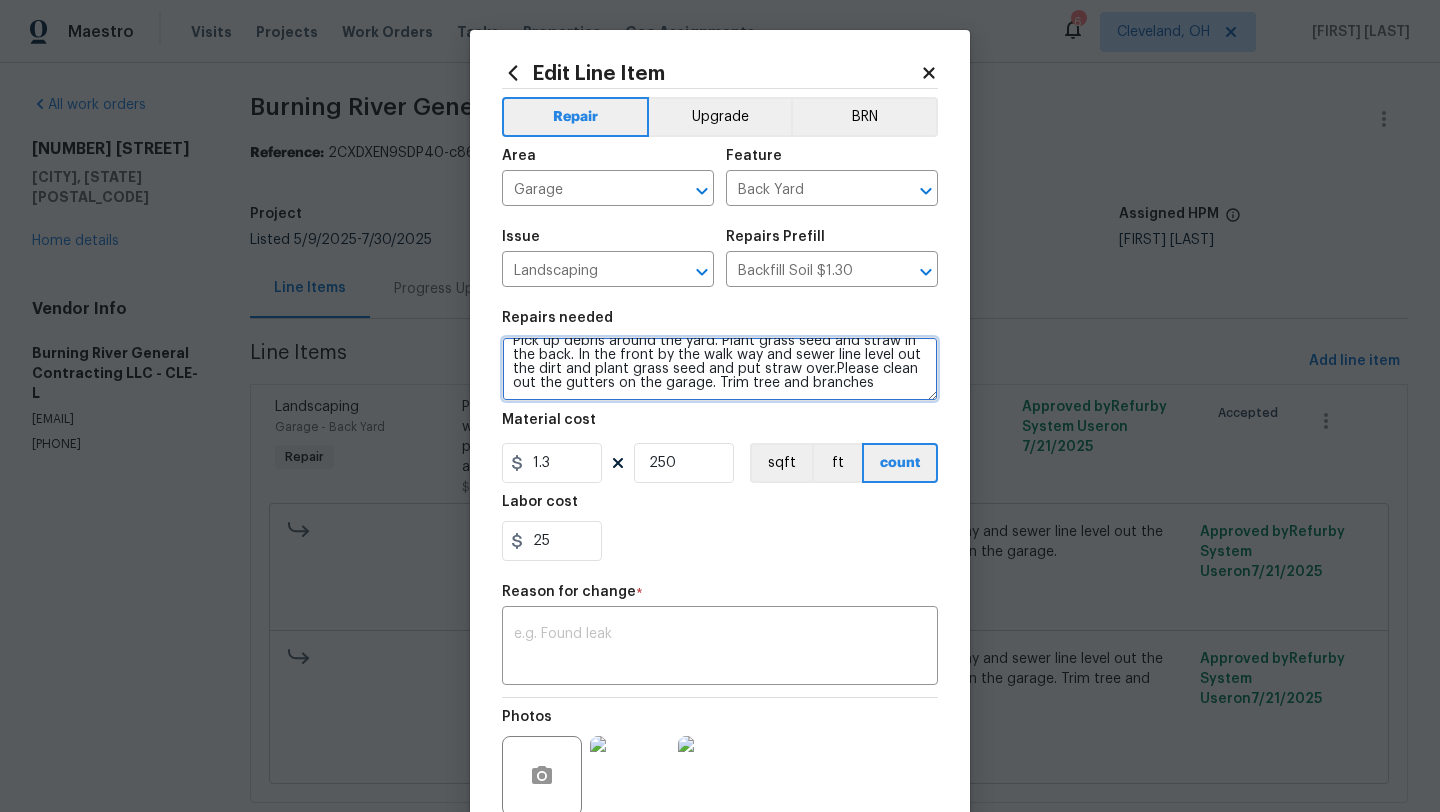 click on "Pick up debris around the yard. Plant grass seed and straw in the back. In the front by the walk way and sewer line level out the dirt and plant grass seed and put straw over.Please clean out the gutters on the garage. Trim tree and branches" at bounding box center (720, 369) 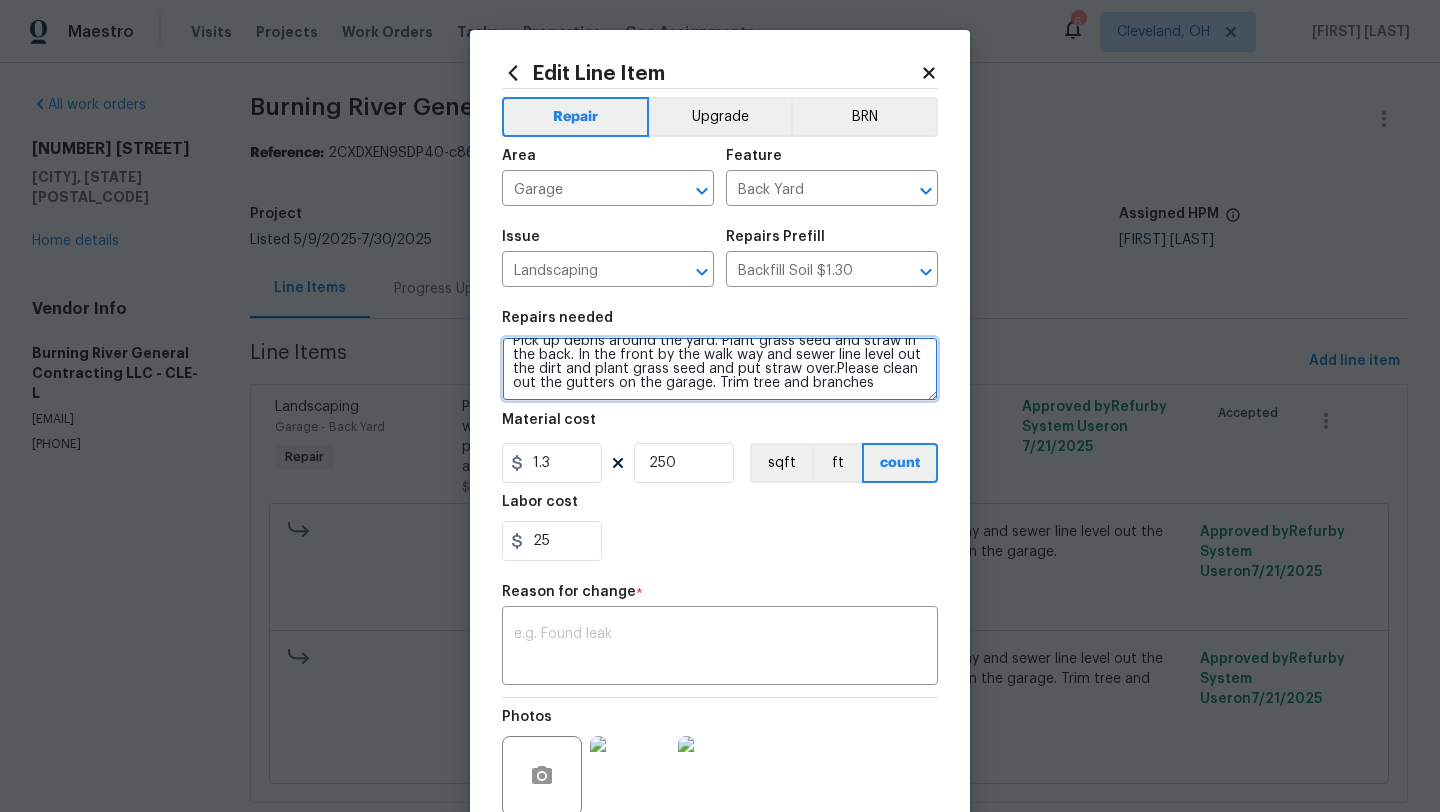 drag, startPoint x: 830, startPoint y: 370, endPoint x: 864, endPoint y: 394, distance: 41.617306 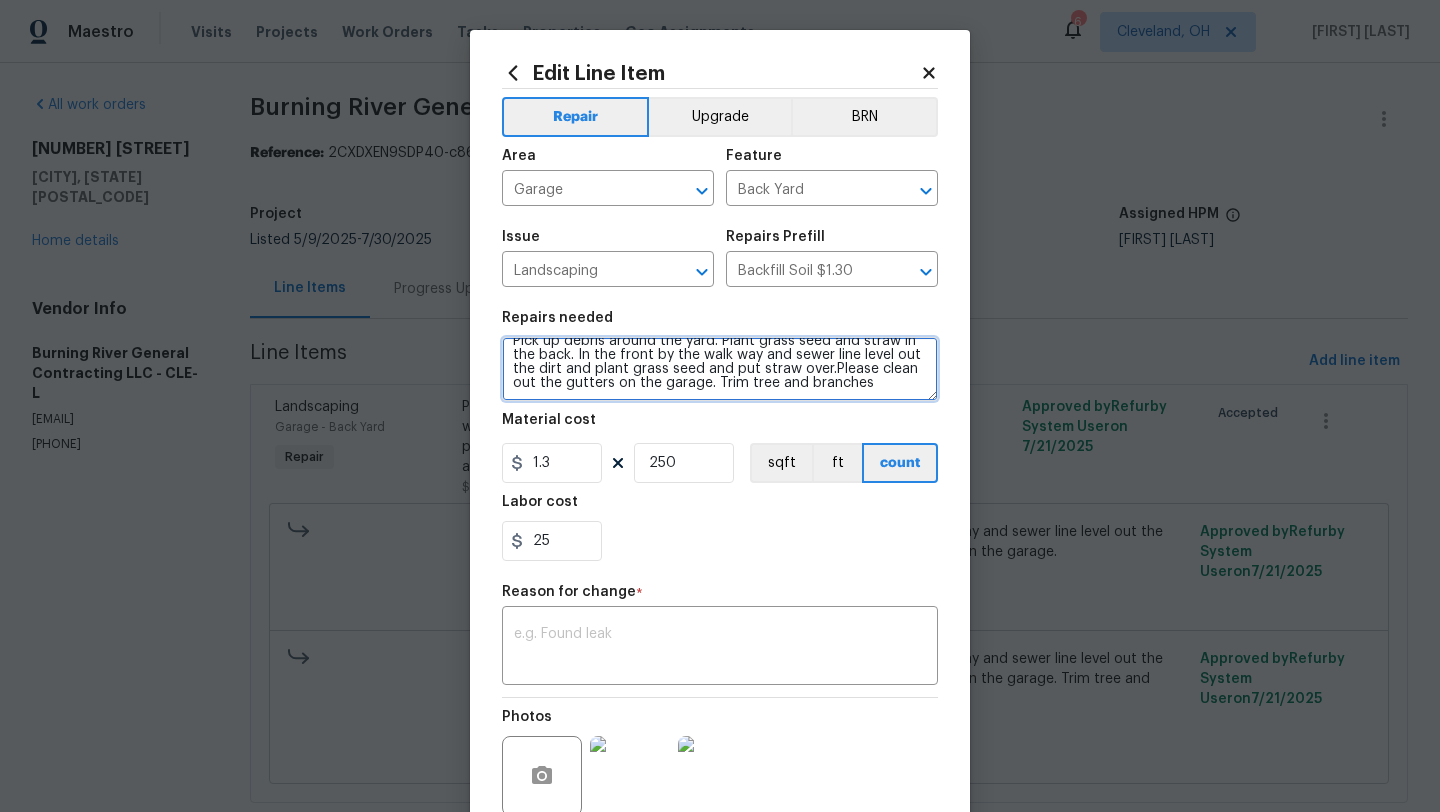 click on "Pick up debris around the yard. Plant grass seed and straw in the back. In the front by the walk way and sewer line level out the dirt and plant grass seed and put straw over.Please clean out the gutters on the garage. Trim tree and branches" at bounding box center [720, 369] 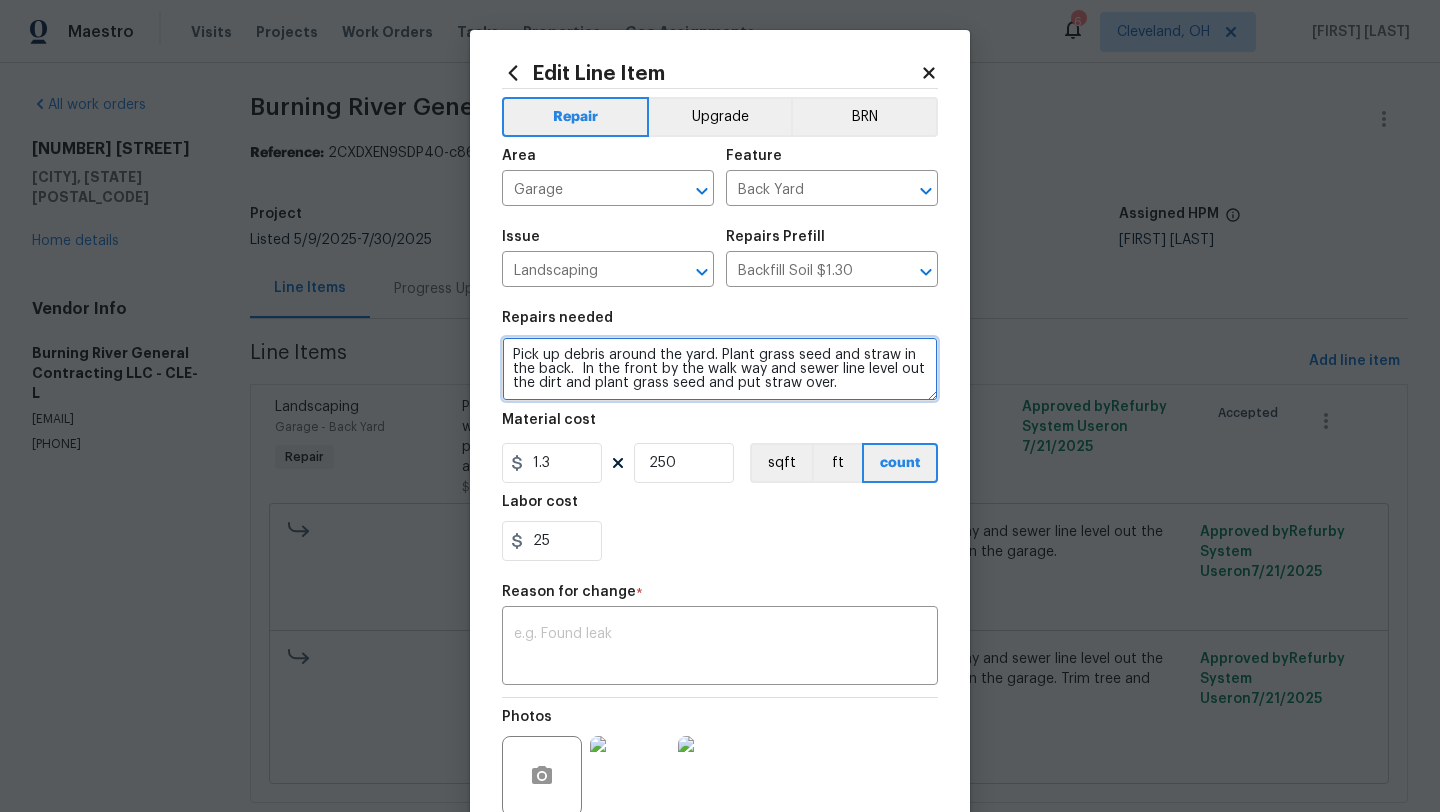 scroll, scrollTop: 0, scrollLeft: 0, axis: both 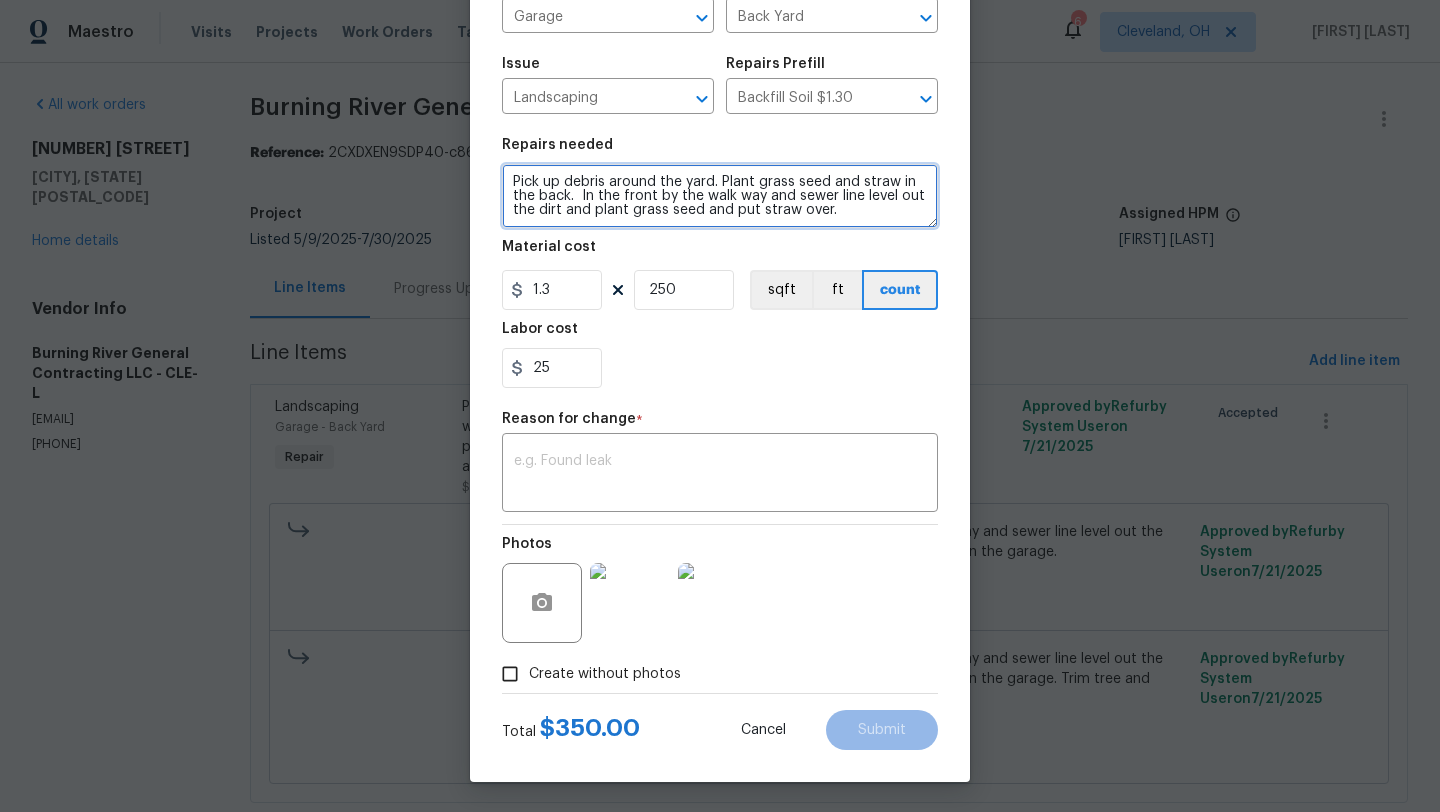 type on "Pick up debris around the yard. Plant grass seed and straw in the back.  In the front by the walk way and sewer line level out the dirt and plant grass seed and put straw over." 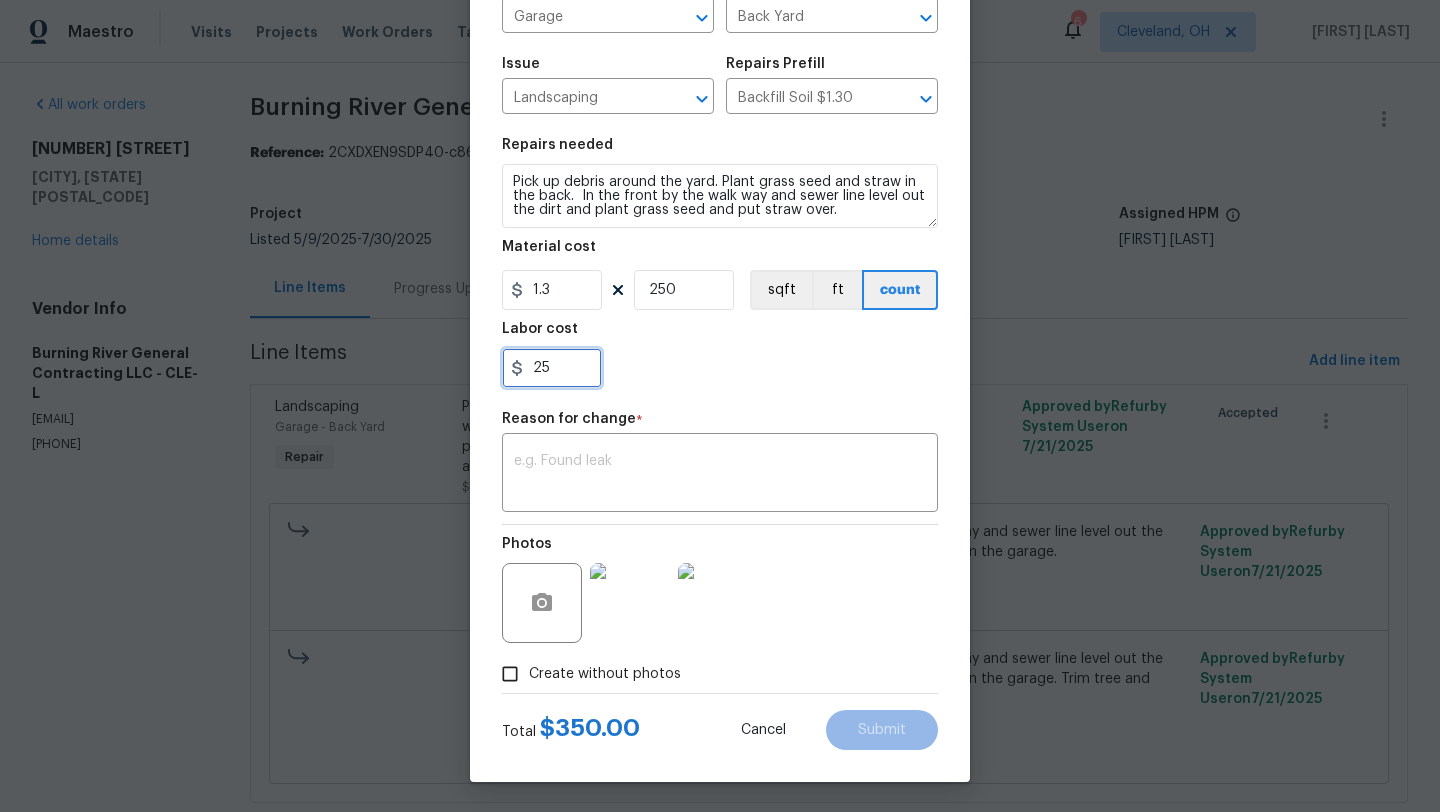 drag, startPoint x: 550, startPoint y: 370, endPoint x: 505, endPoint y: 372, distance: 45.044422 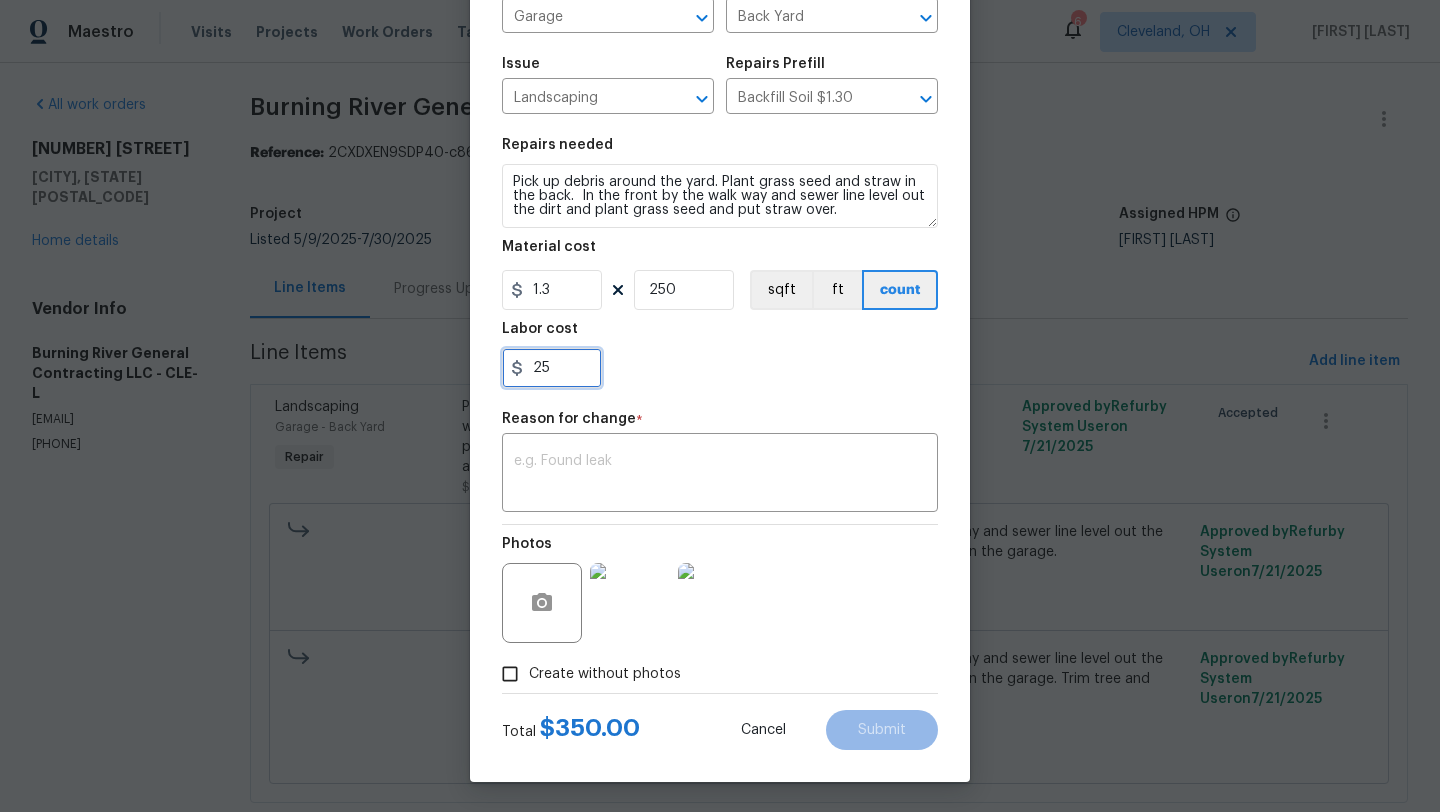 click on "25" at bounding box center (552, 368) 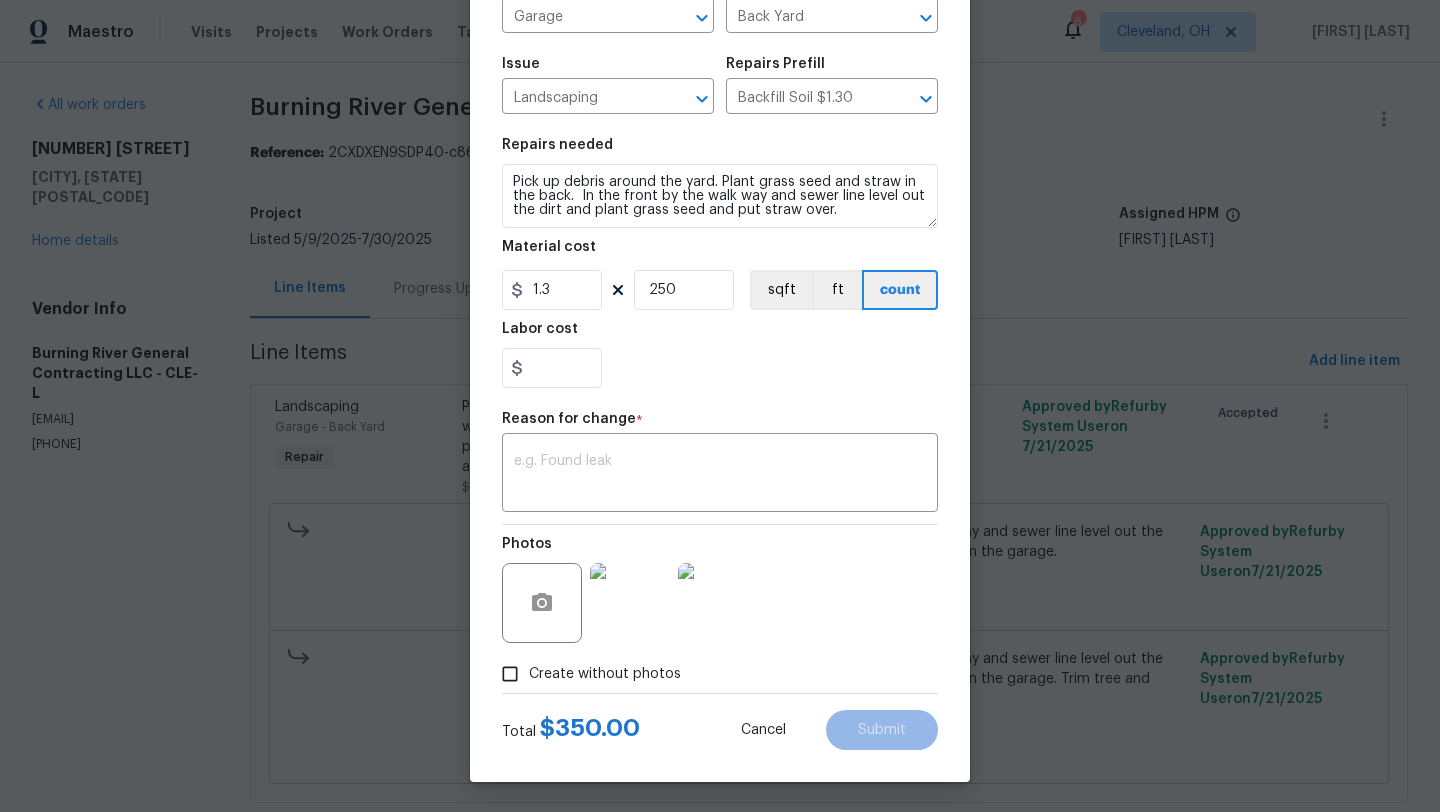 type on "0" 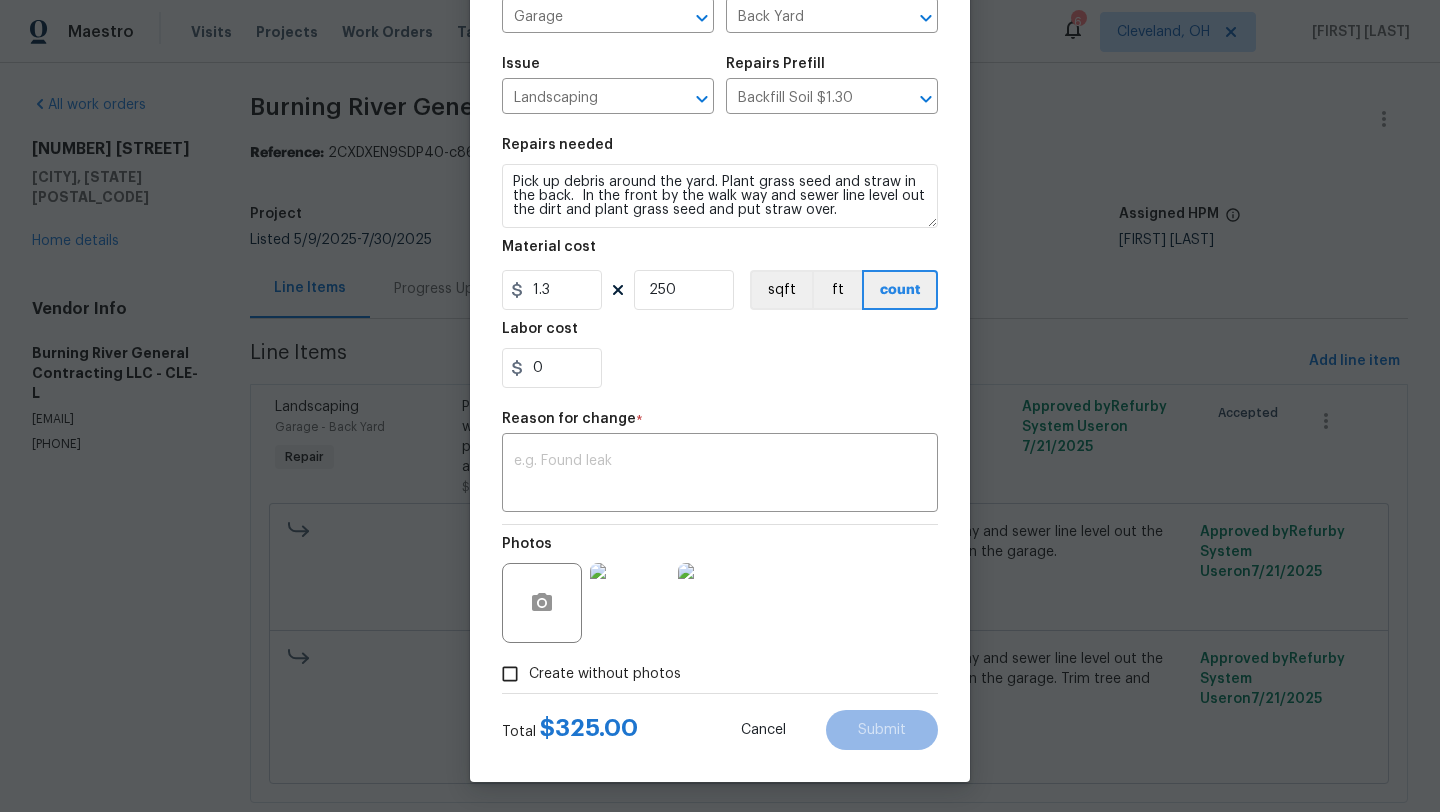 click on "0" at bounding box center (720, 368) 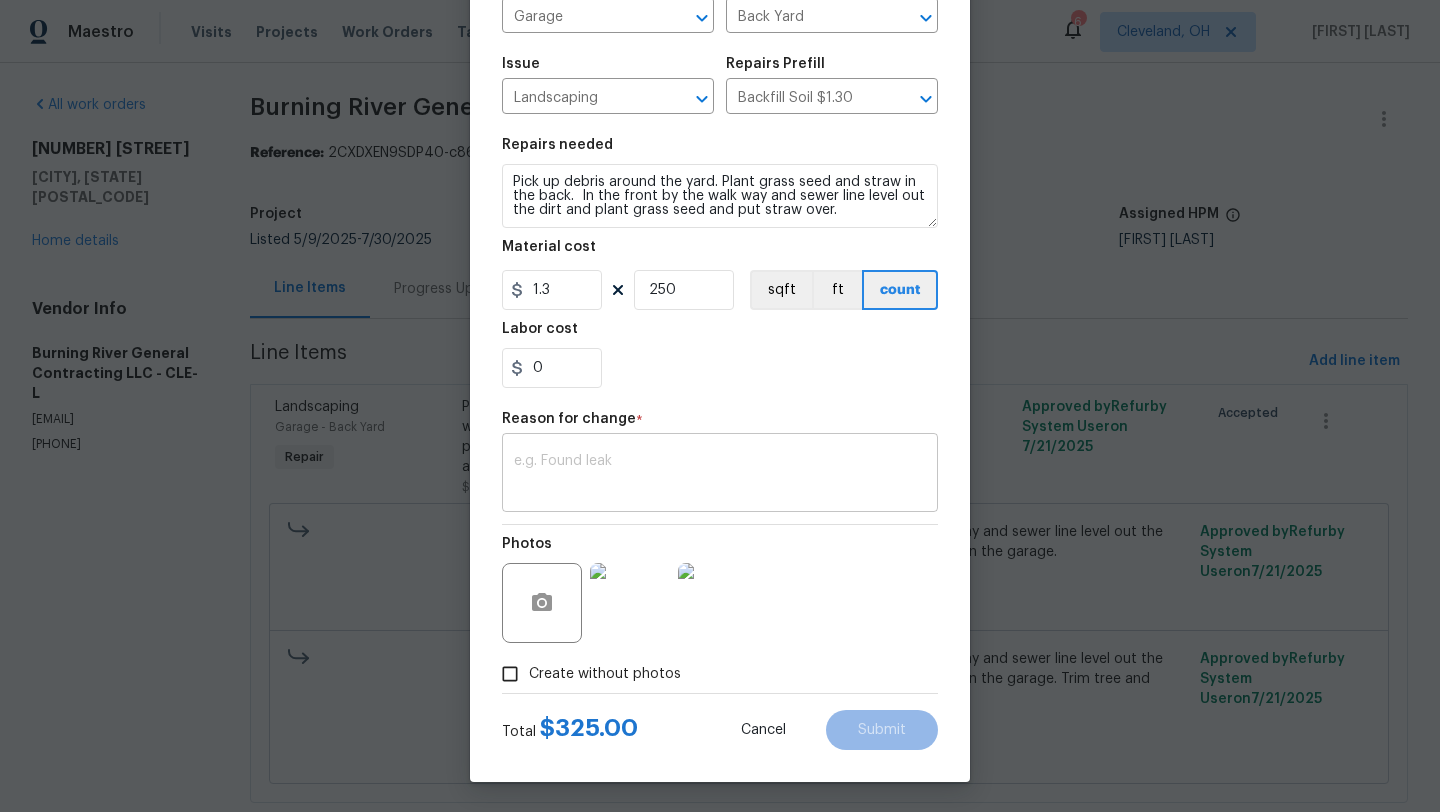 click at bounding box center (720, 475) 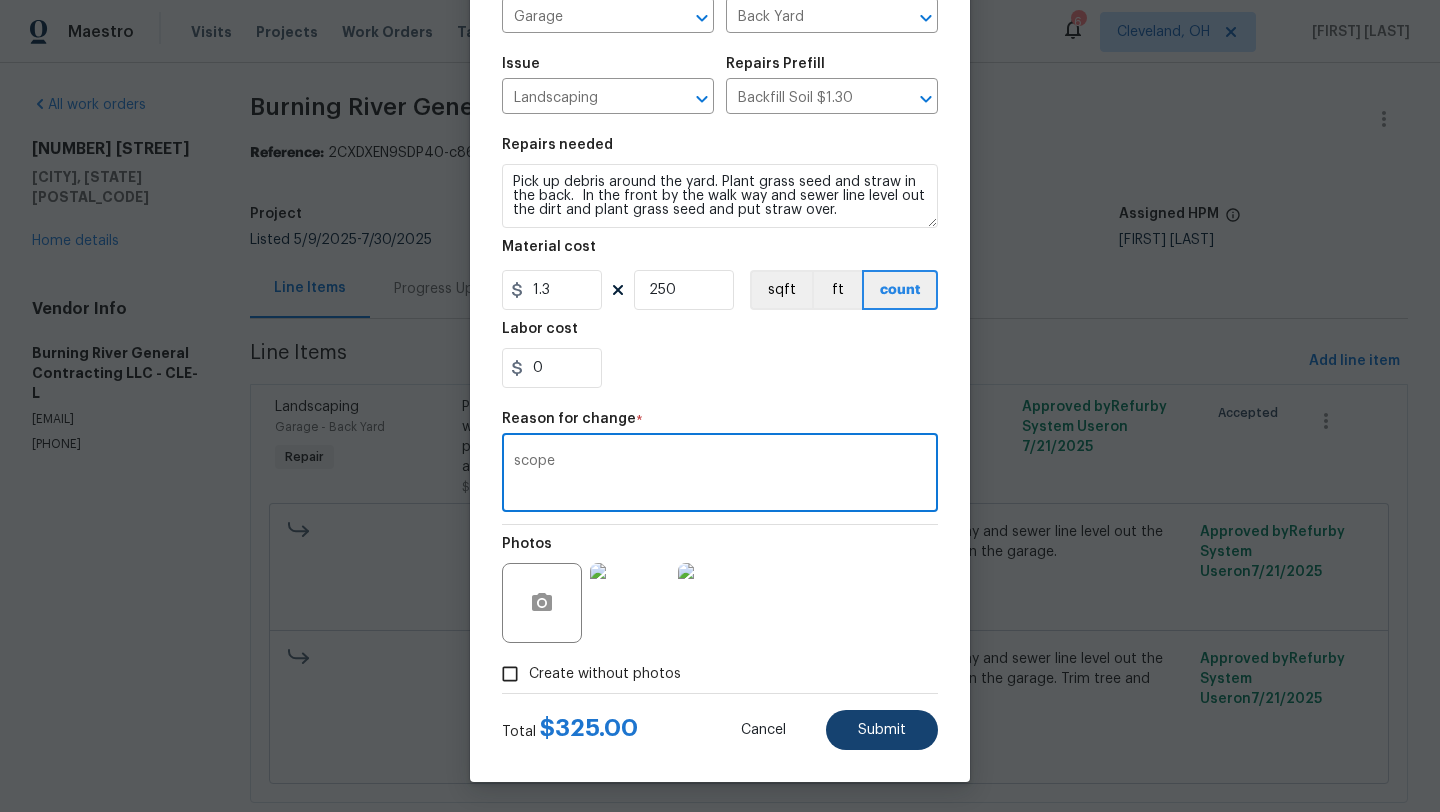 type on "scope" 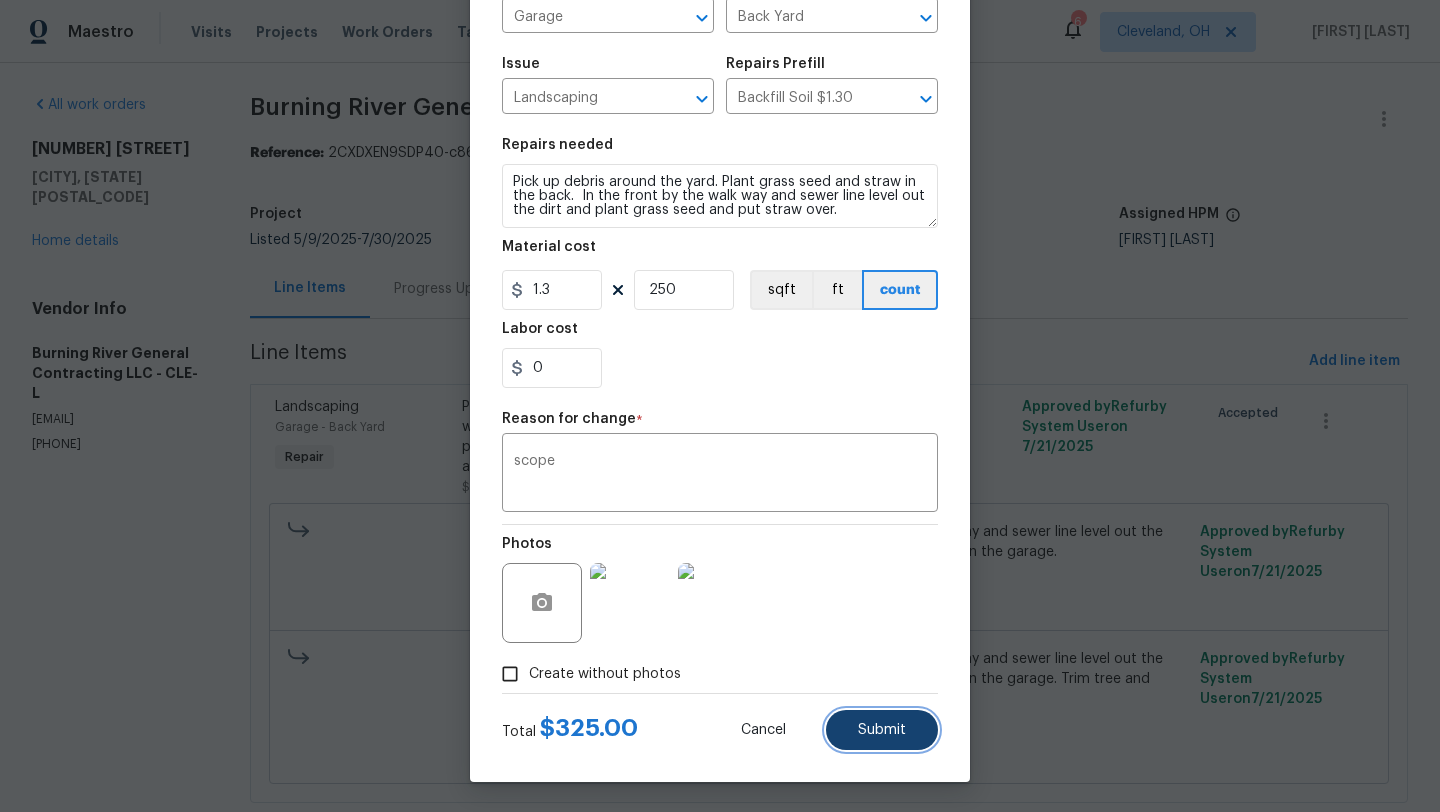 click on "Submit" at bounding box center (882, 730) 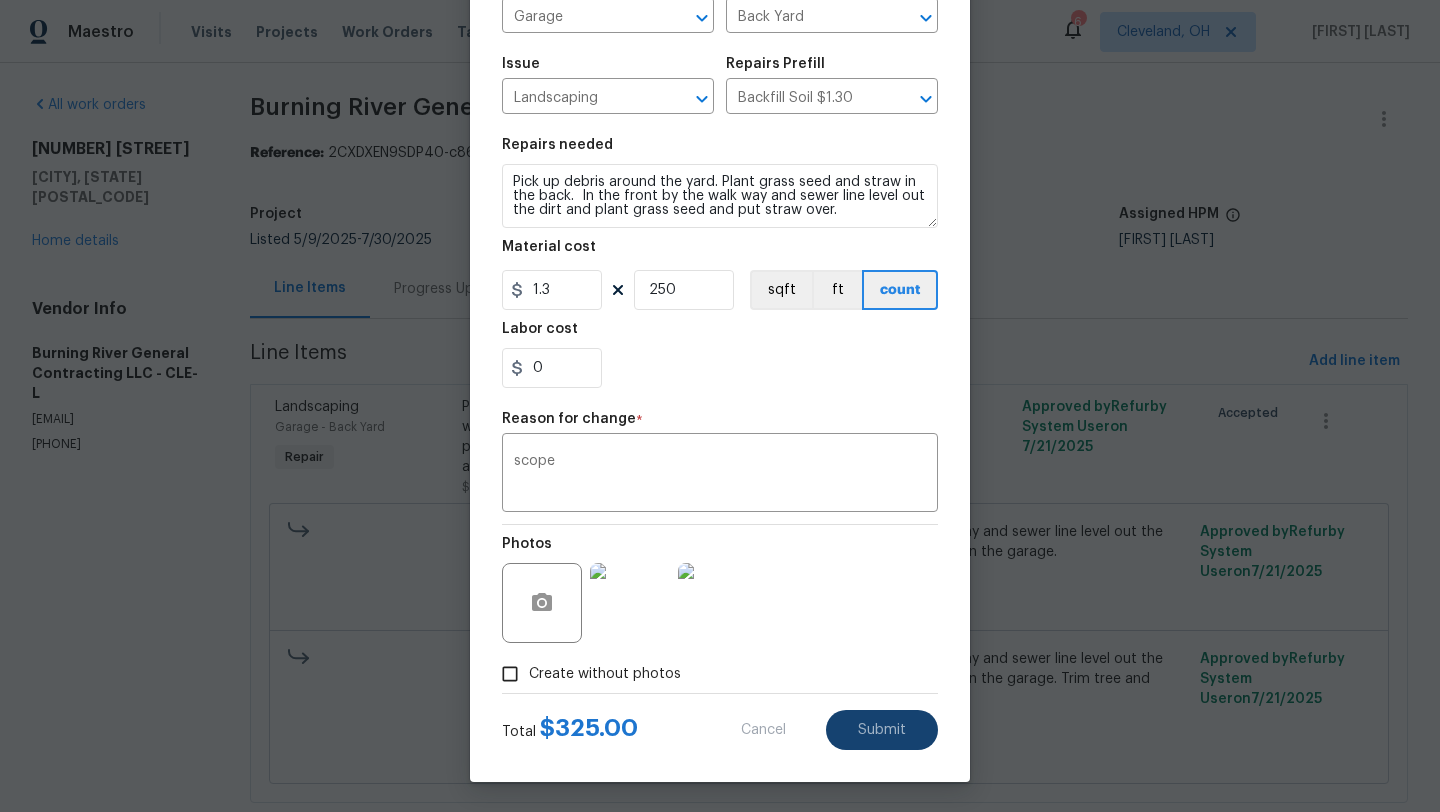 type on "Please take the shingles by the garage as debrs. In the front by the walk way and sewer line level out the dirt and plant grass seed and put straw over.Please clean out the gutters on the garage. Trim tree and branches" 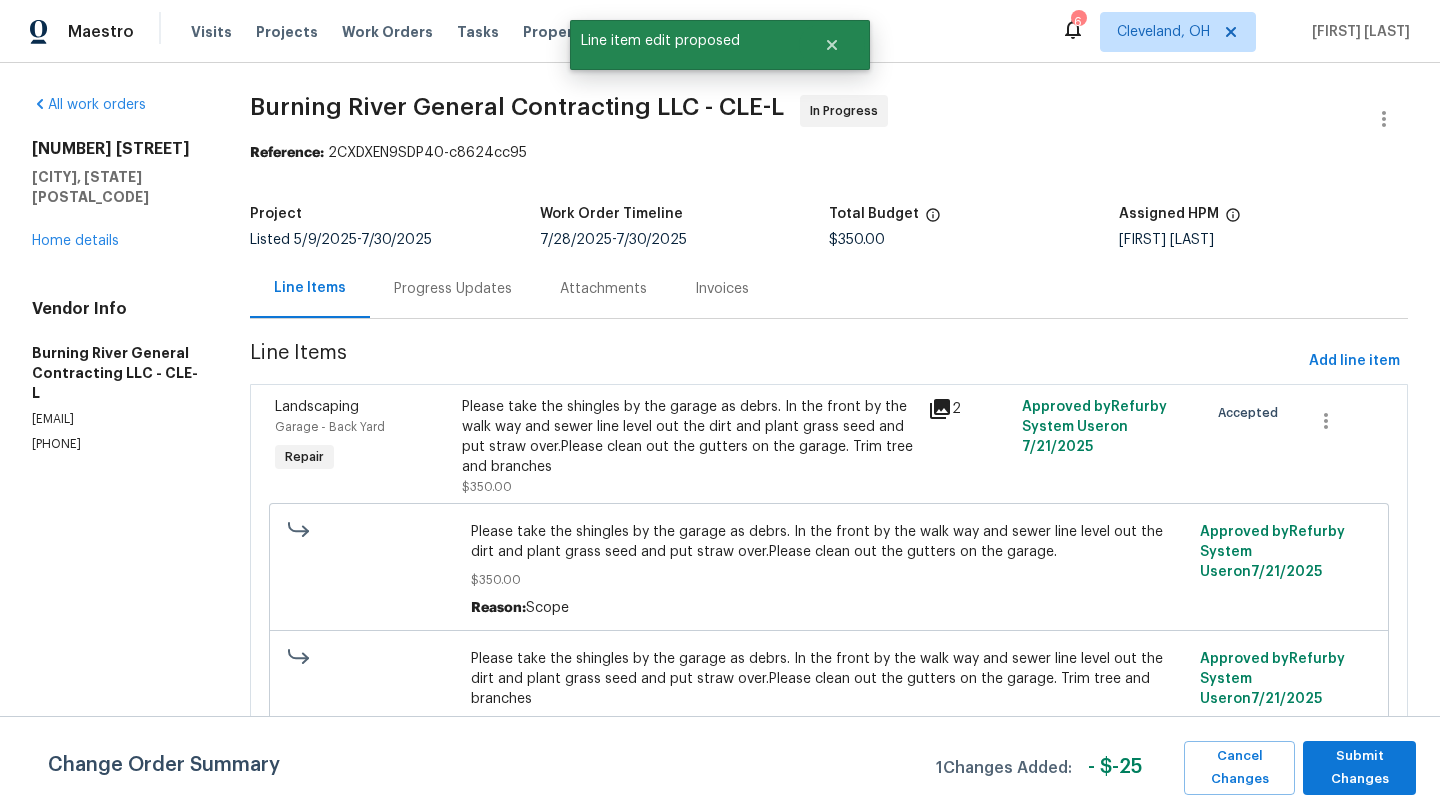 scroll, scrollTop: 0, scrollLeft: 0, axis: both 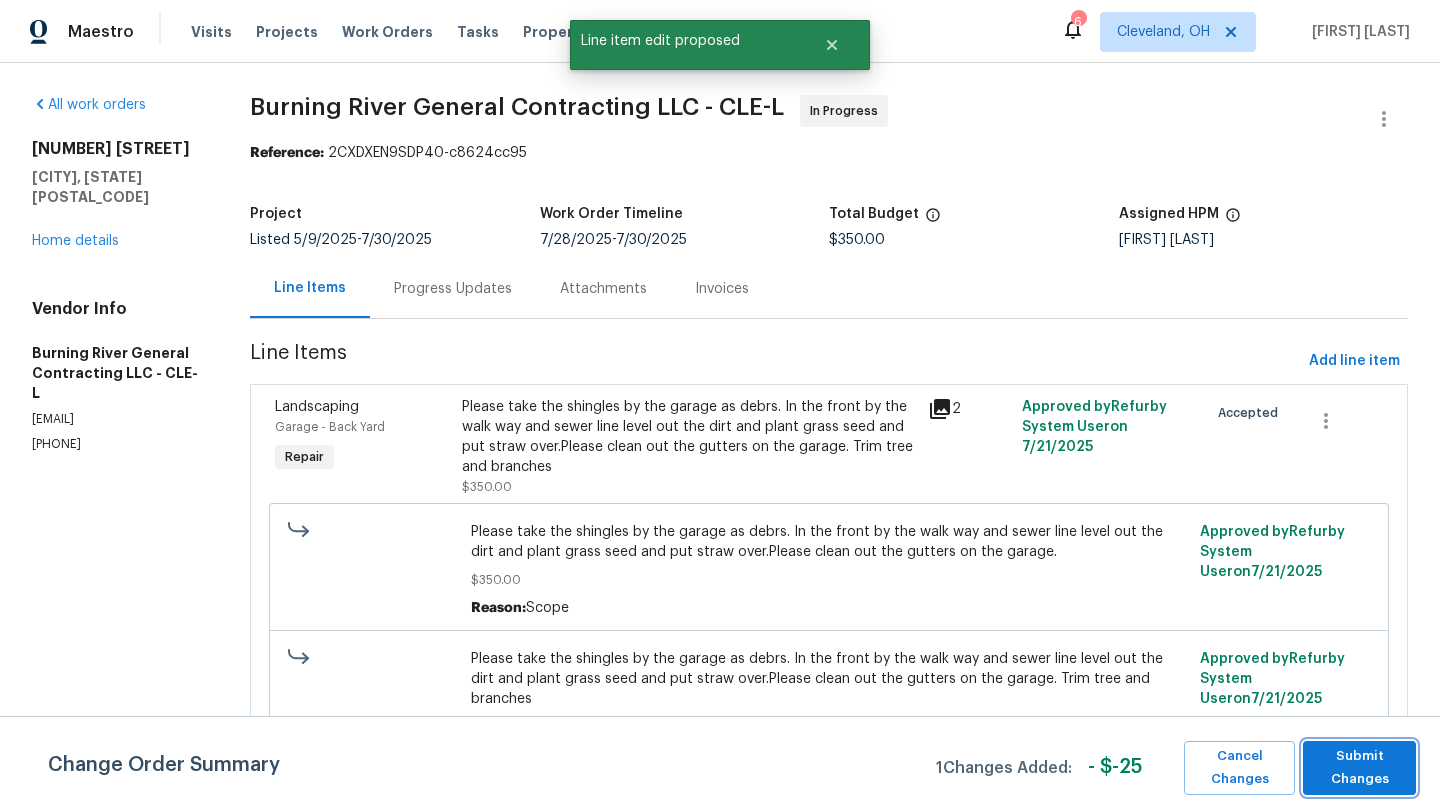 click on "Submit Changes" at bounding box center [1359, 768] 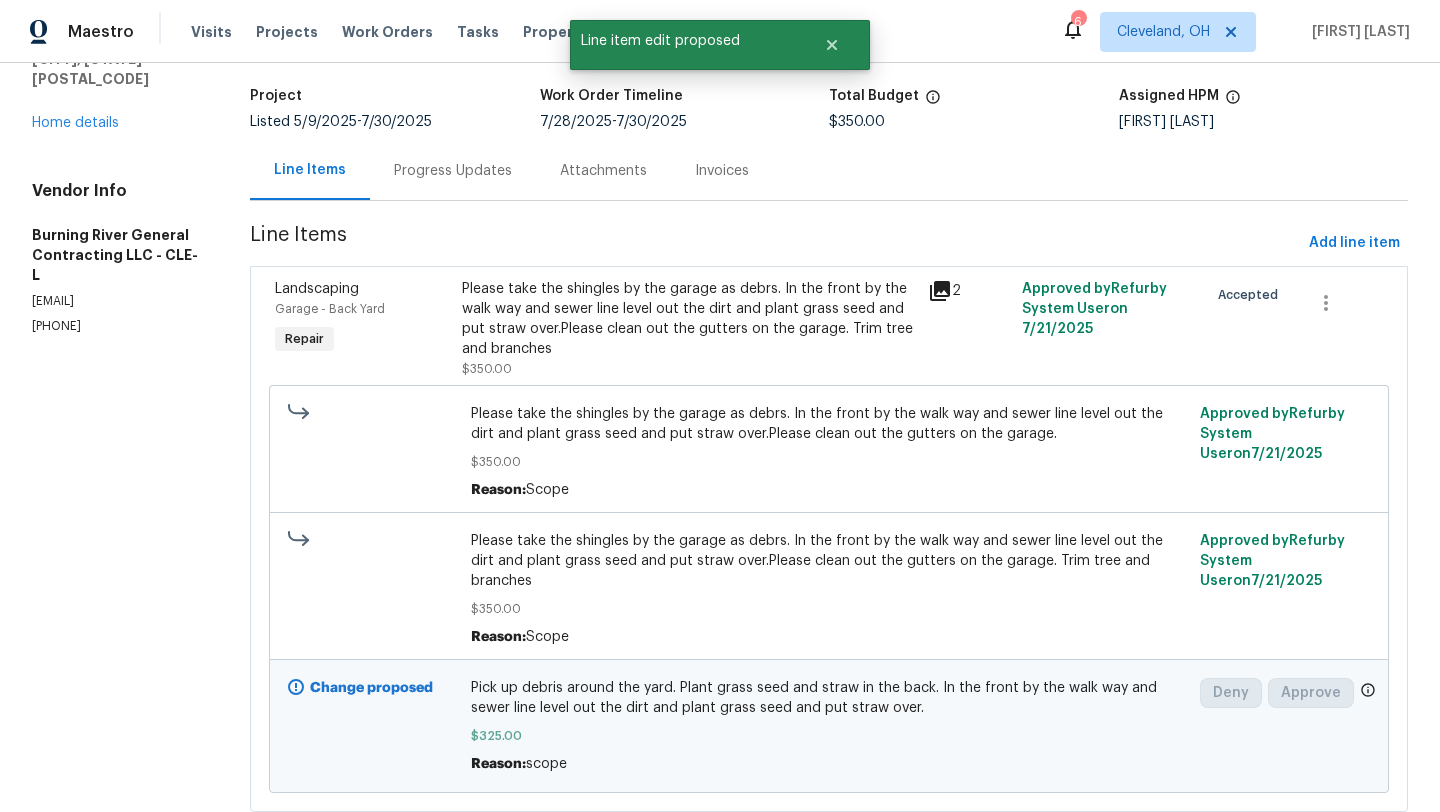 scroll, scrollTop: 156, scrollLeft: 0, axis: vertical 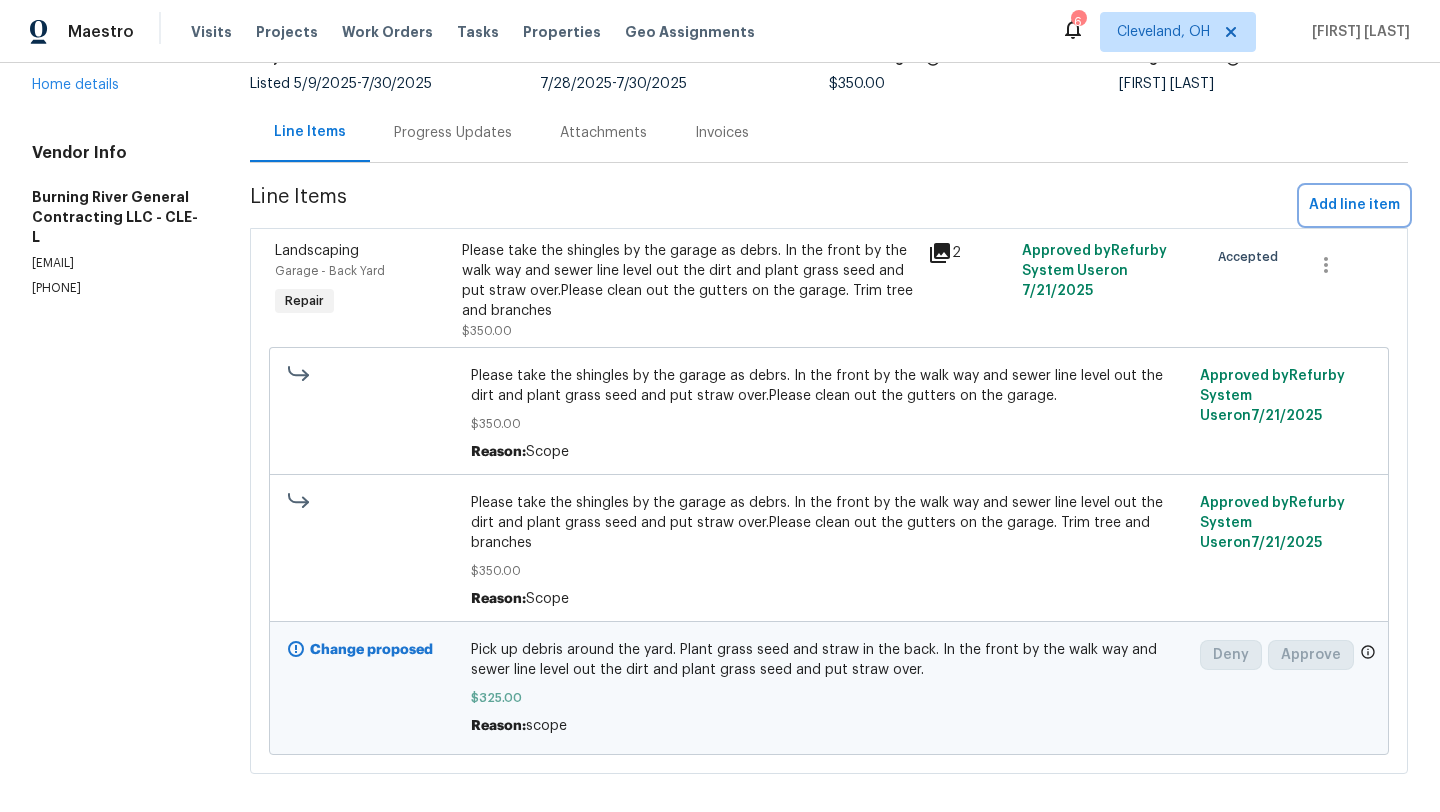 click on "Add line item" at bounding box center [1354, 205] 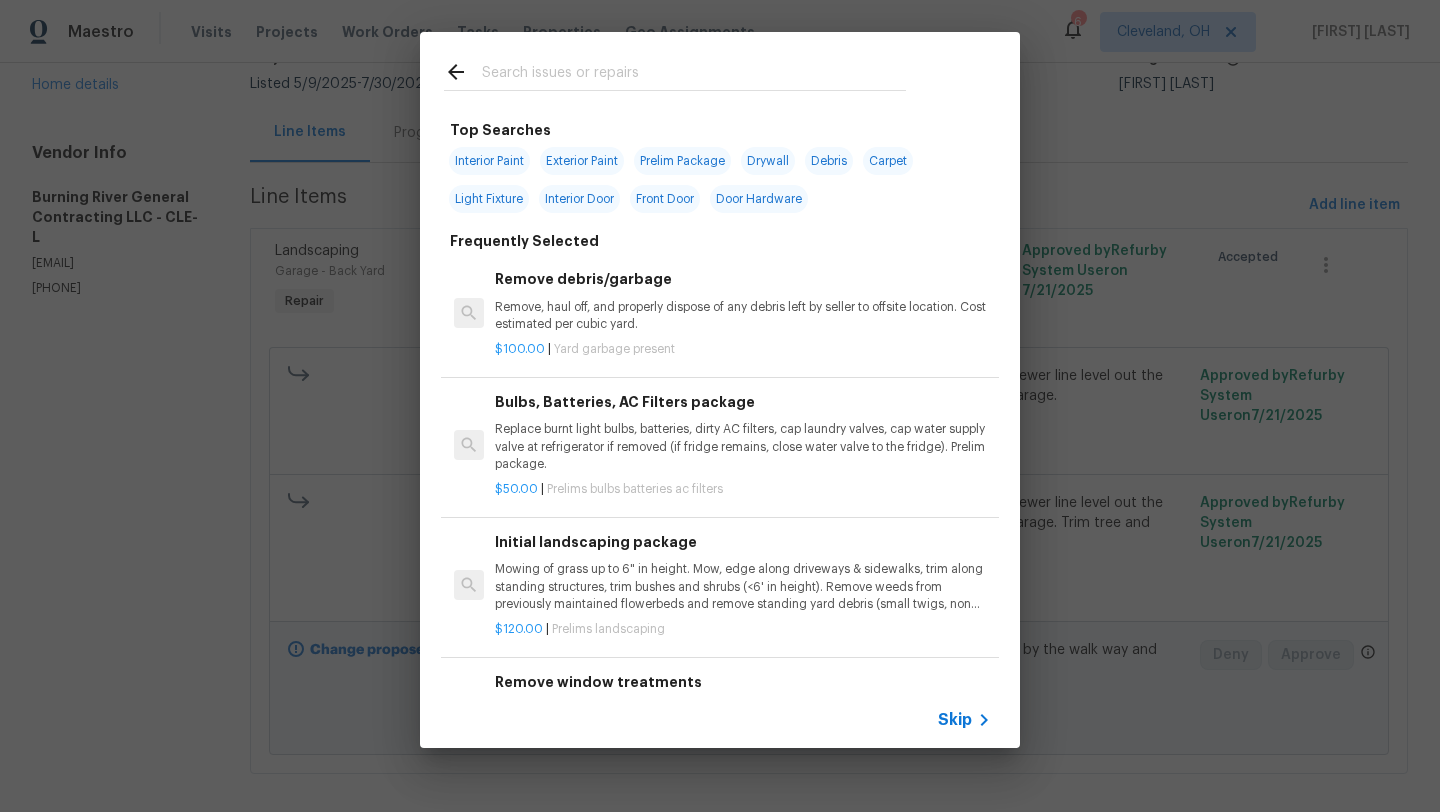 click at bounding box center (694, 75) 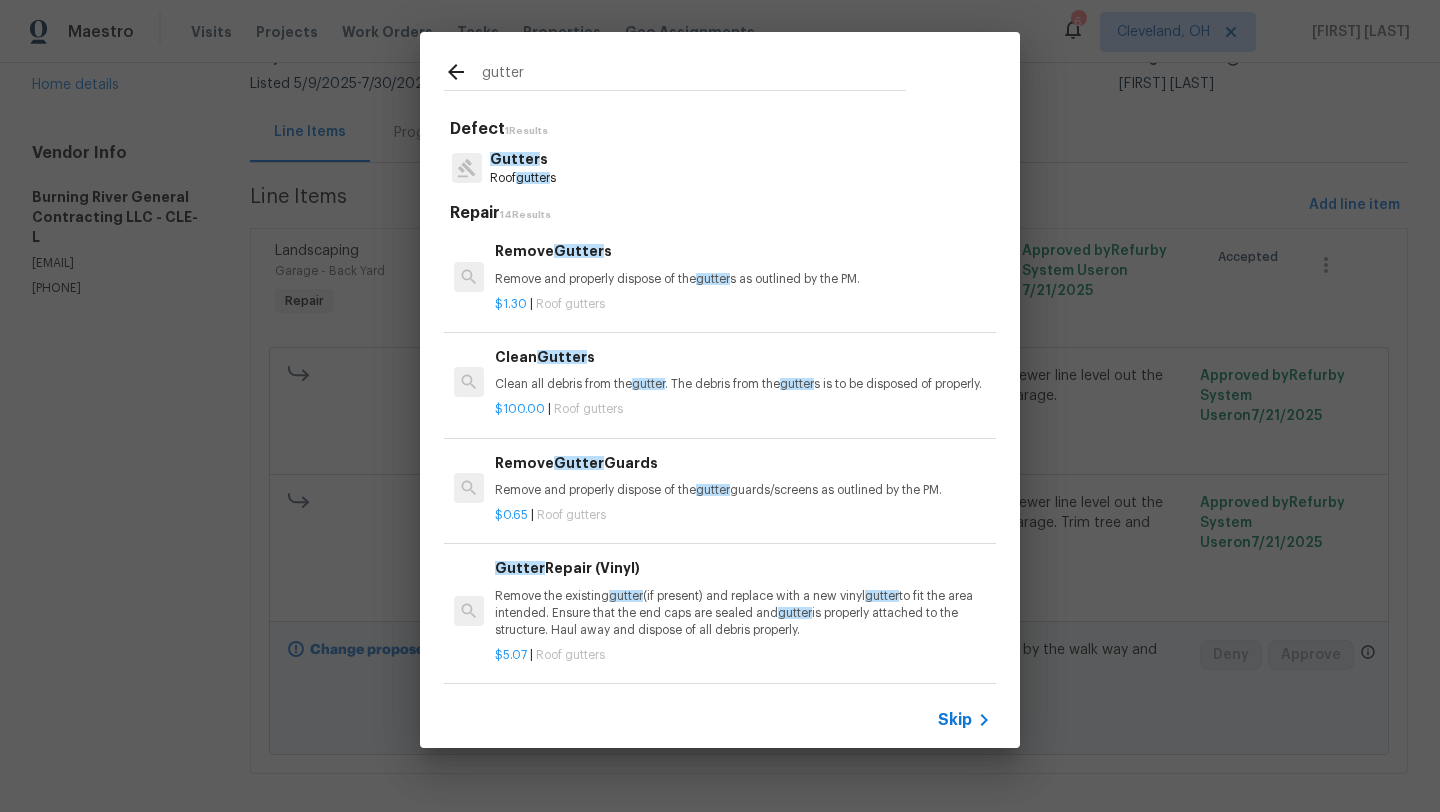 type on "gutter" 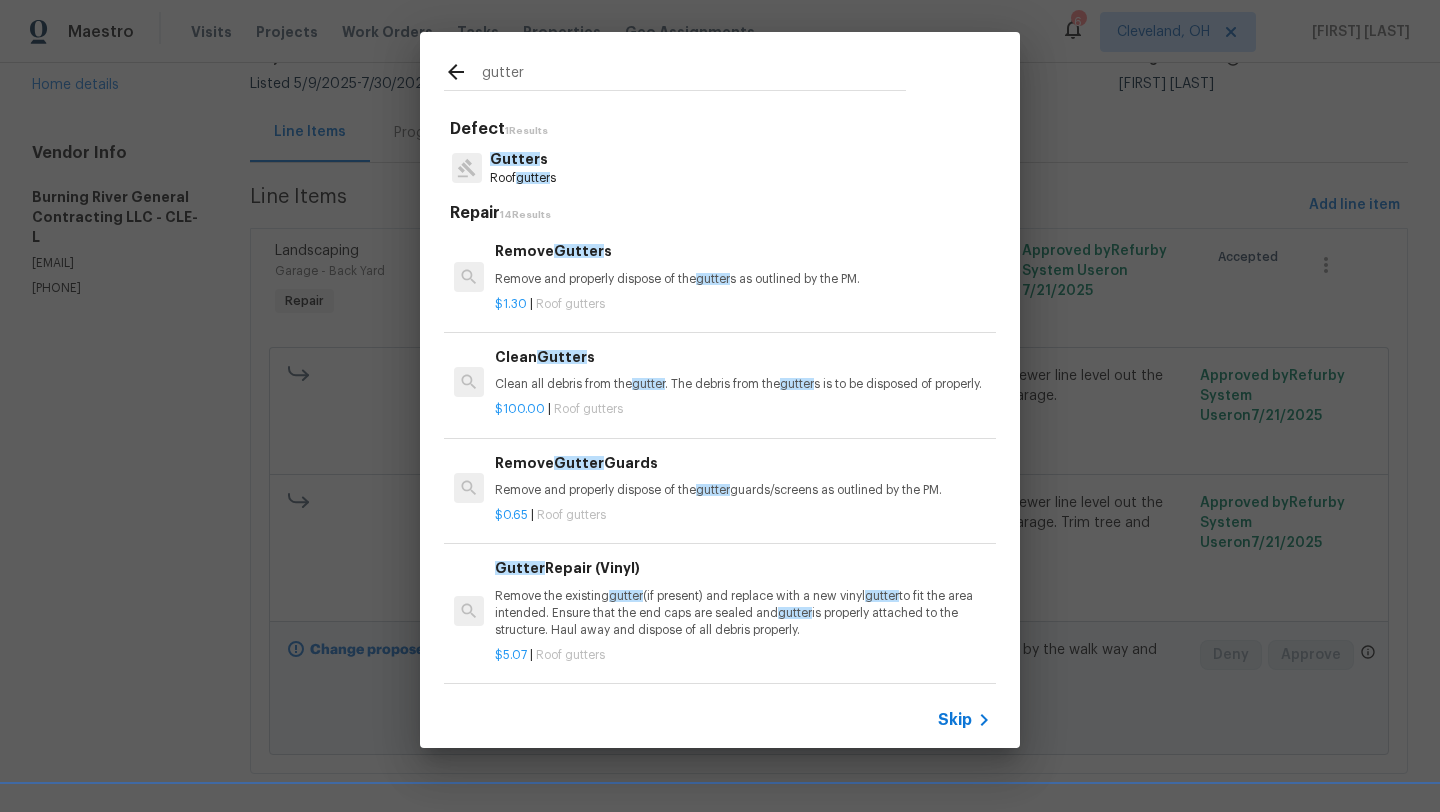 click on "Clean all debris from the gutter . The debris from the gutters is to be disposed of properly." at bounding box center [743, 384] 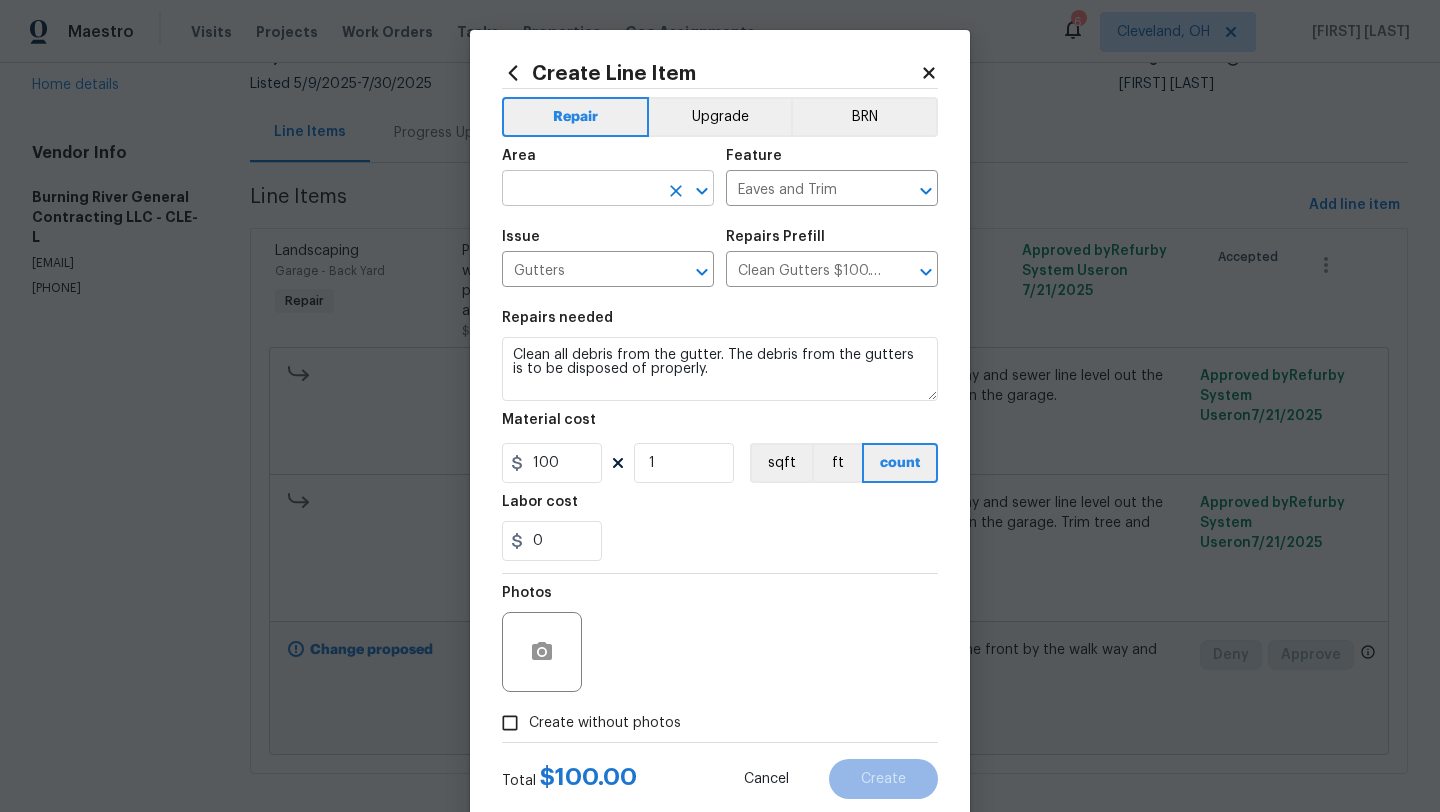 click at bounding box center (580, 190) 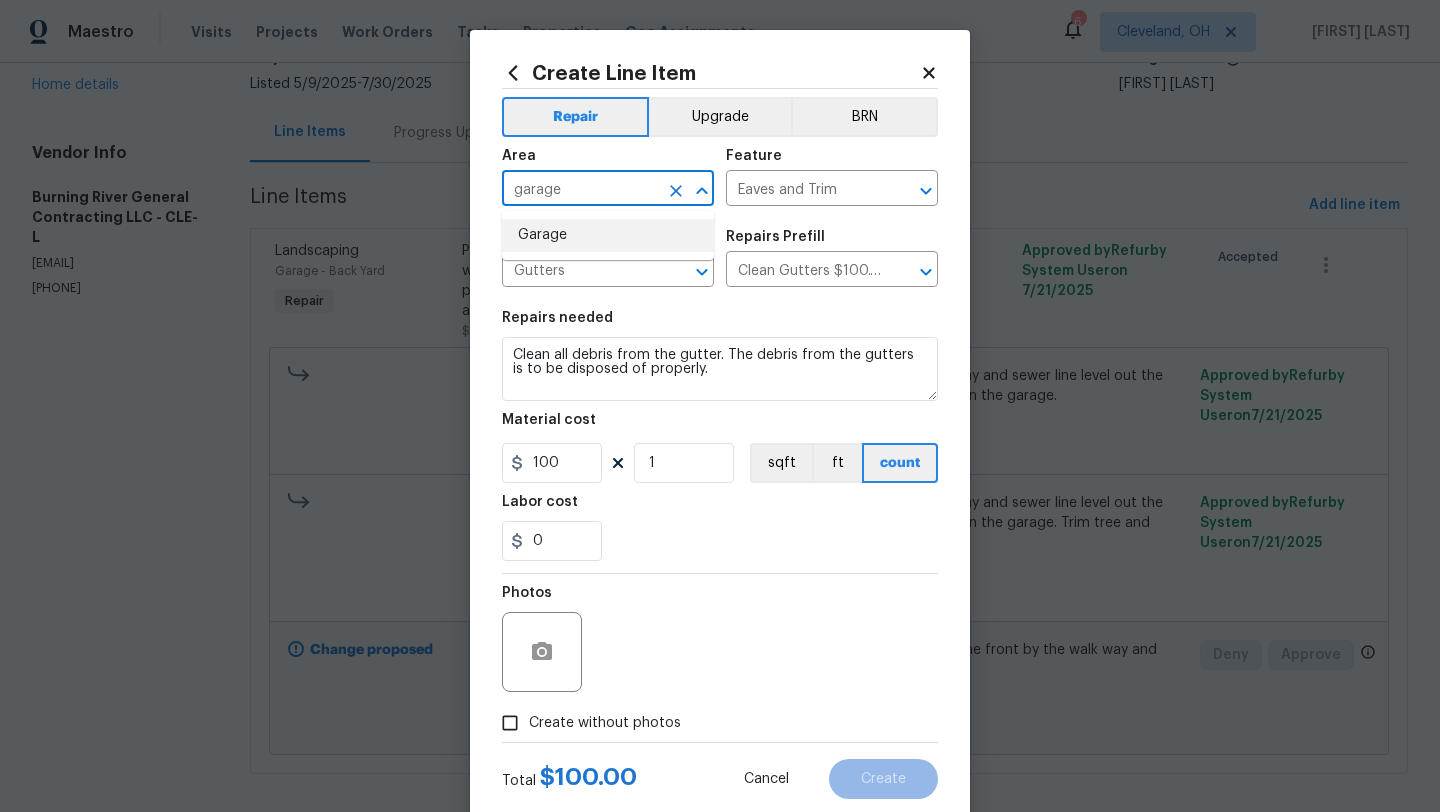 click on "Garage" at bounding box center [608, 235] 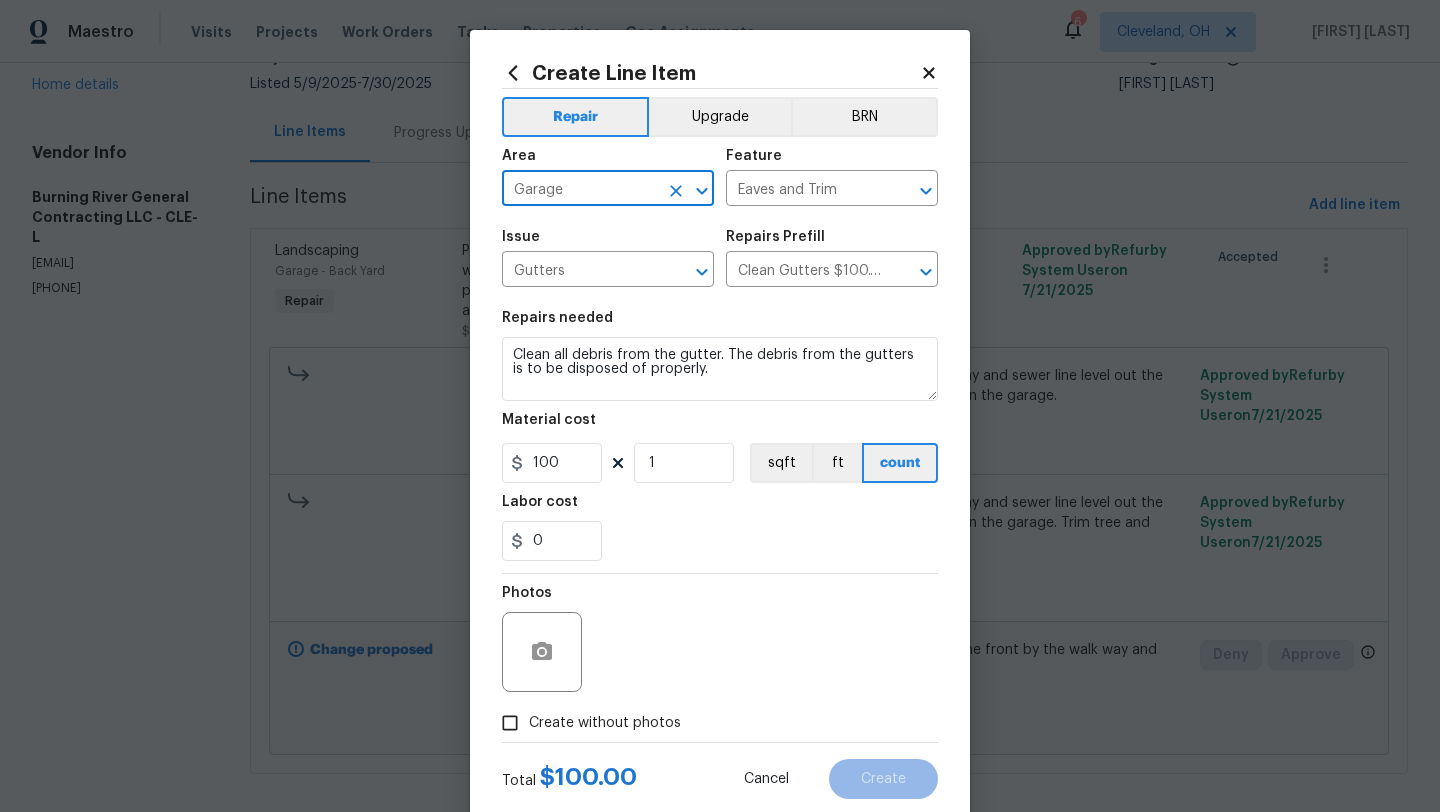 drag, startPoint x: 581, startPoint y: 189, endPoint x: 472, endPoint y: 192, distance: 109.041275 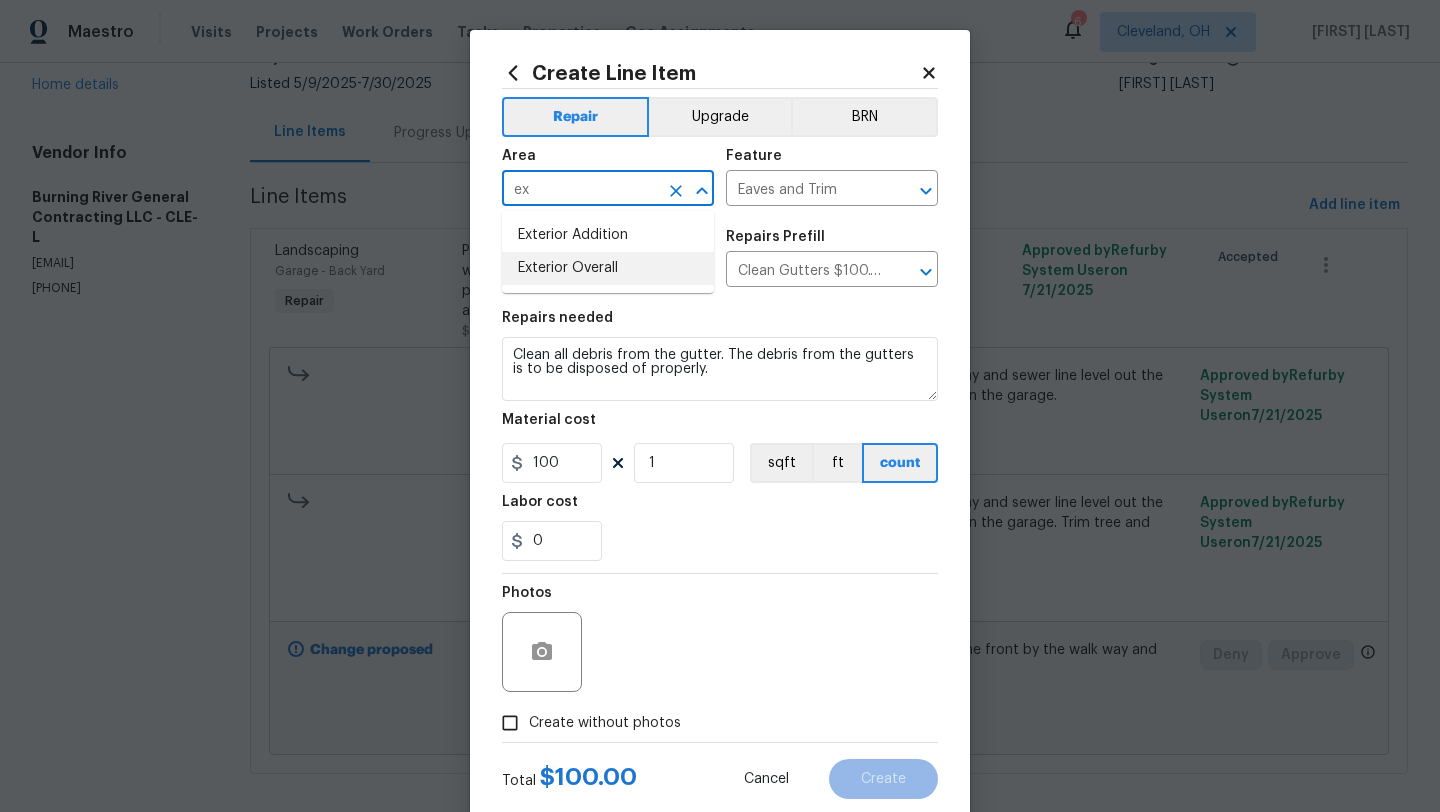 click on "Exterior Overall" at bounding box center [608, 268] 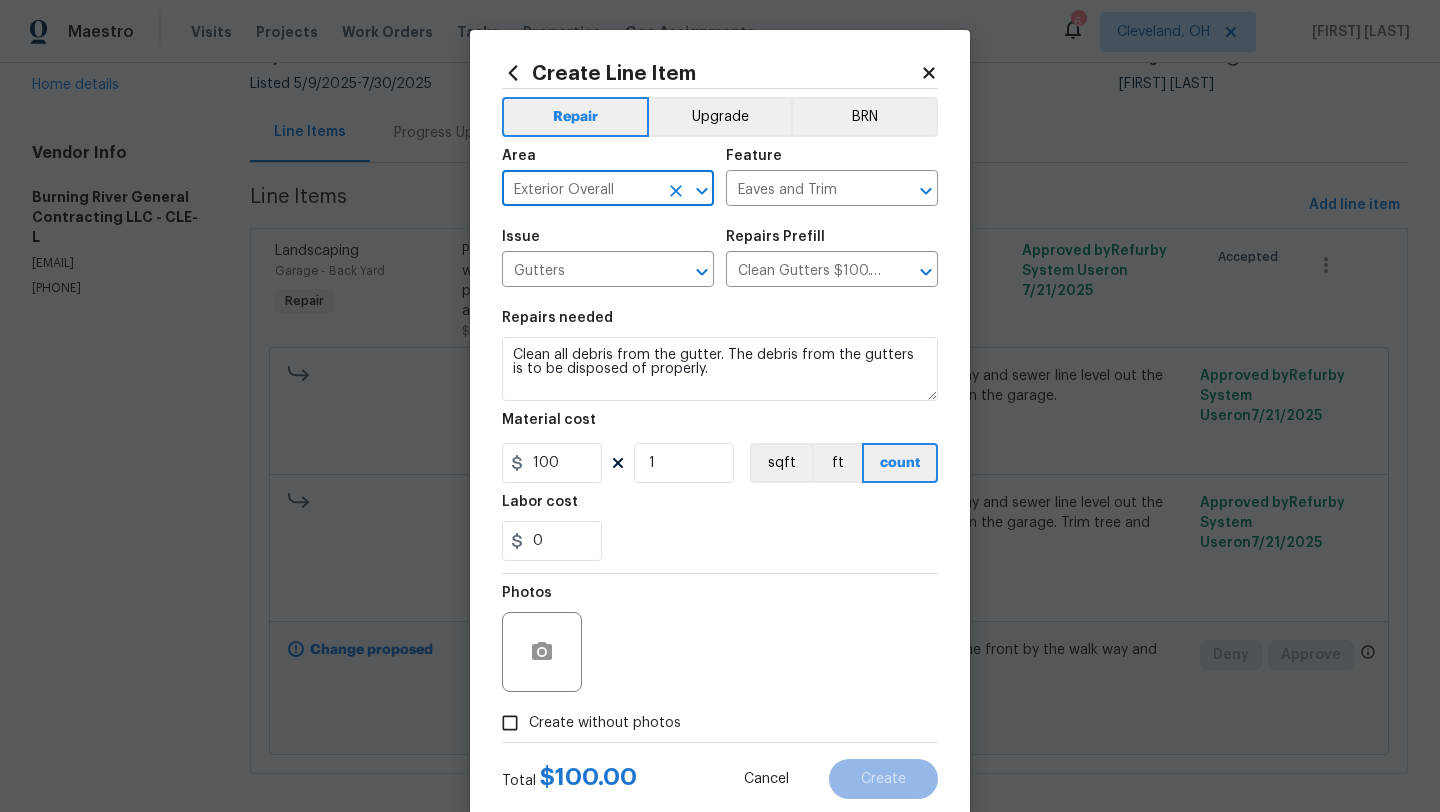 type on "Exterior Overall" 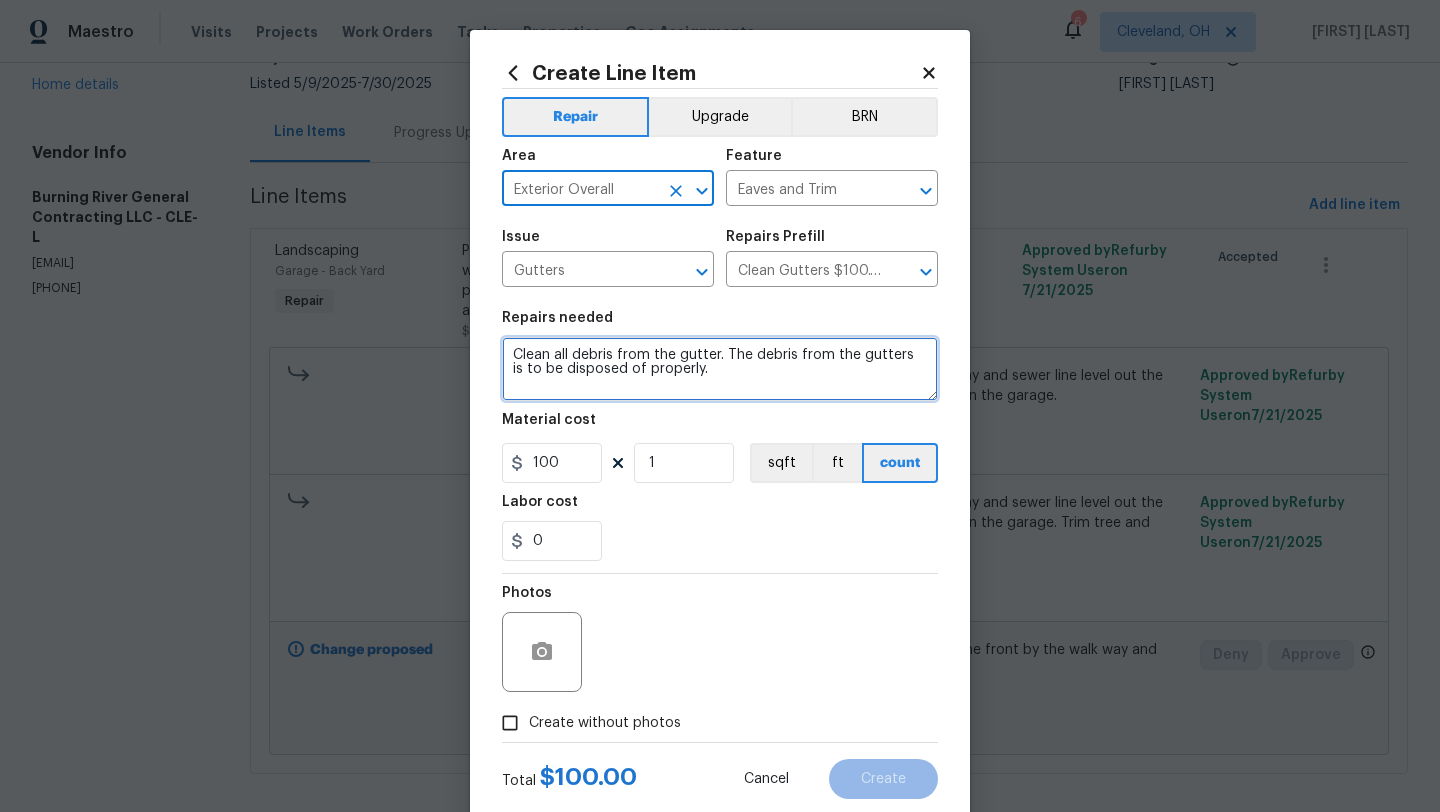 click on "Clean all debris from the gutter. The debris from the gutters is to be disposed of properly." at bounding box center [720, 369] 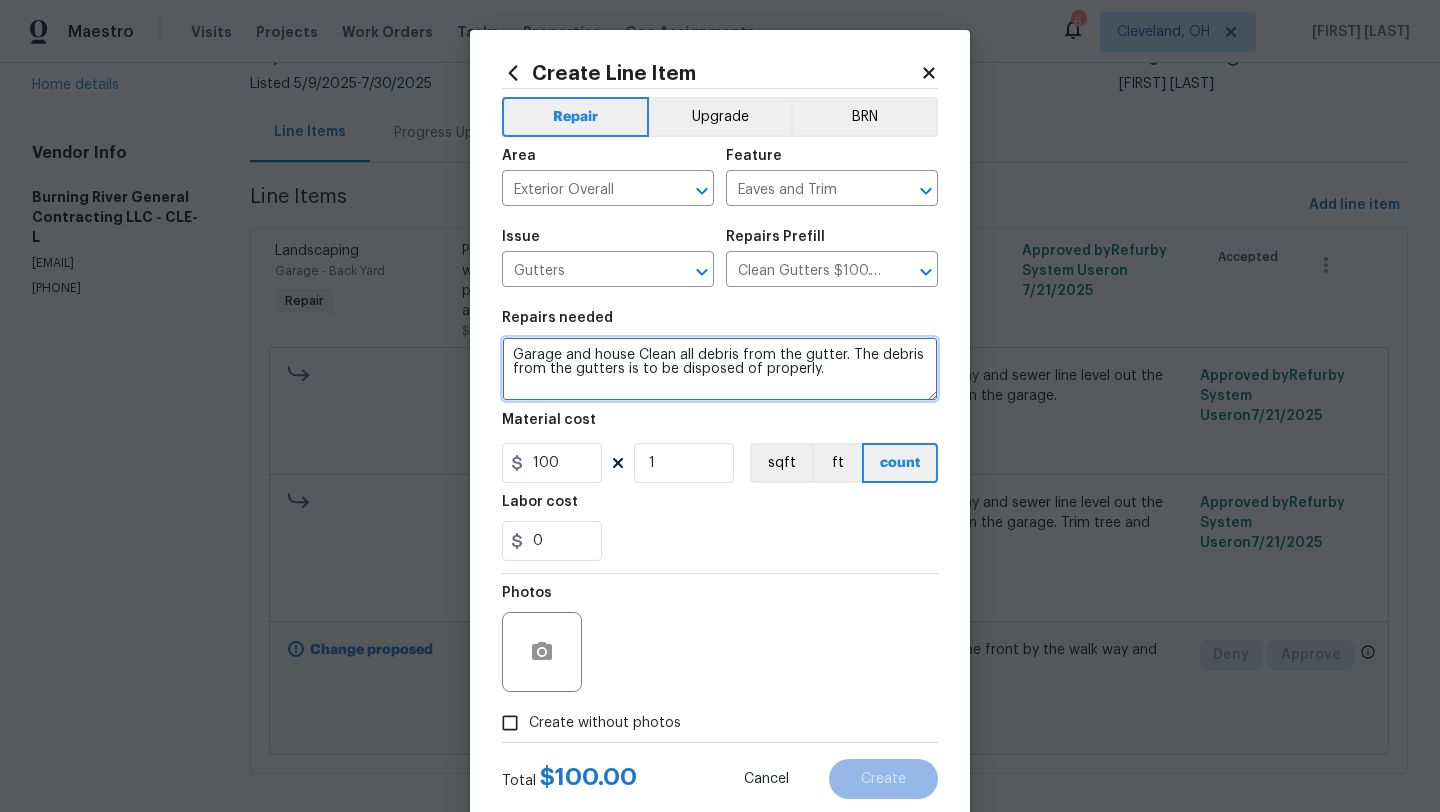 type on "Garage and house Clean all debris from the gutter. The debris from the gutters is to be disposed of properly." 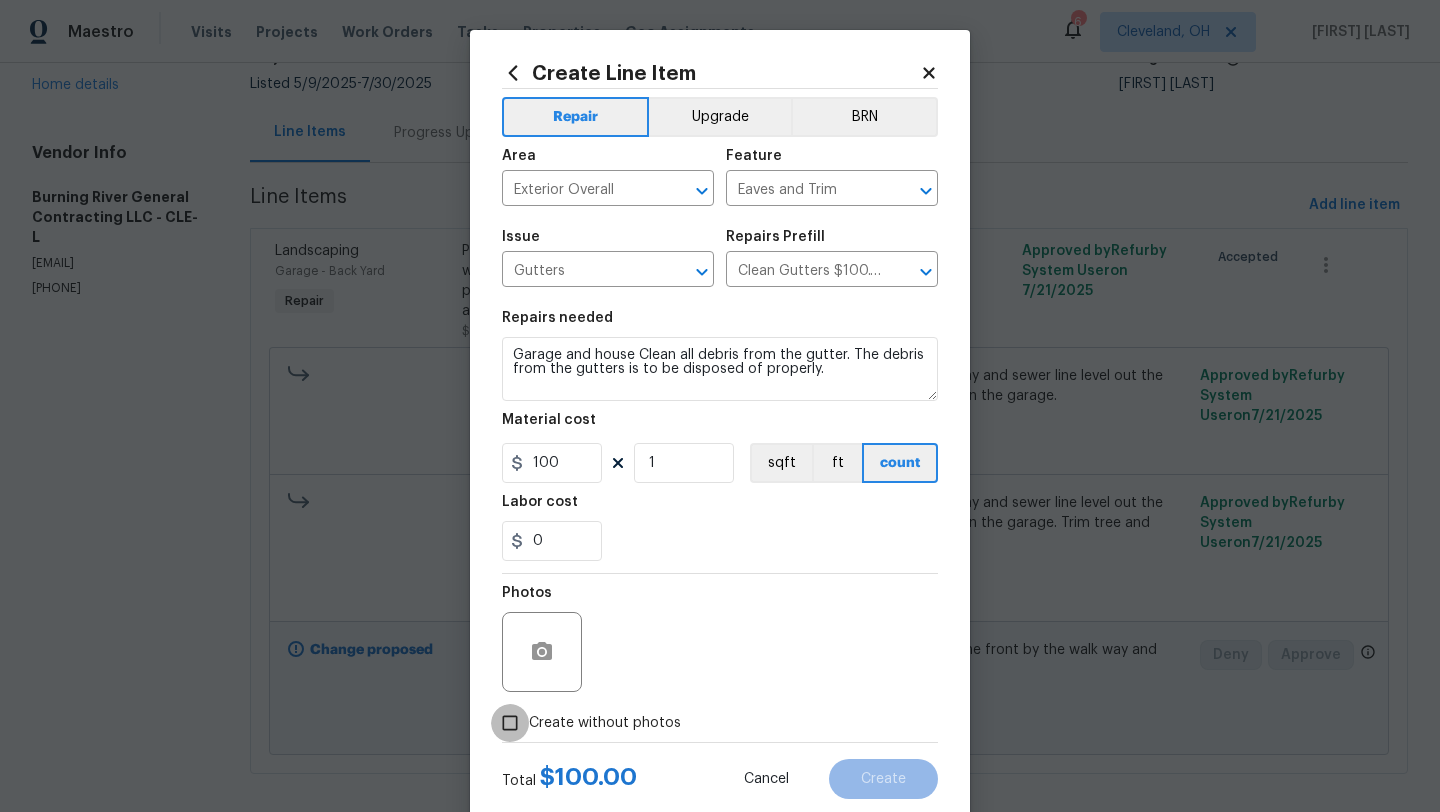 click on "Create without photos" at bounding box center (510, 723) 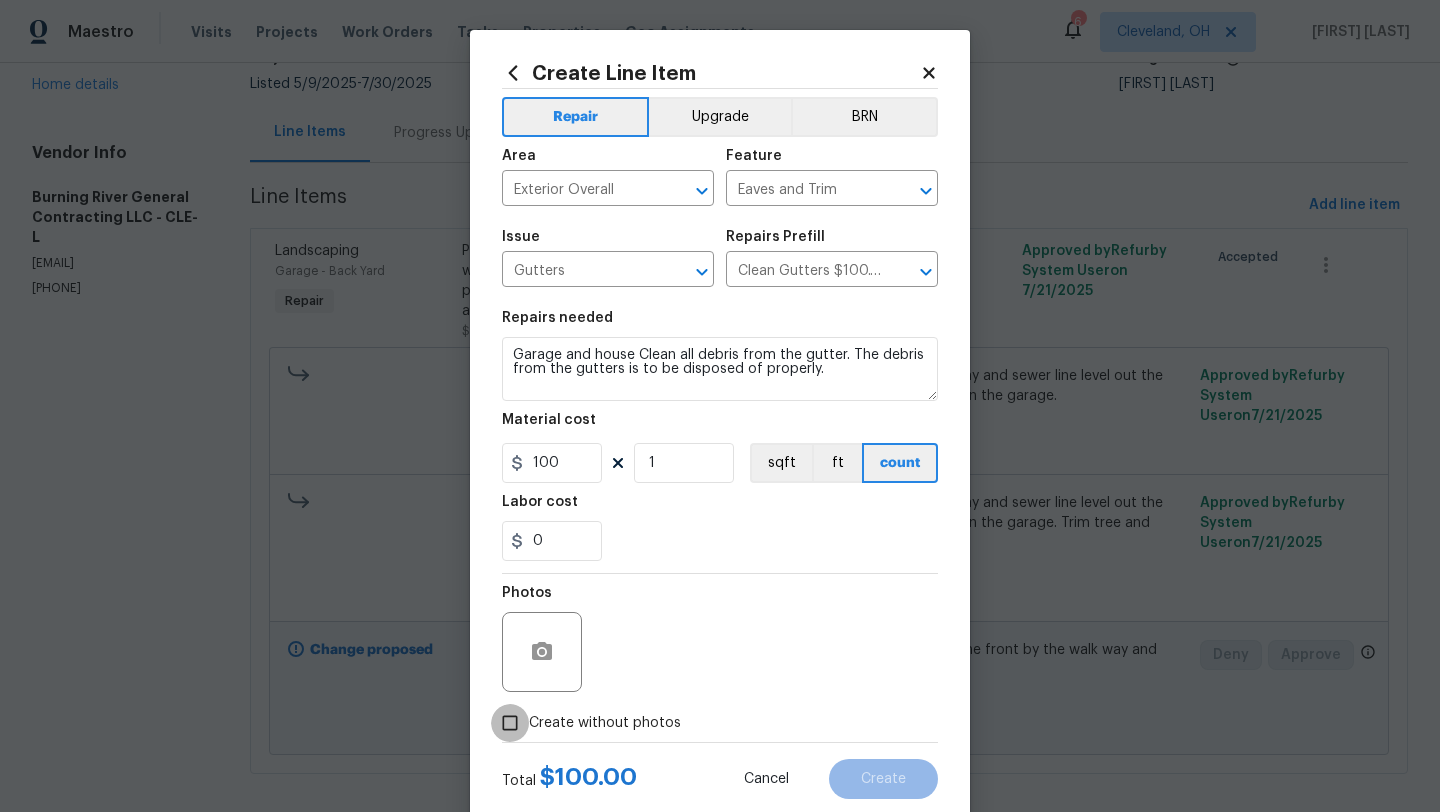 checkbox on "true" 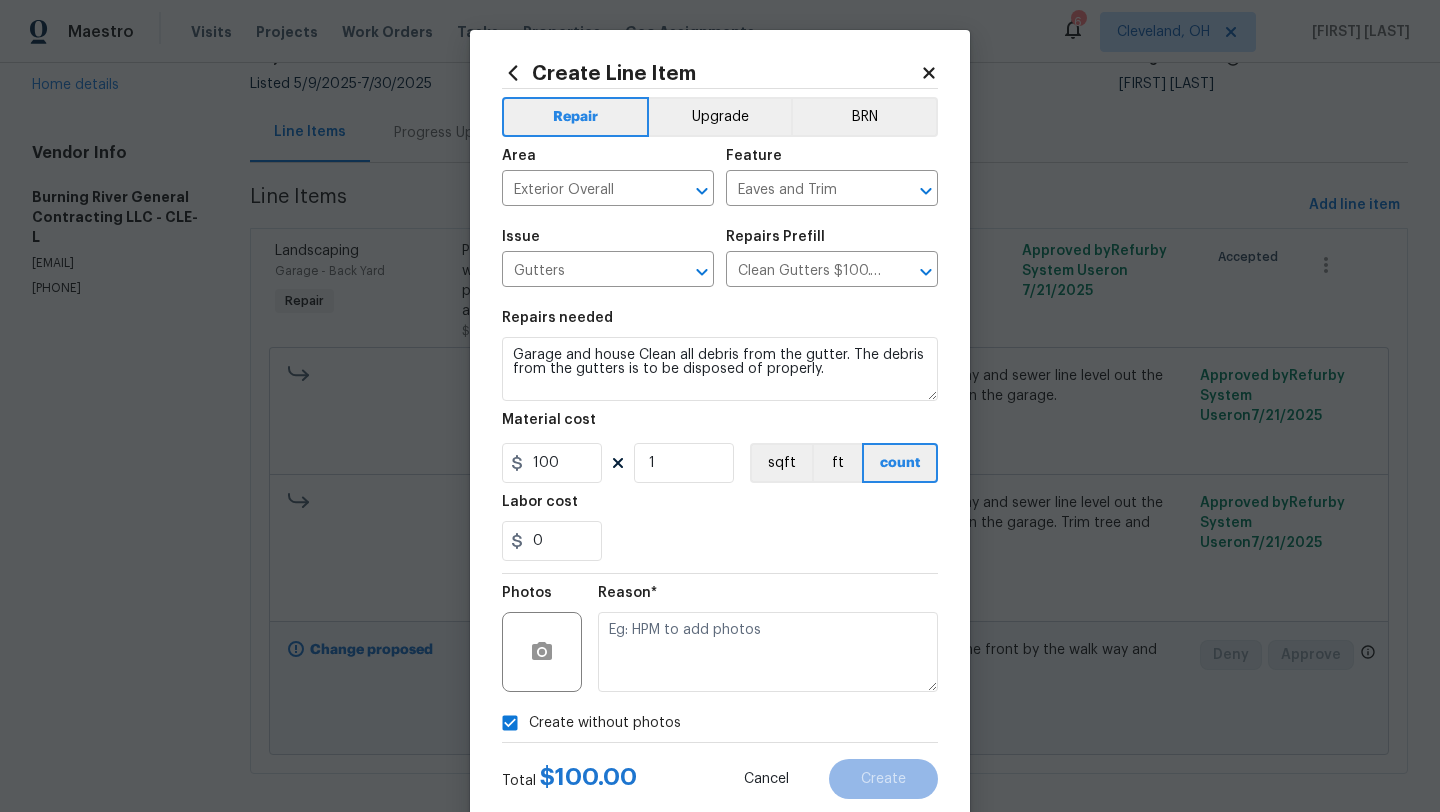 click on "Reason*" at bounding box center [768, 639] 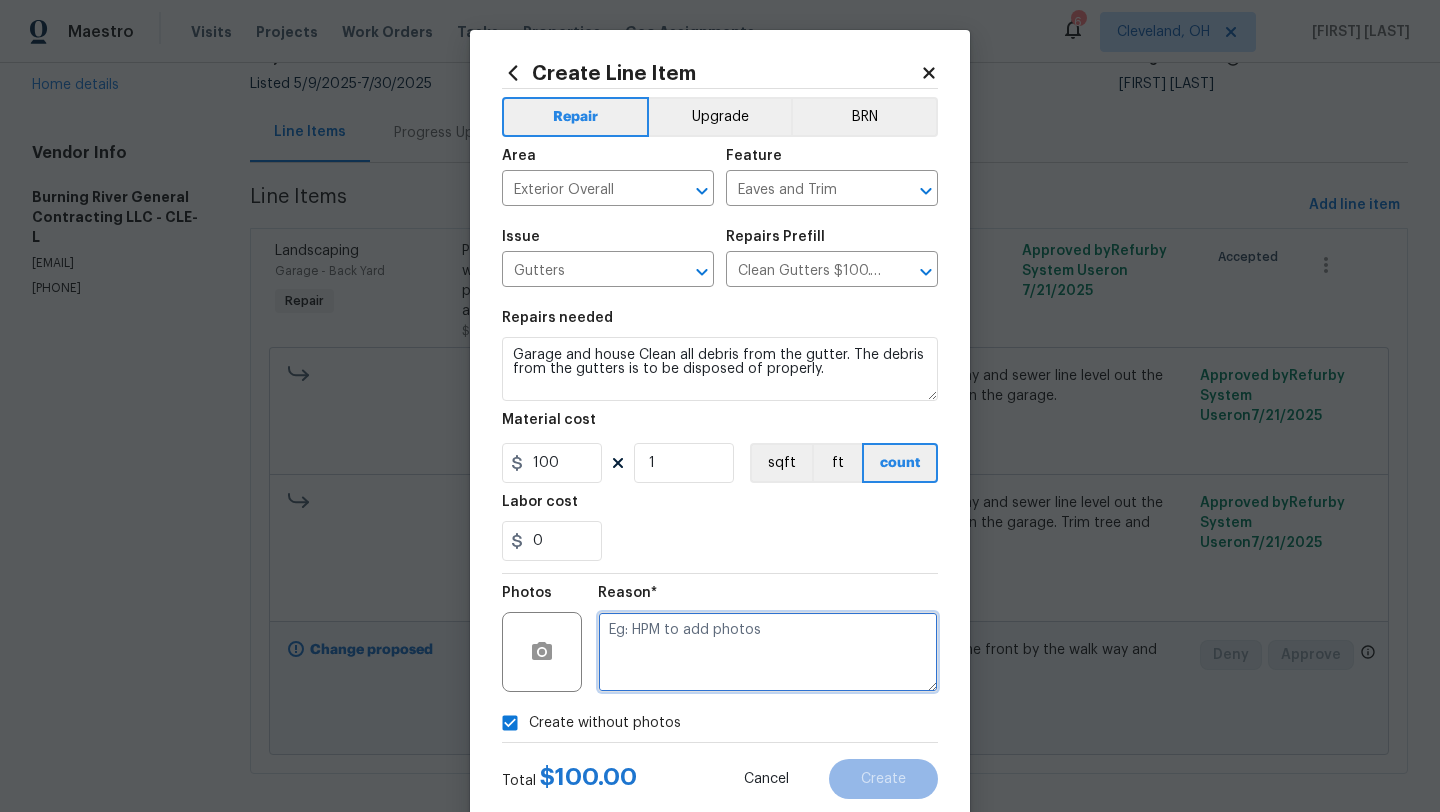 click at bounding box center [768, 652] 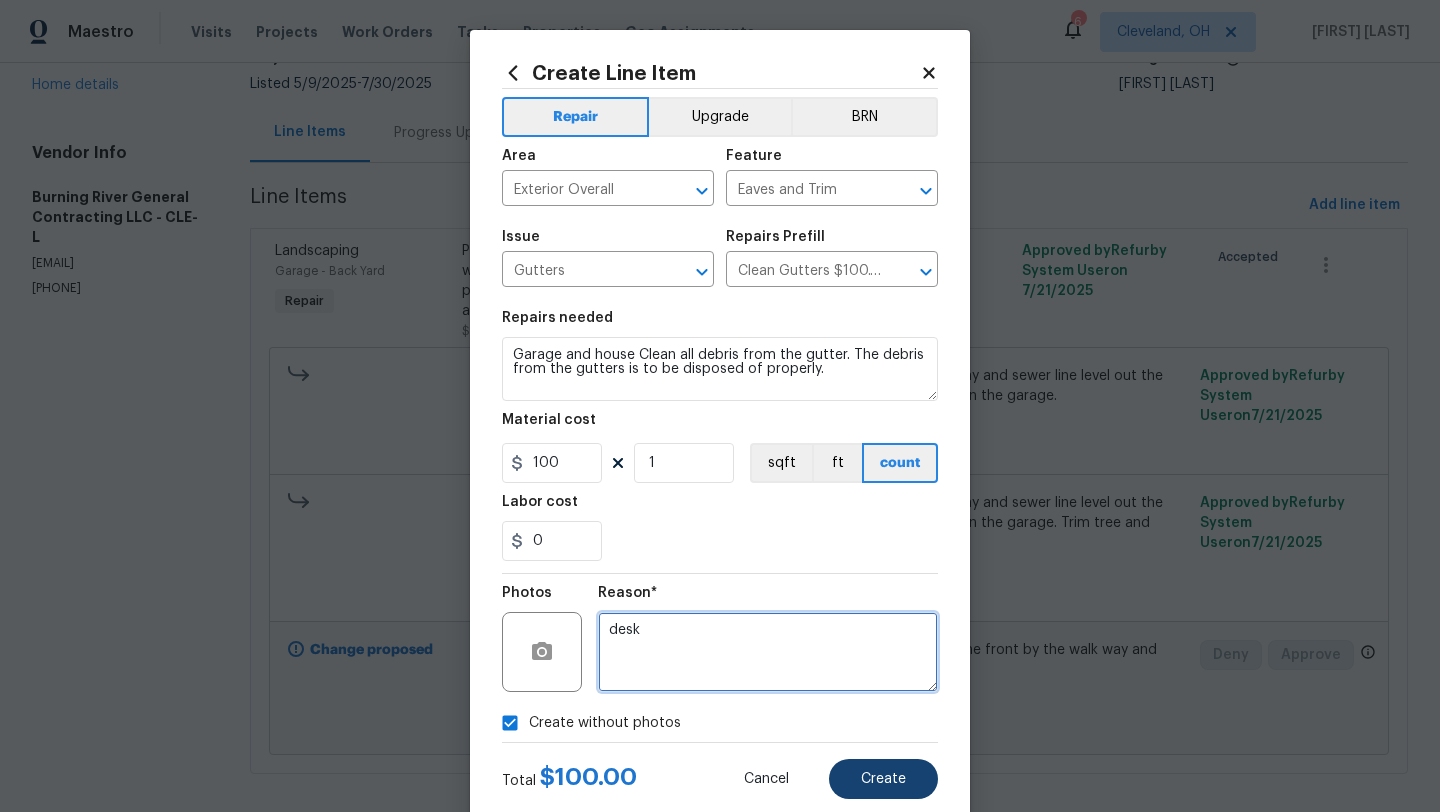 type on "desk" 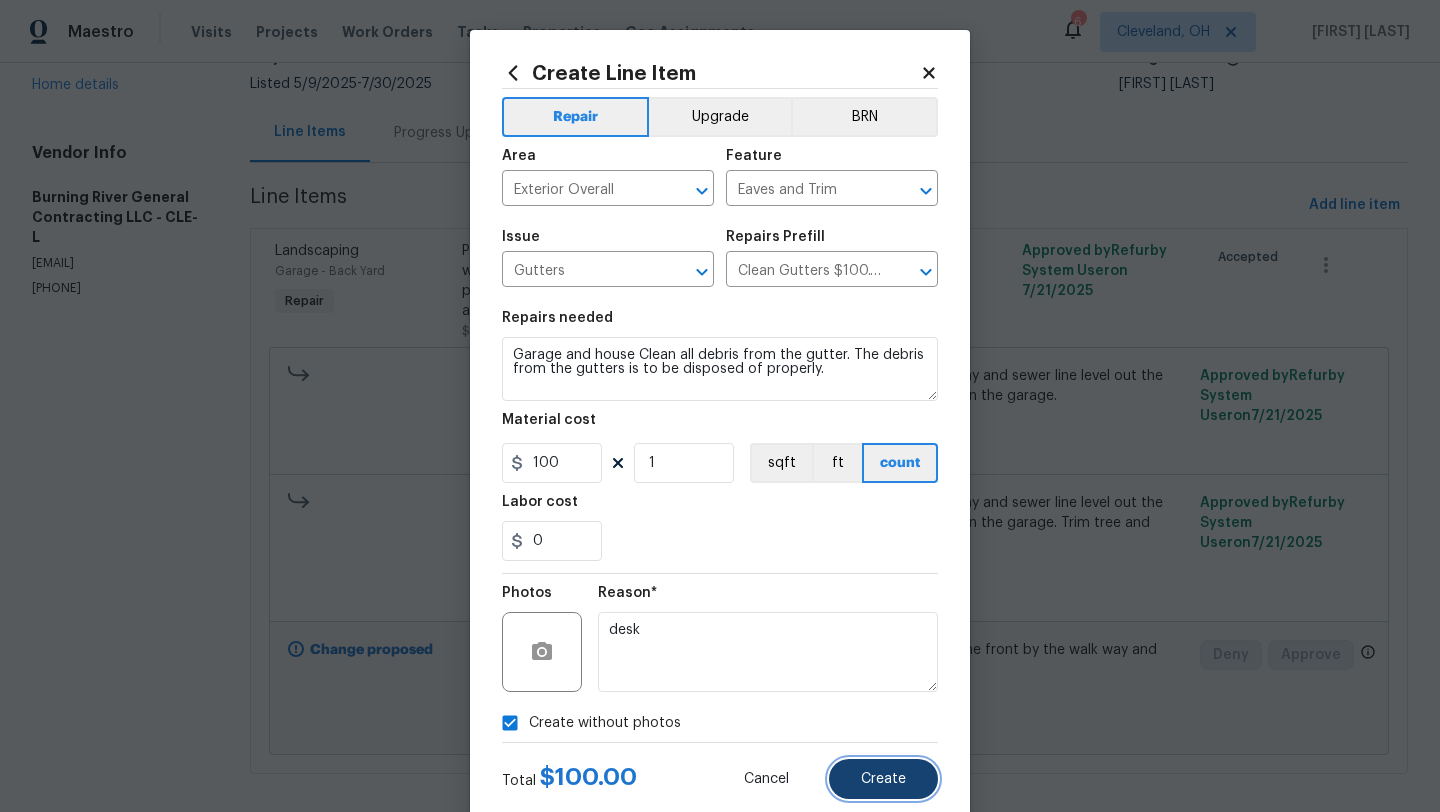 click on "Create" at bounding box center (883, 779) 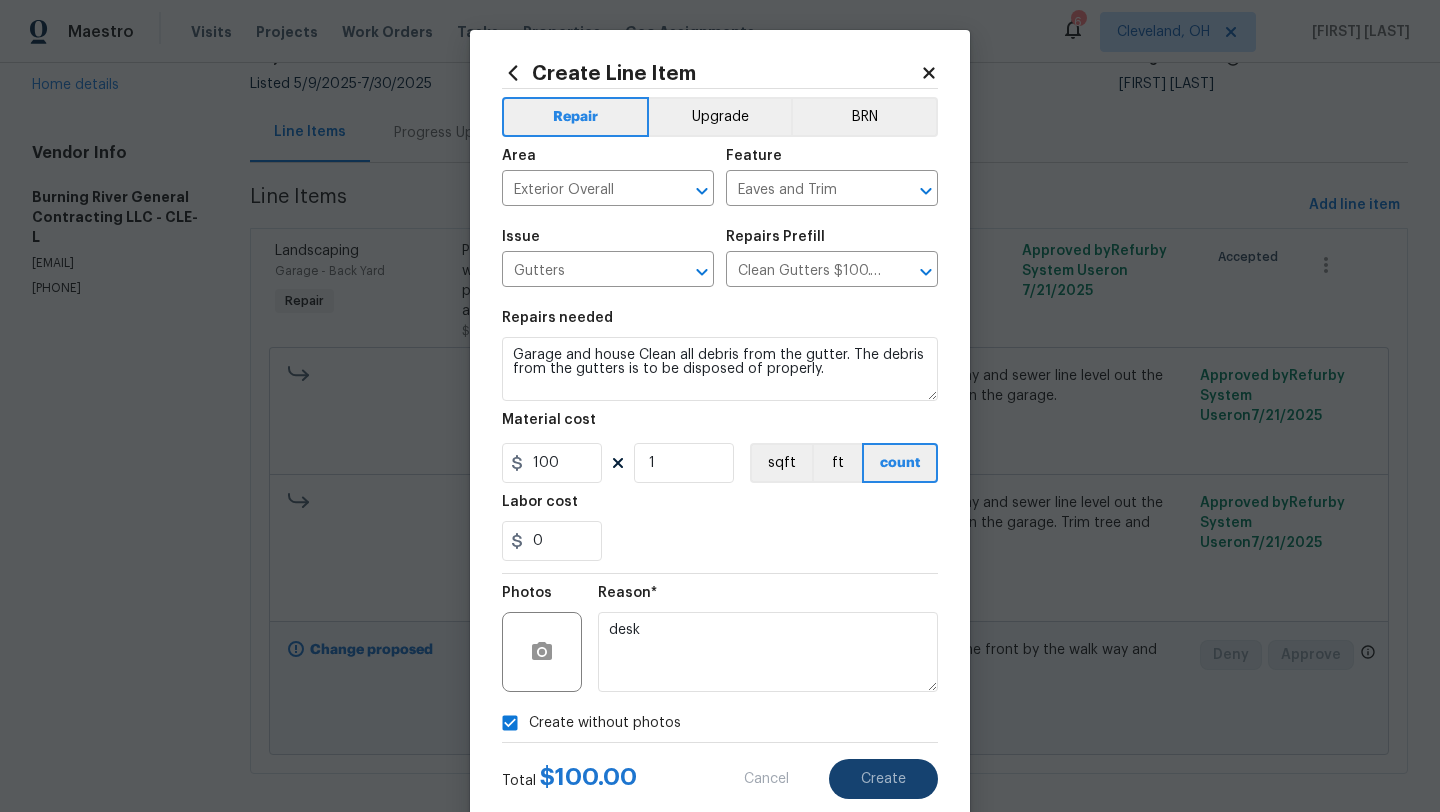 scroll, scrollTop: 0, scrollLeft: 0, axis: both 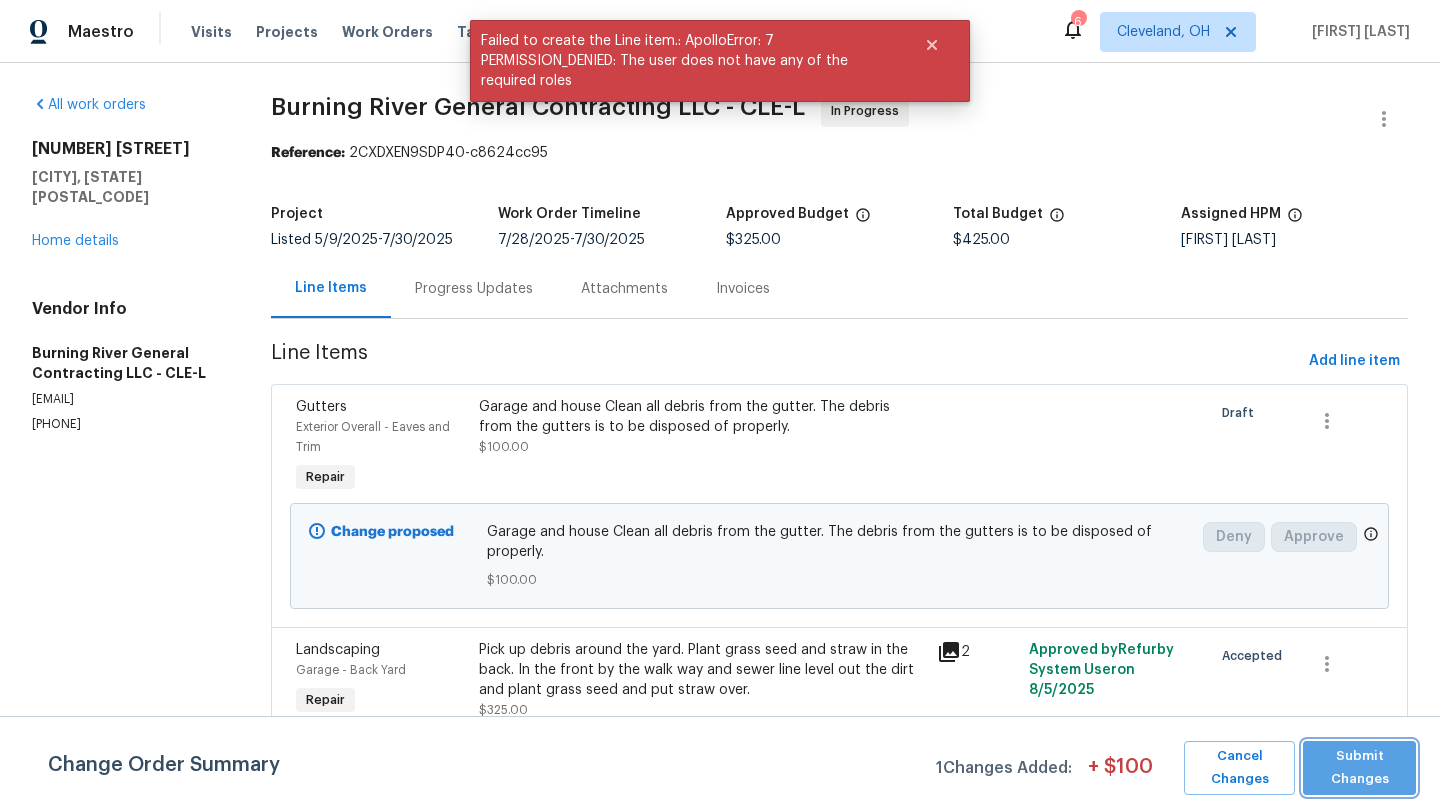 click on "Submit Changes" at bounding box center [1359, 768] 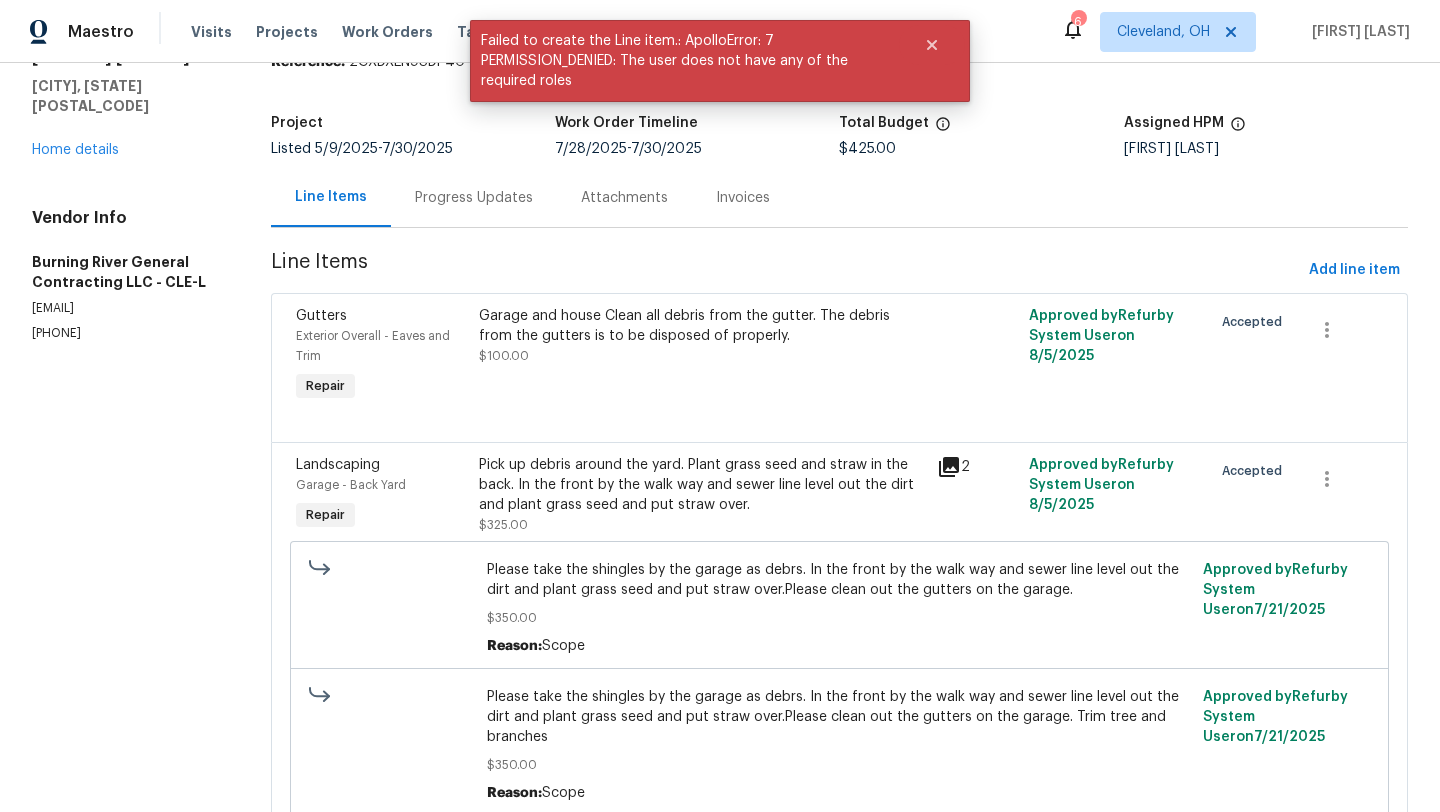 scroll, scrollTop: 0, scrollLeft: 0, axis: both 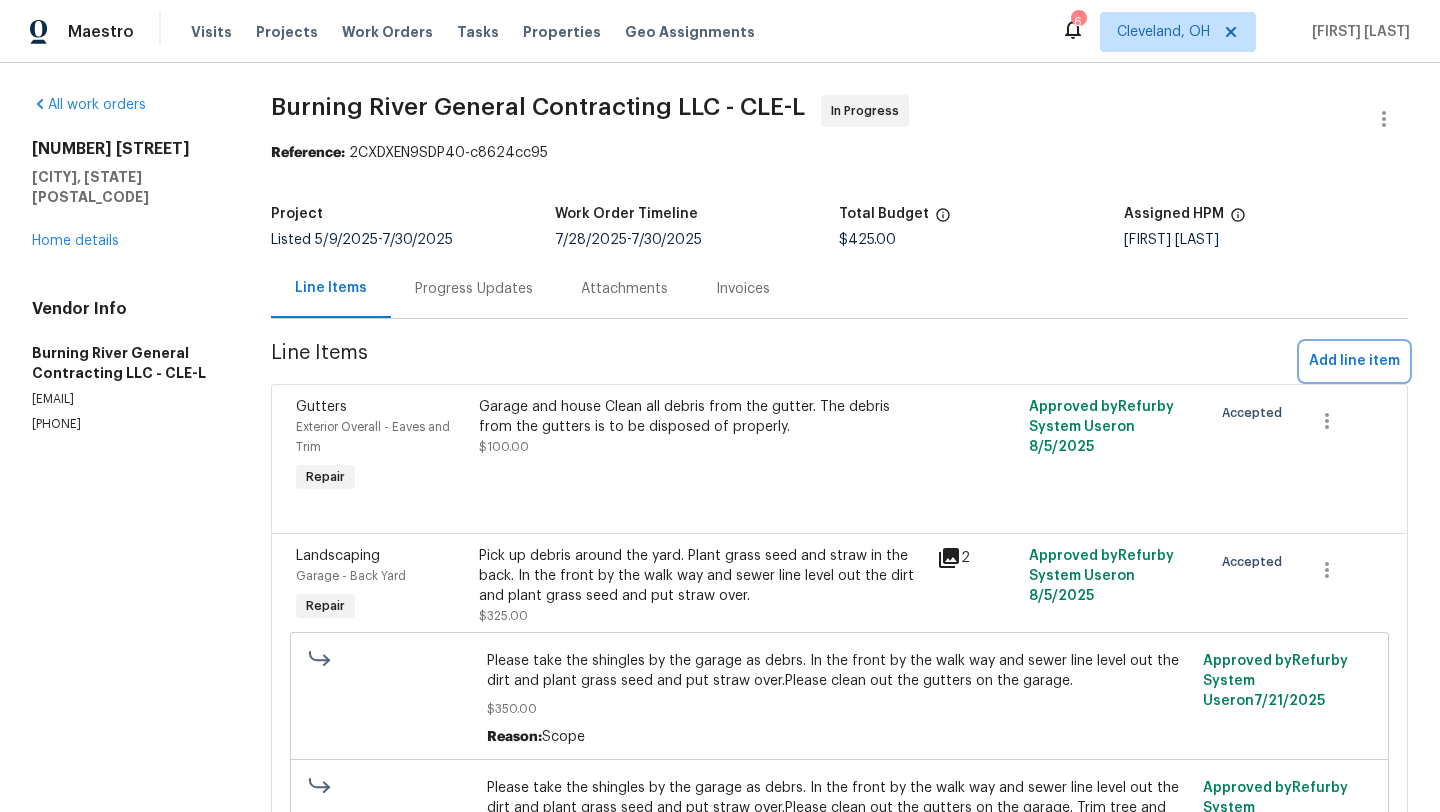 click on "Add line item" at bounding box center (1354, 361) 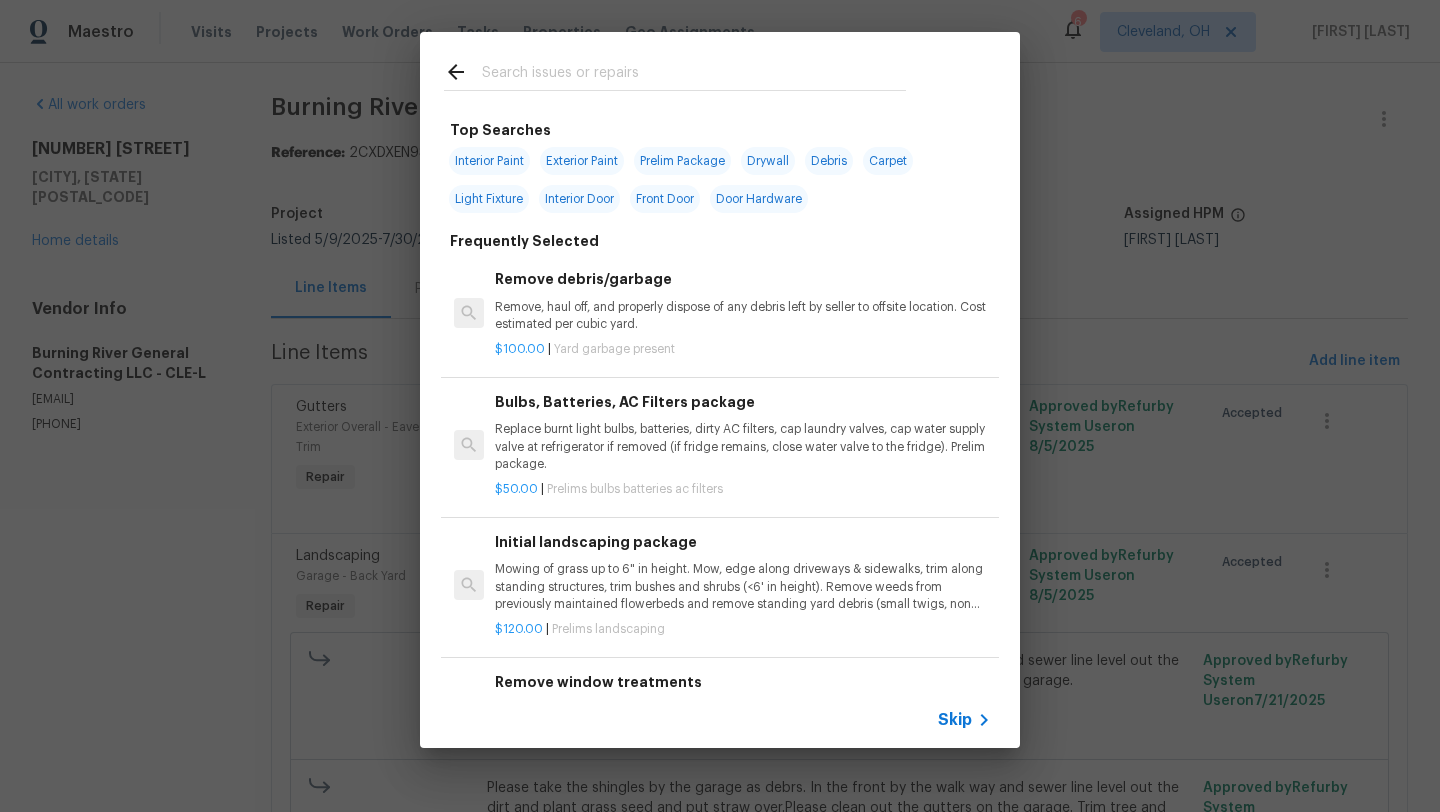 click at bounding box center (694, 75) 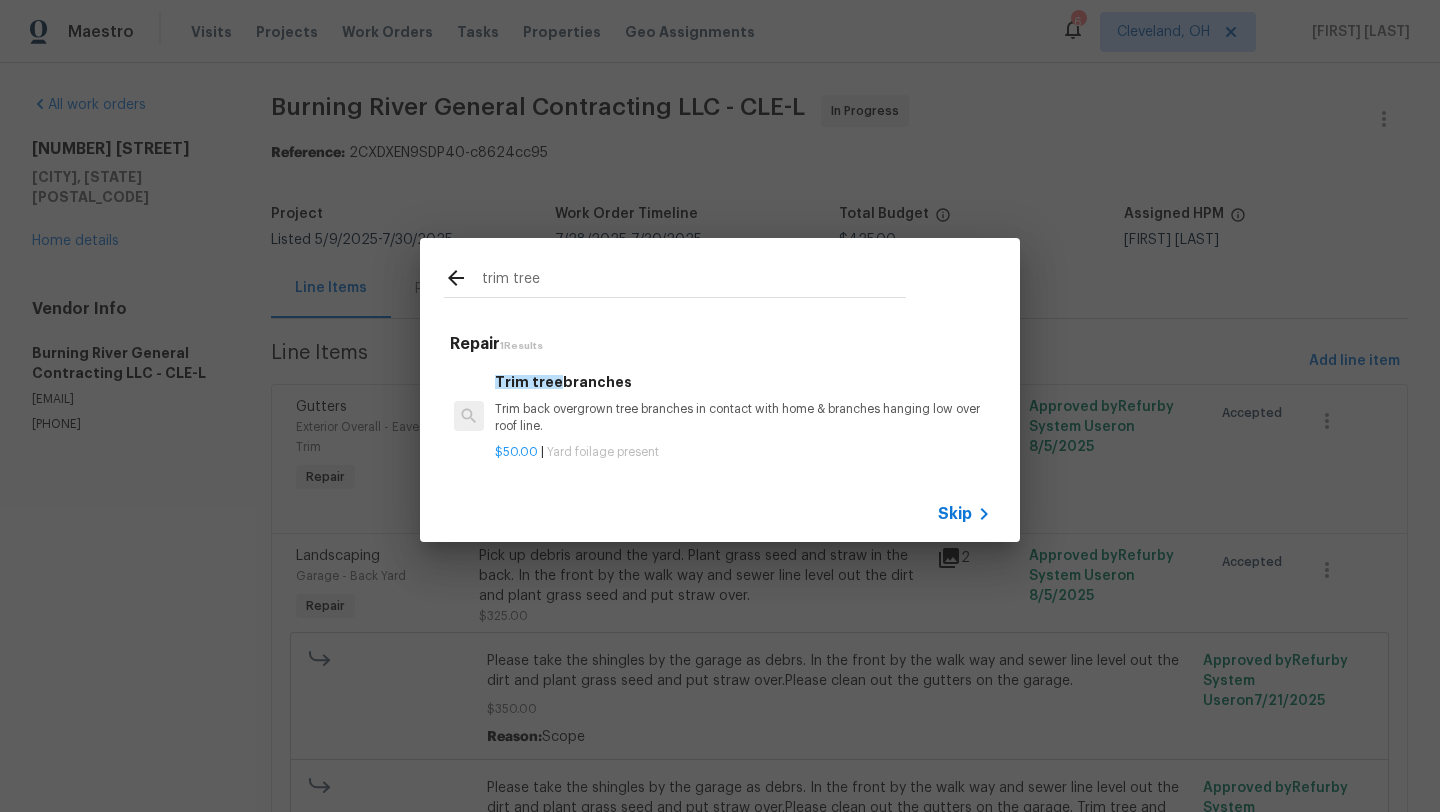 type on "trim tree" 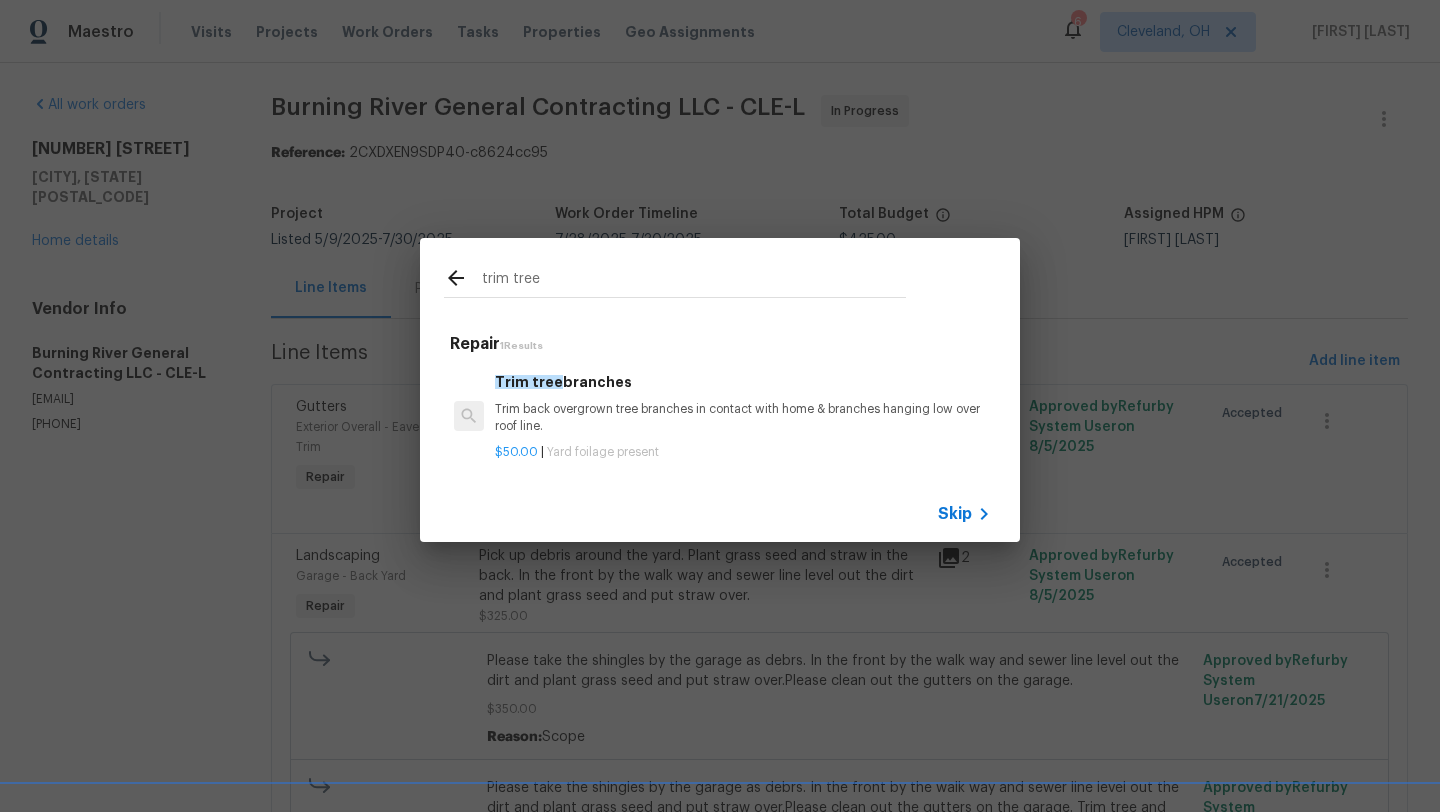 click on "Trim back overgrown tree branches in contact with home & branches hanging low over roof line." at bounding box center (743, 418) 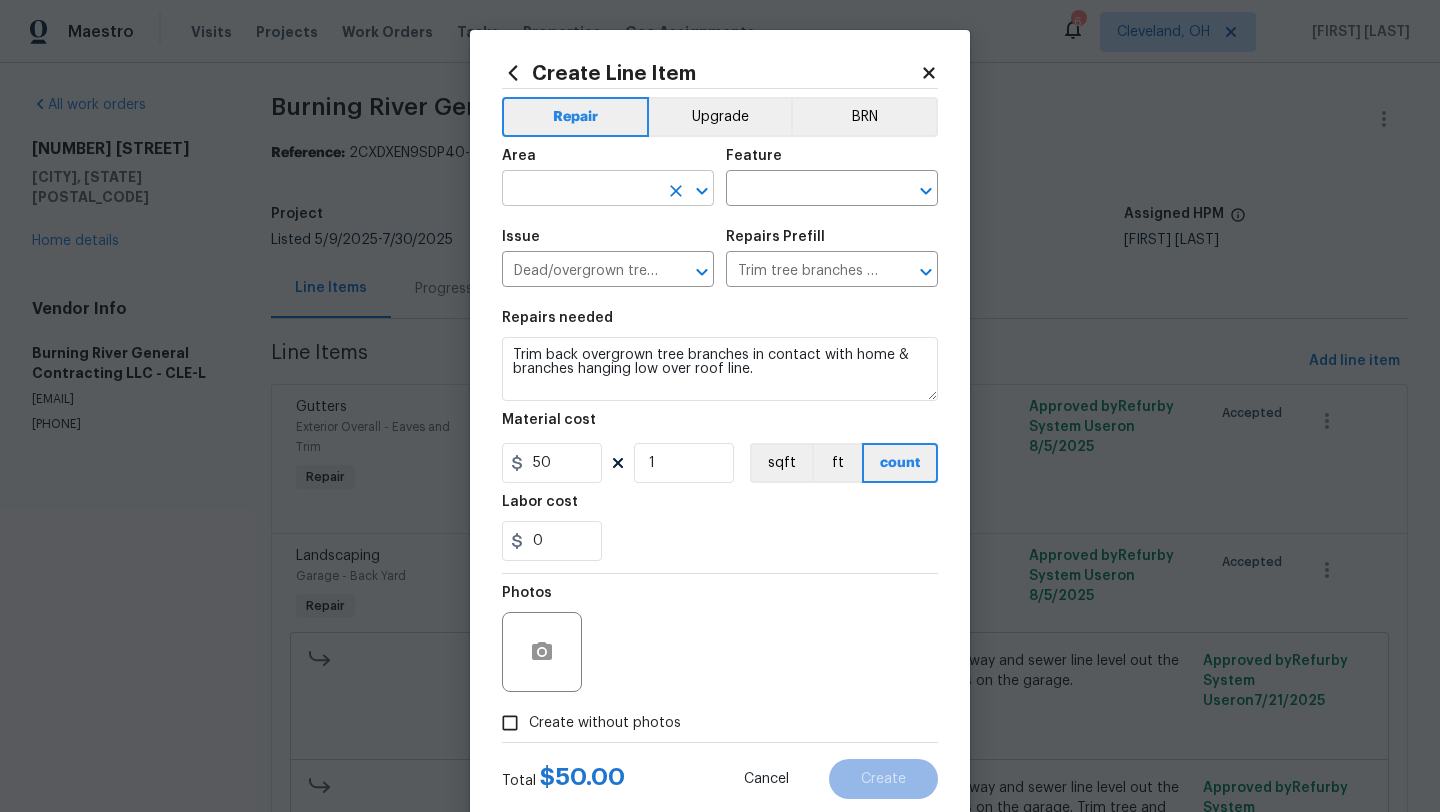 click at bounding box center (580, 190) 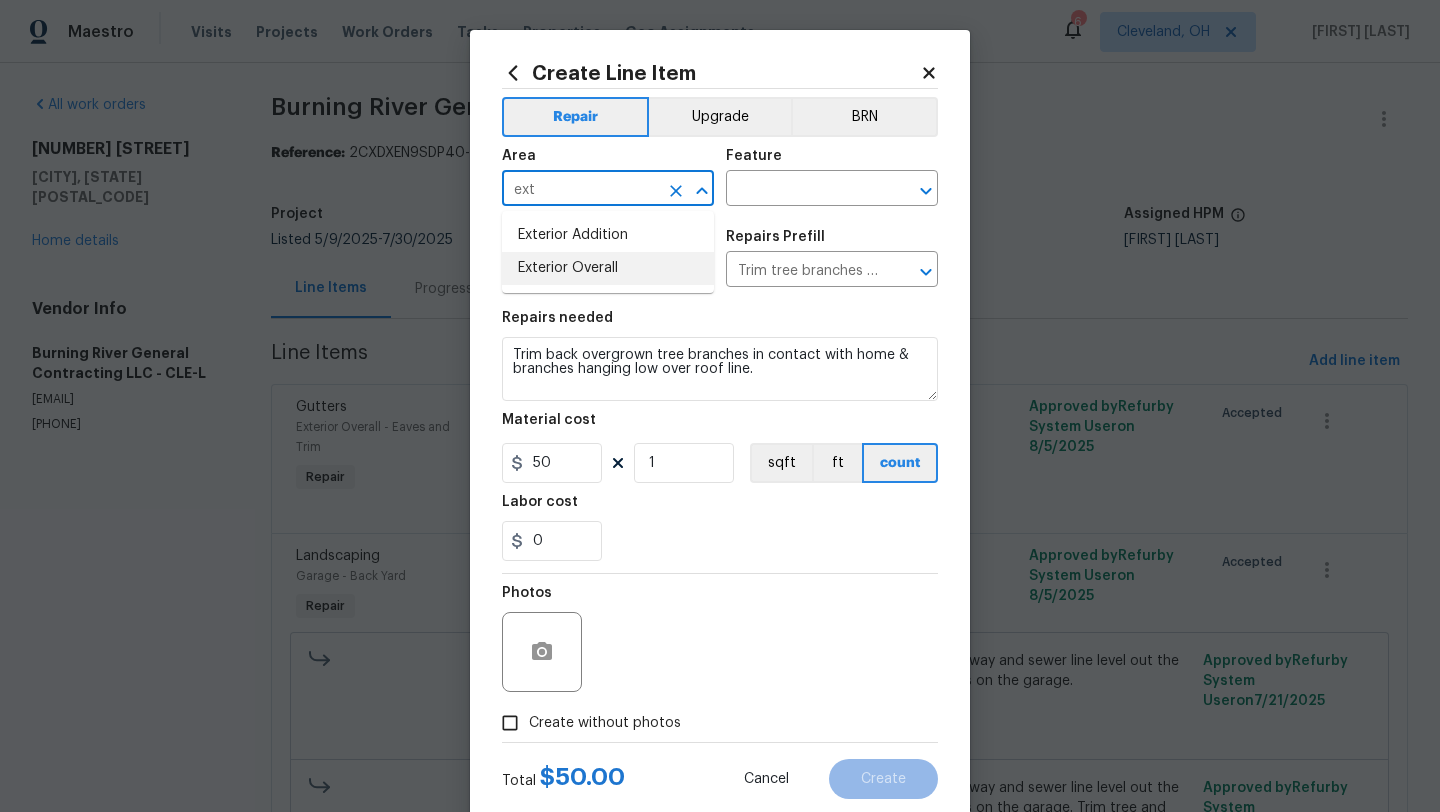click on "Exterior Overall" at bounding box center [608, 268] 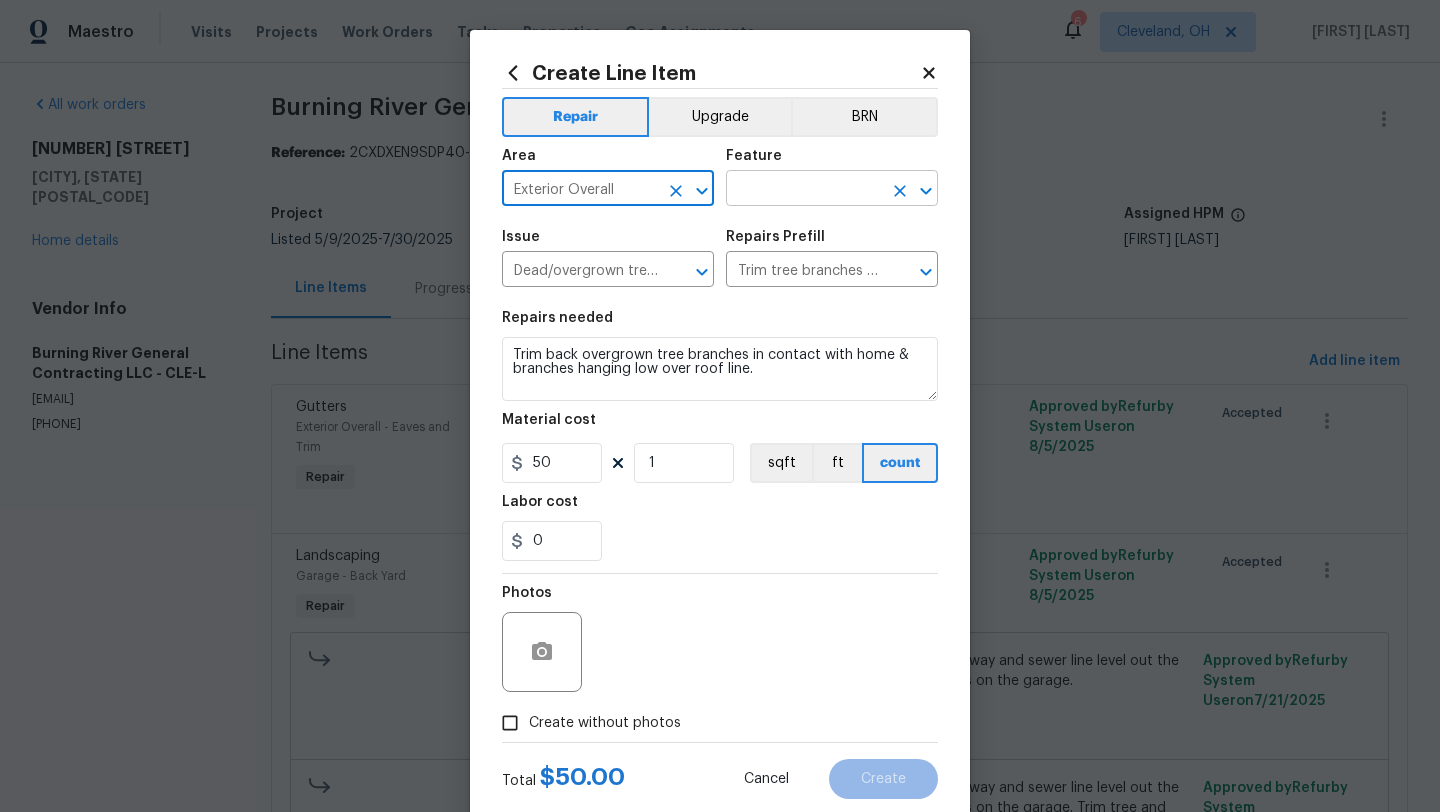 type on "Exterior Overall" 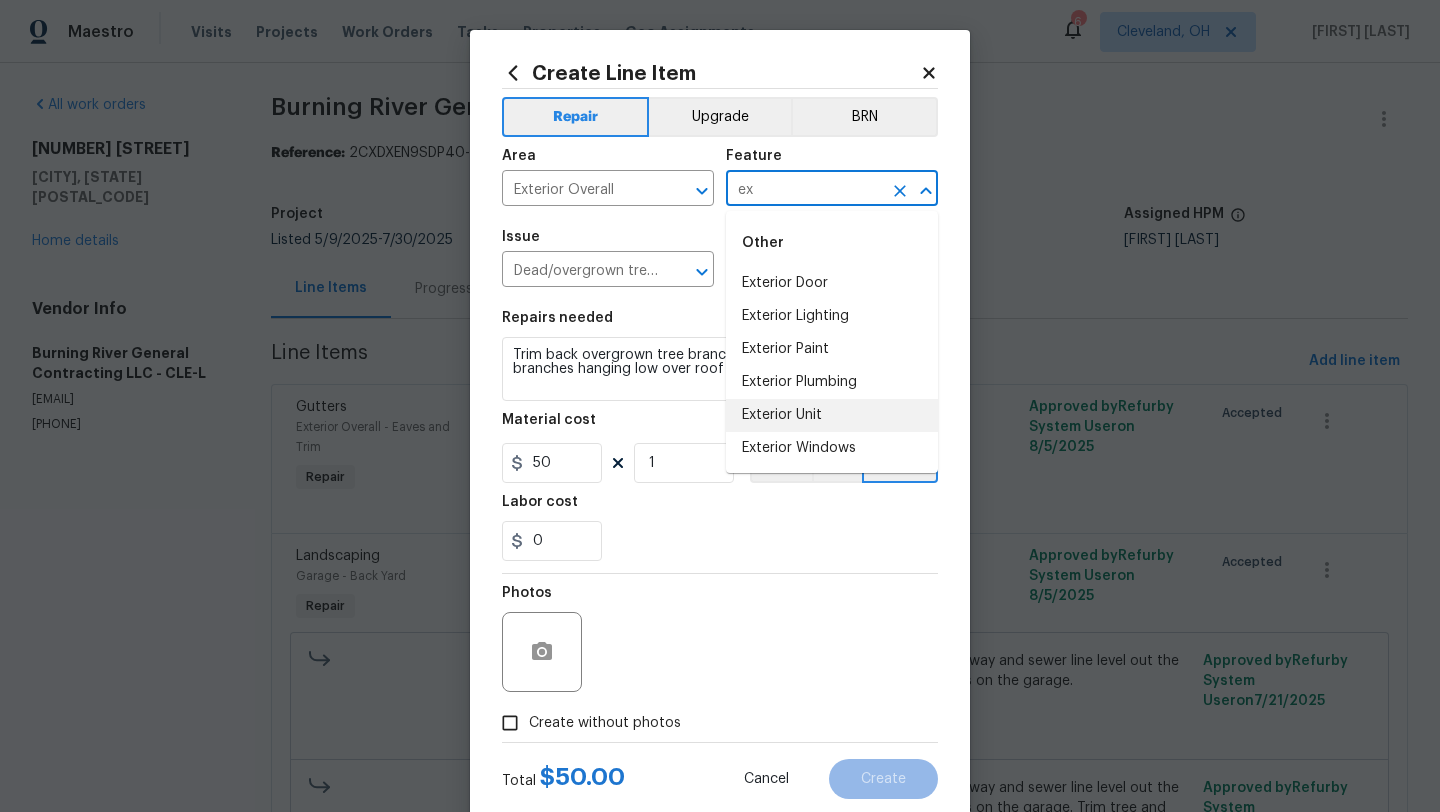 click on "Exterior Unit" at bounding box center [832, 415] 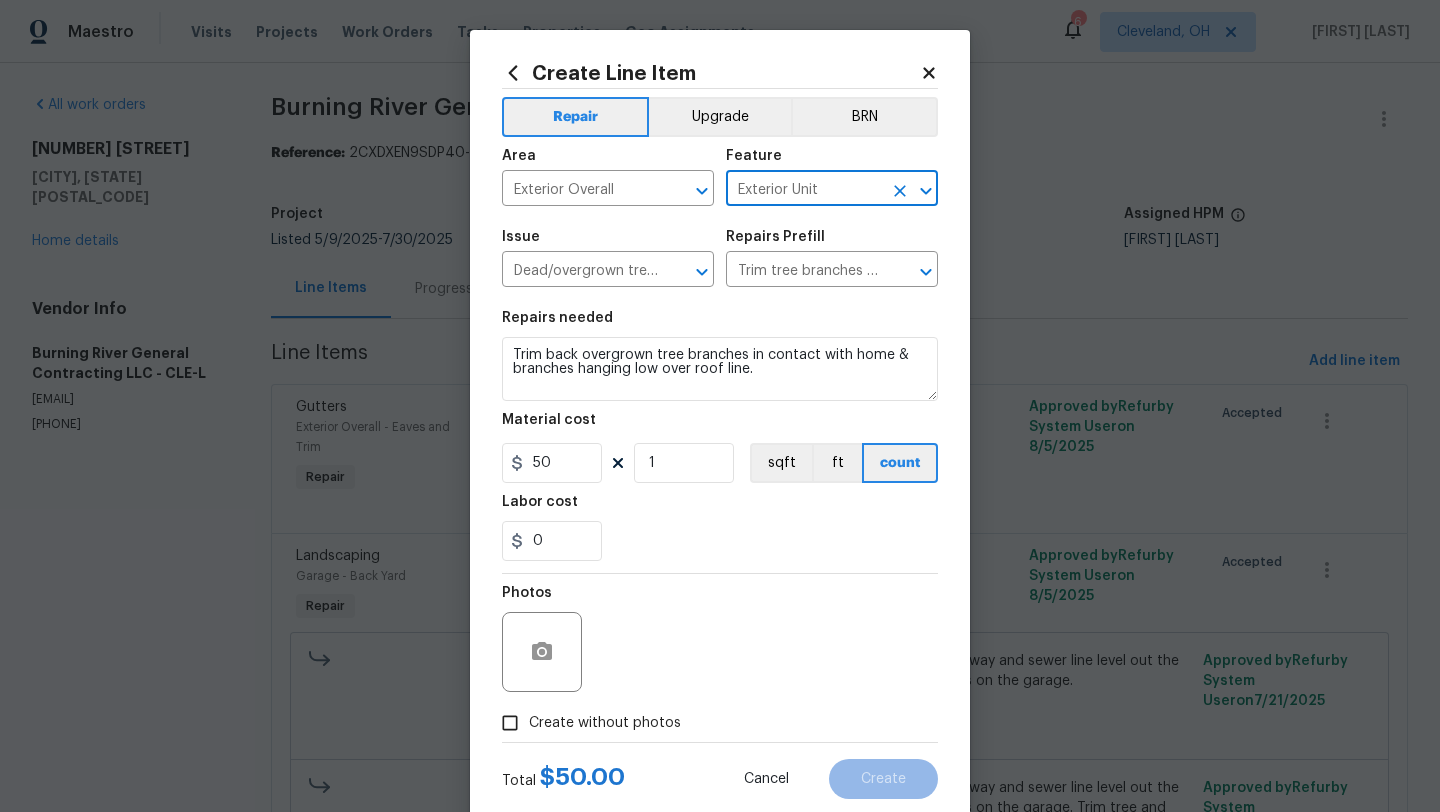type on "Exterior Unit" 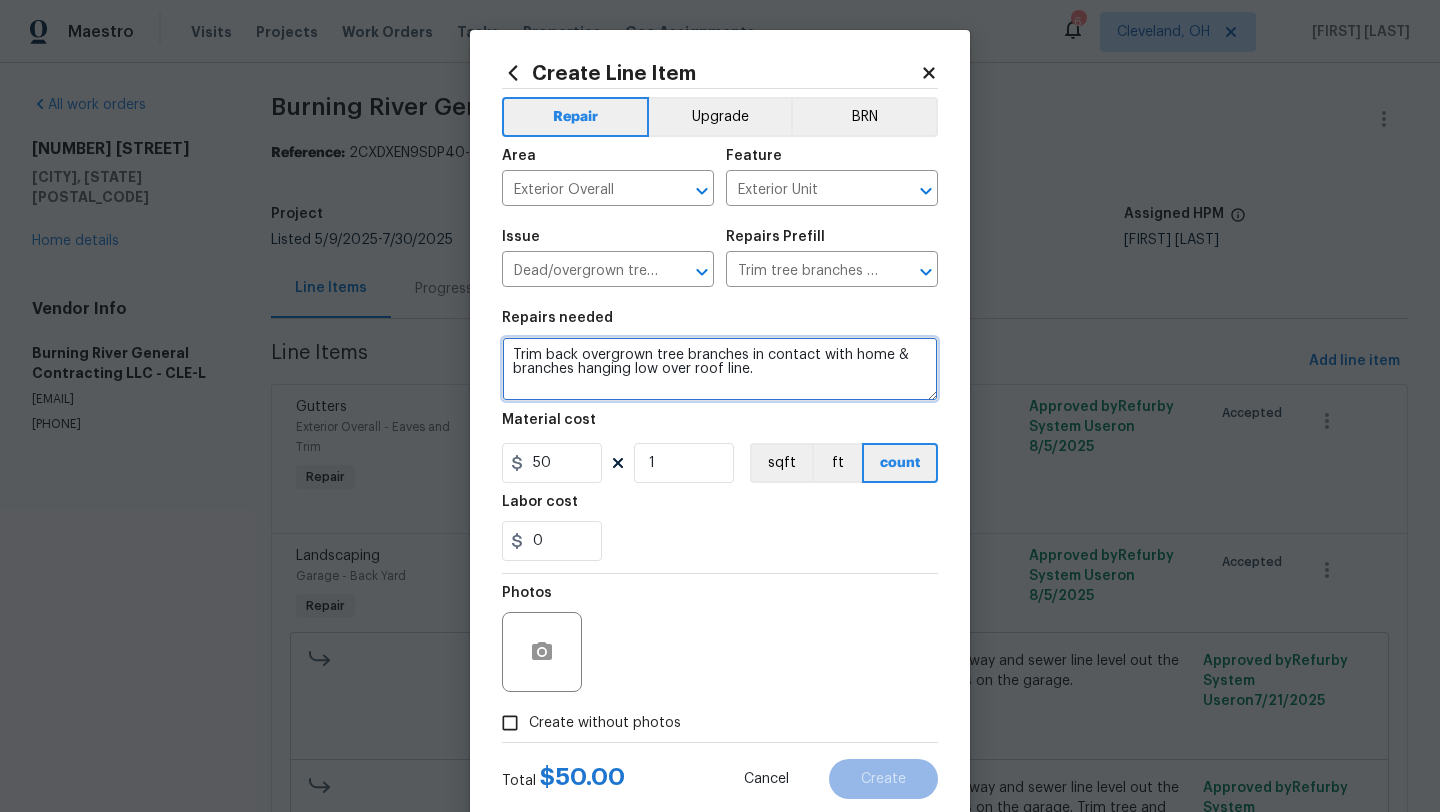 click on "Trim back overgrown tree branches in contact with home & branches hanging low over roof line." at bounding box center (720, 369) 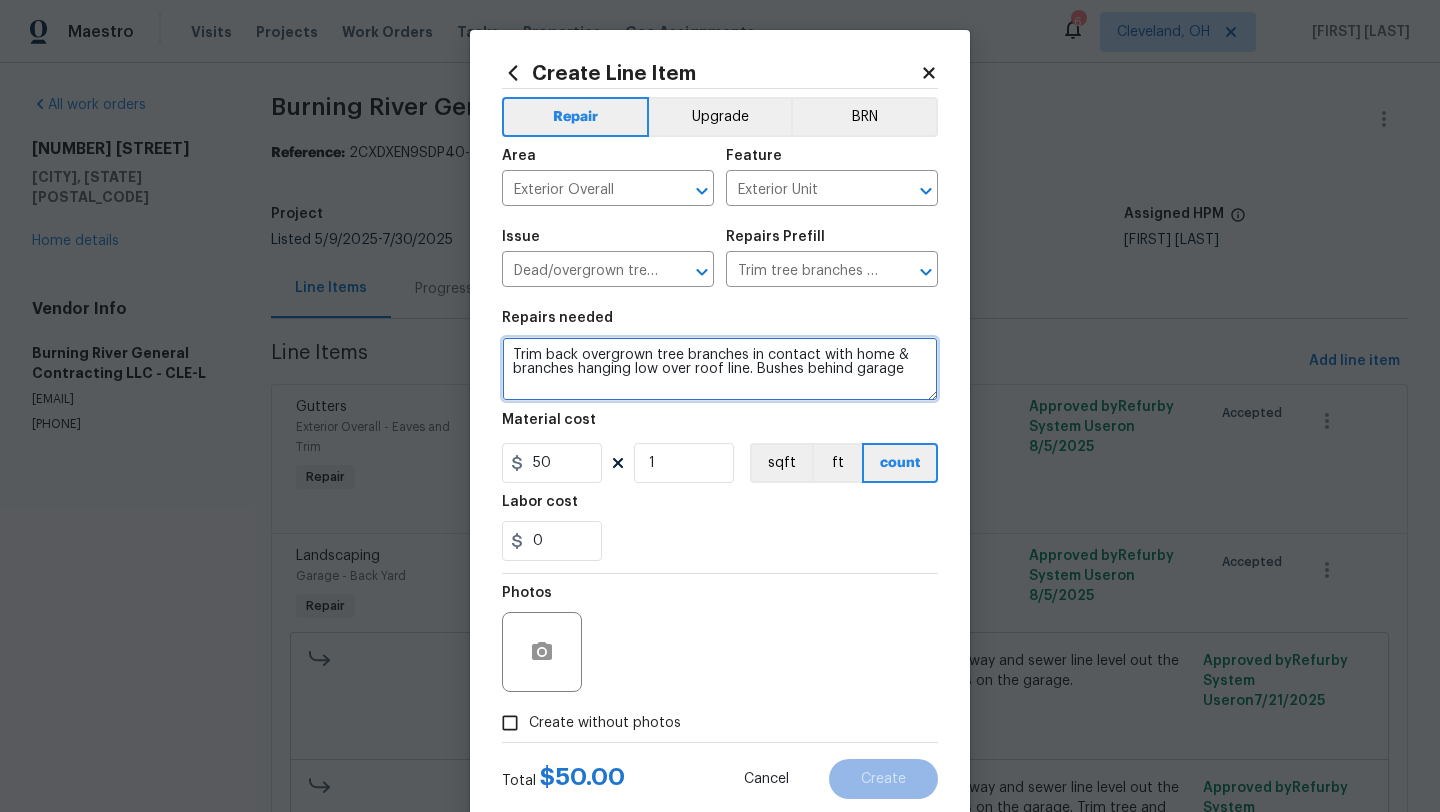 type on "Trim back overgrown tree branches in contact with home & branches hanging low over roof line. Bushes behind garage" 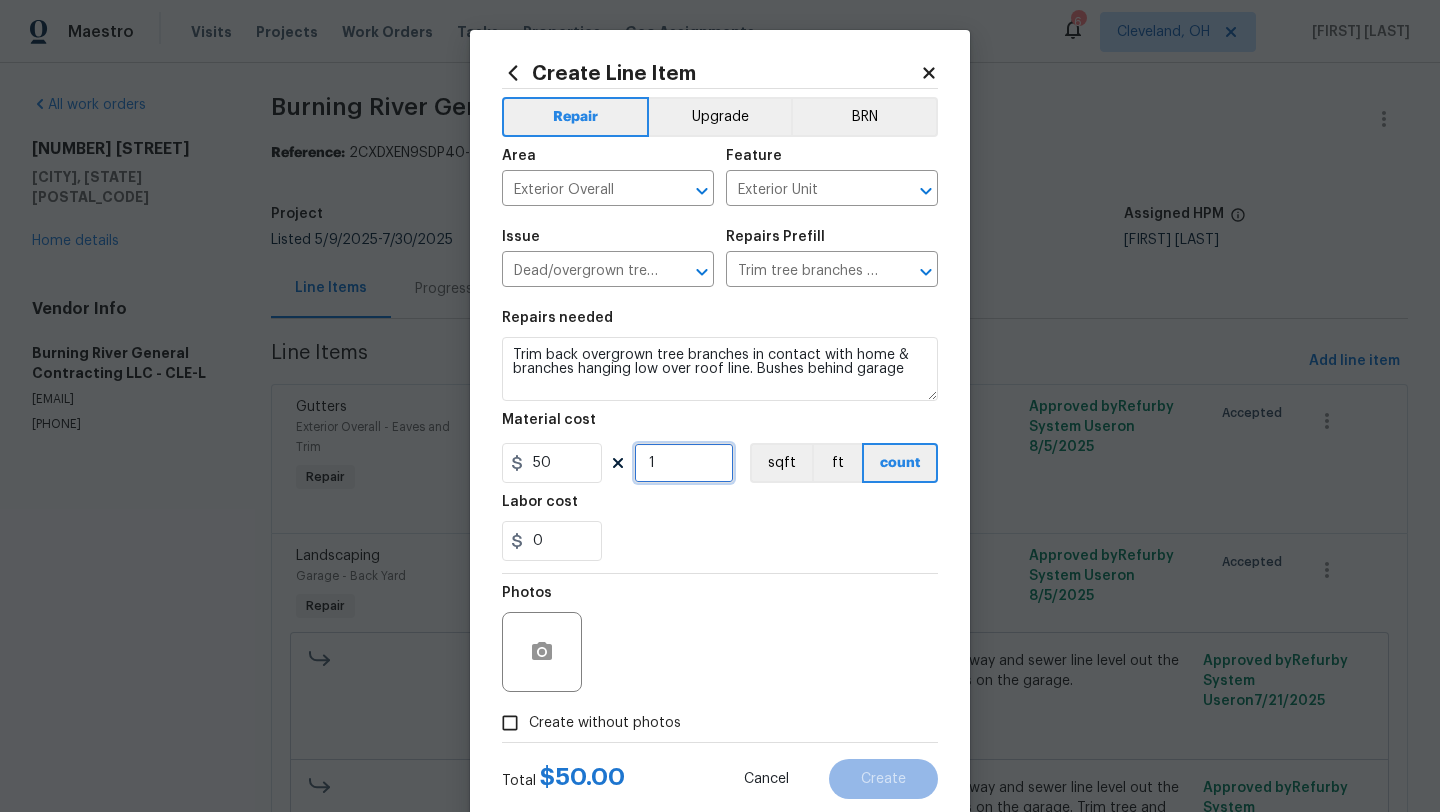 drag, startPoint x: 674, startPoint y: 472, endPoint x: 610, endPoint y: 468, distance: 64.12488 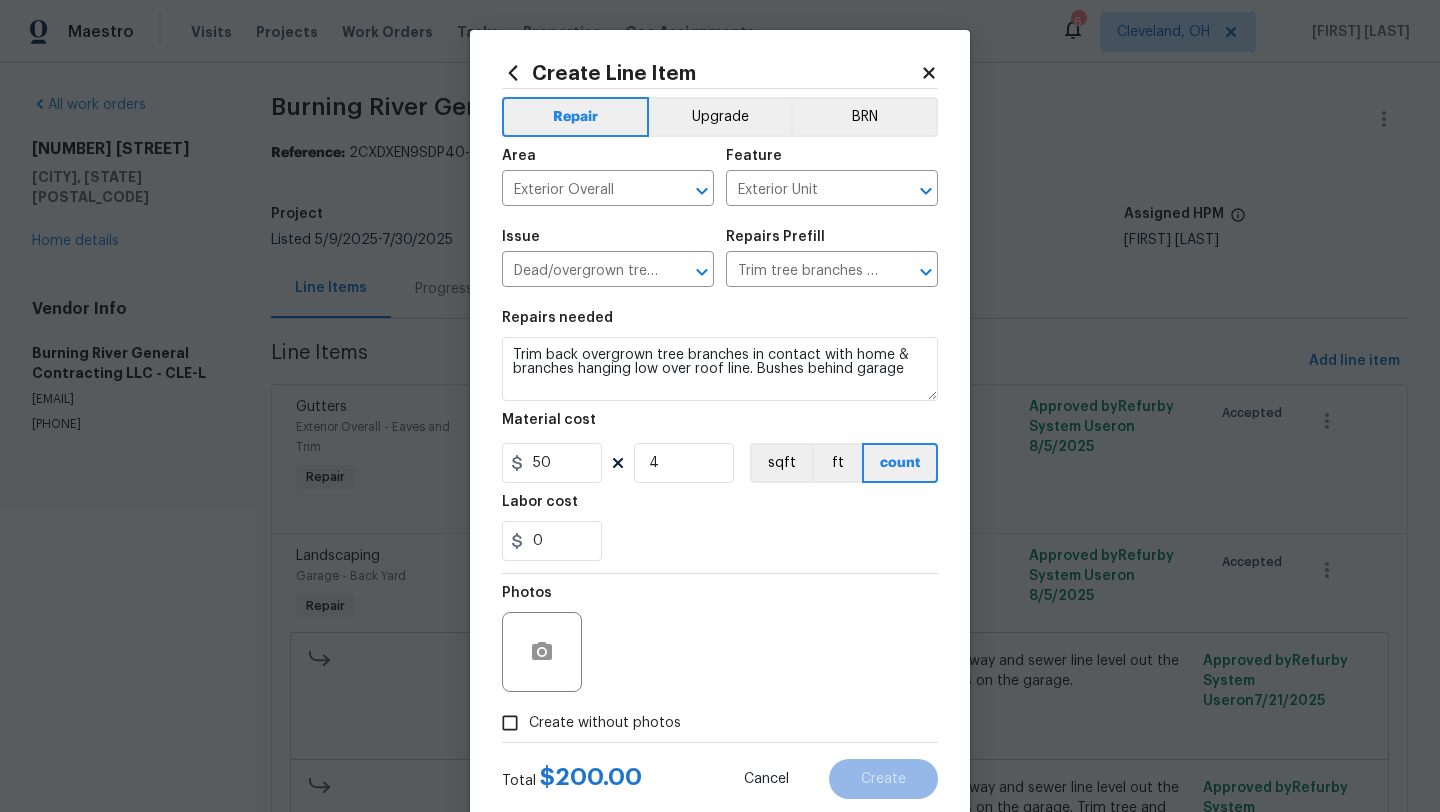 click on "Photos" at bounding box center (720, 639) 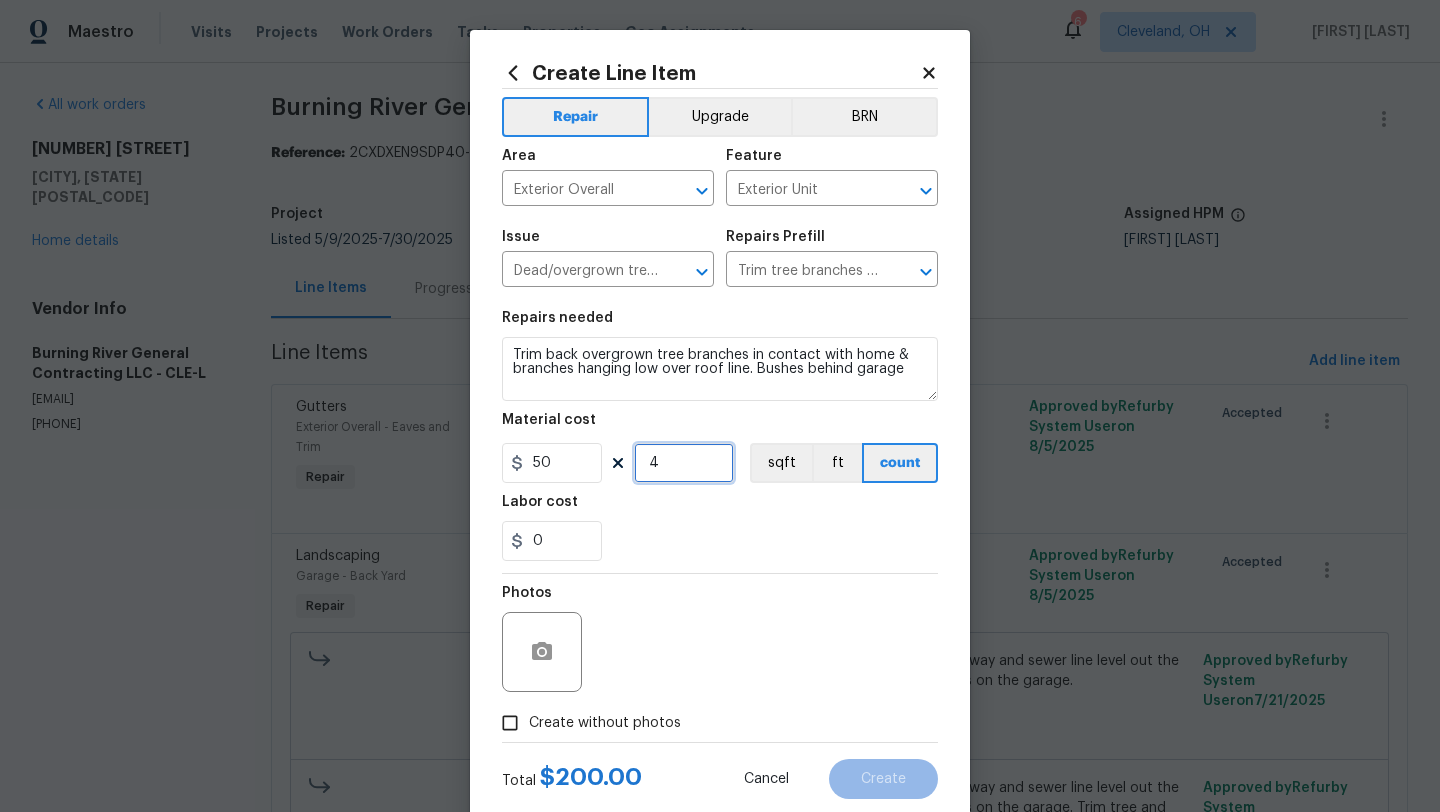 click on "4" at bounding box center [684, 463] 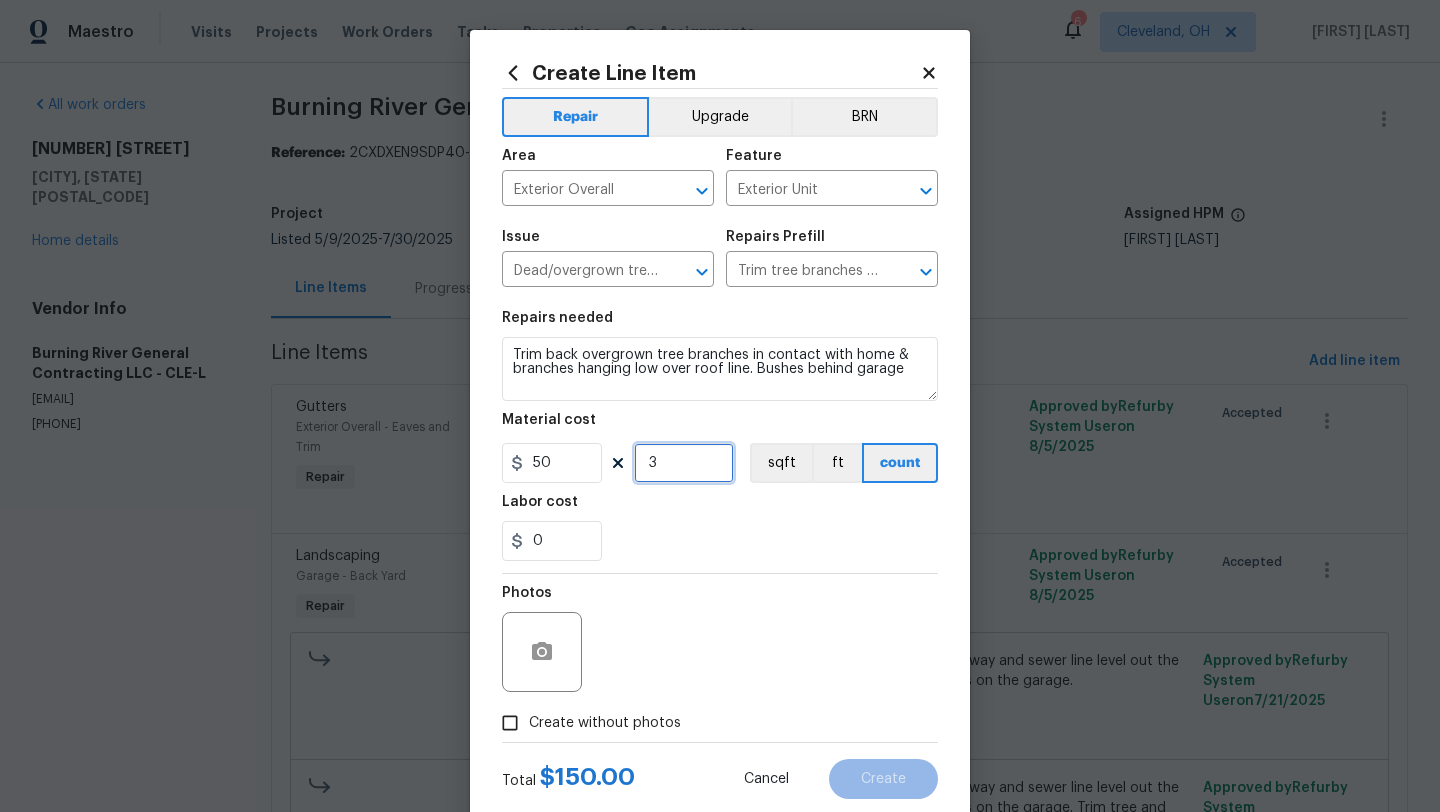 type on "3" 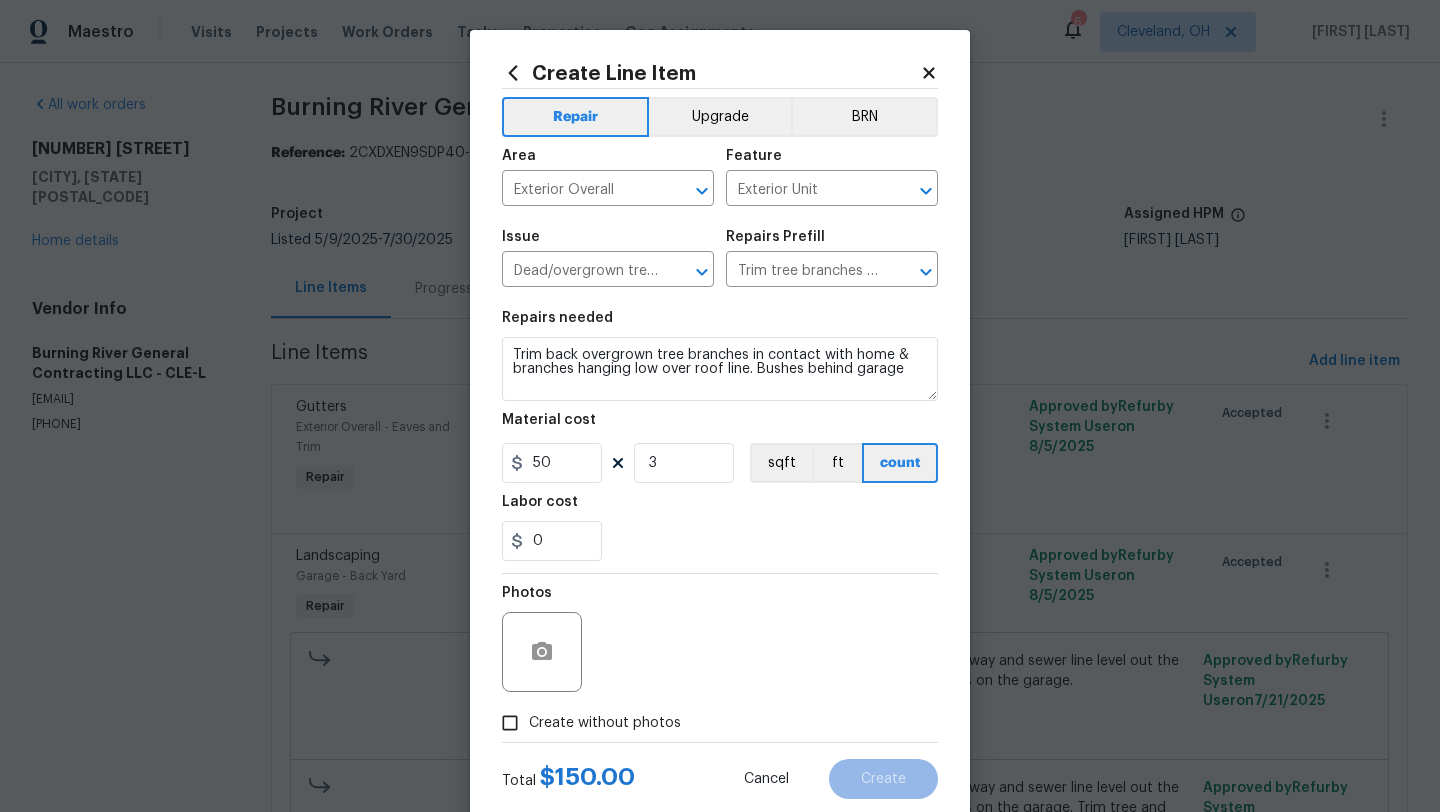 click on "Photos" at bounding box center [720, 639] 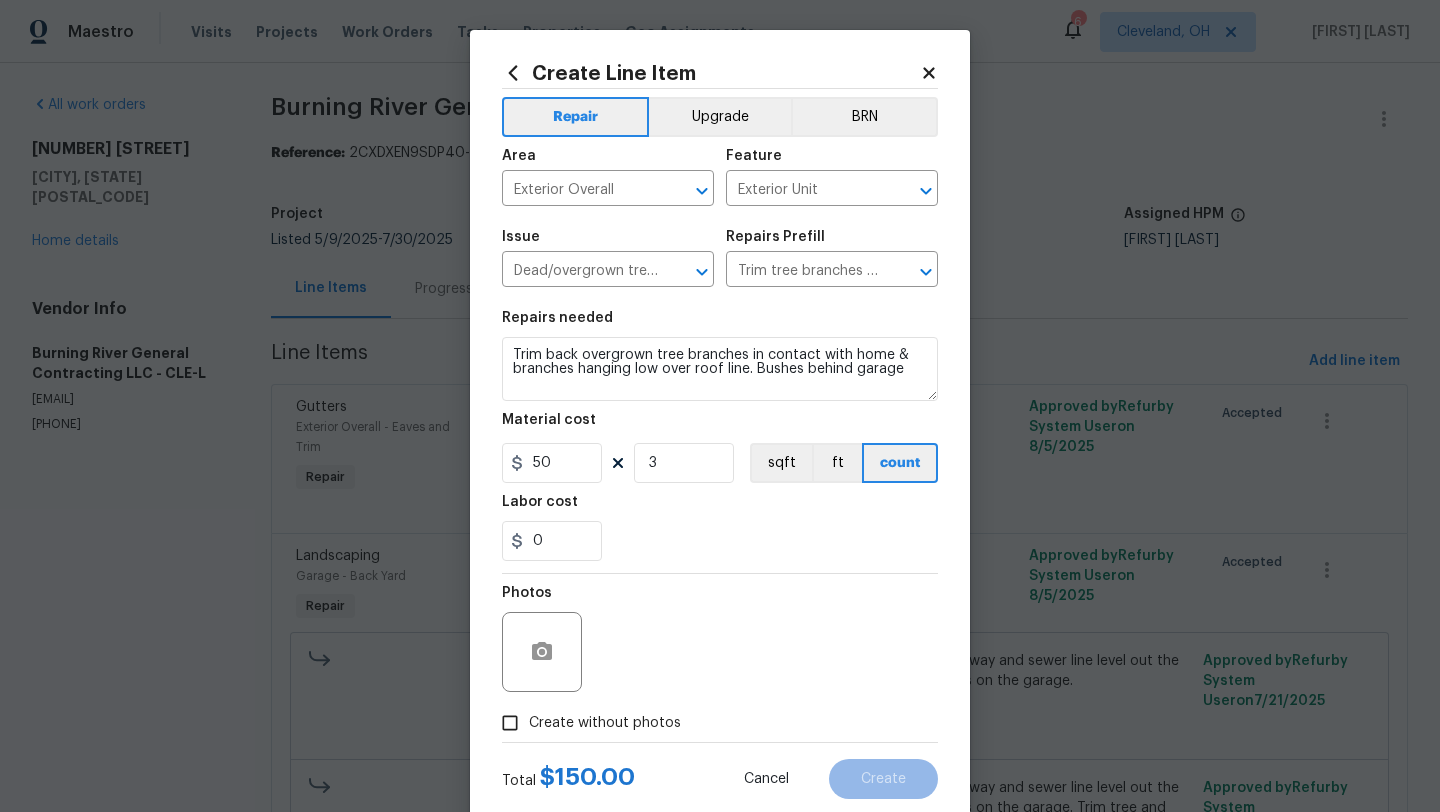 click on "Create without photos" at bounding box center (510, 723) 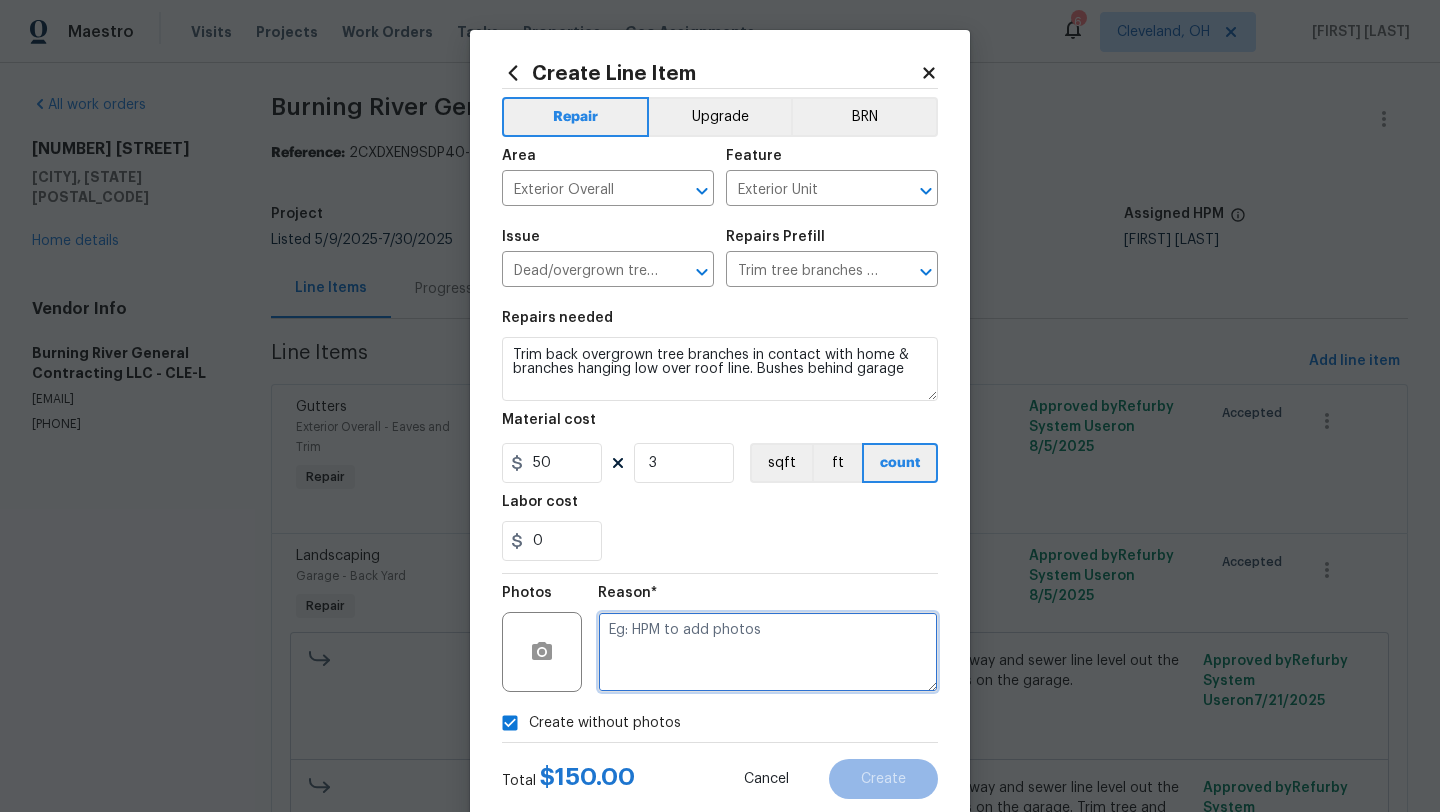 click at bounding box center (768, 652) 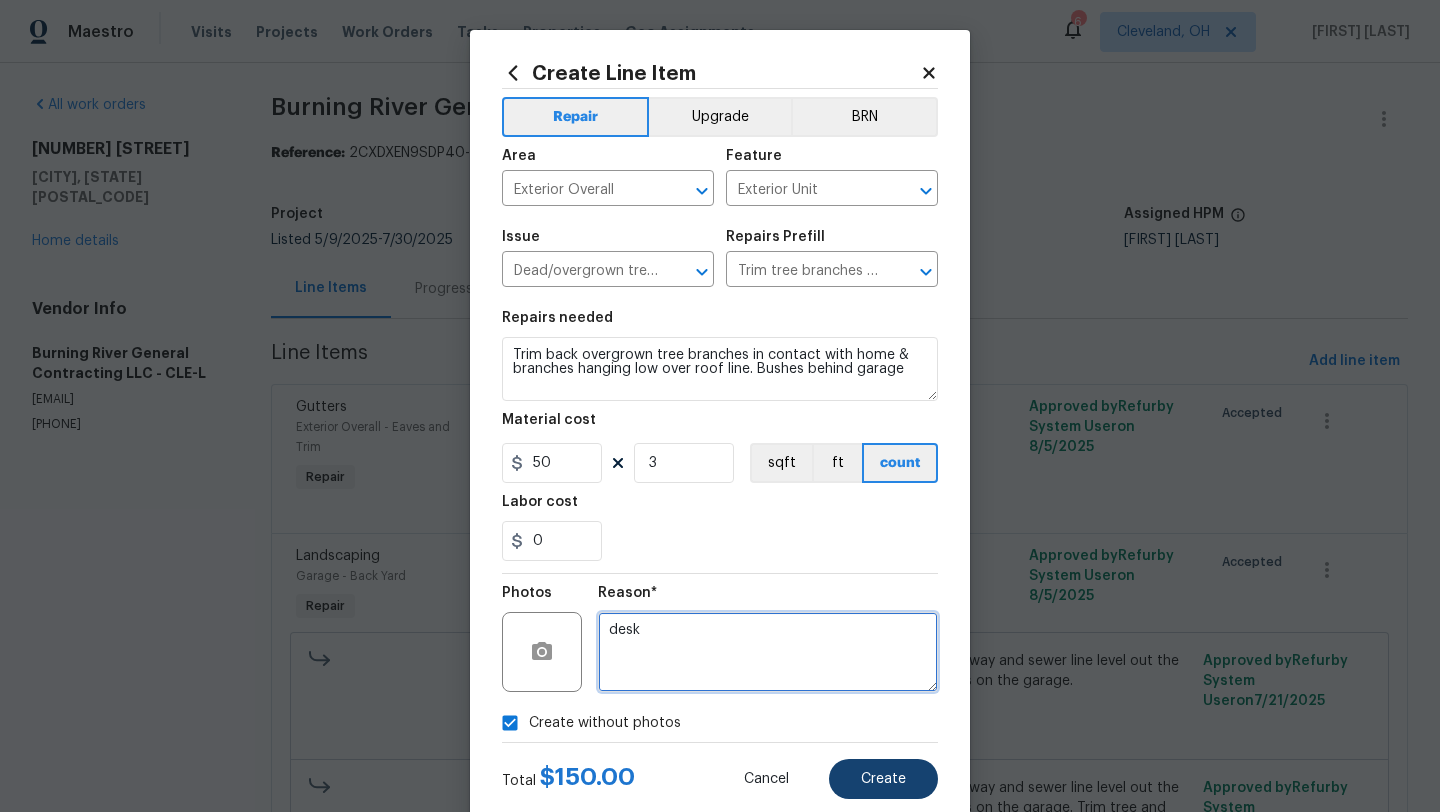 type on "desk" 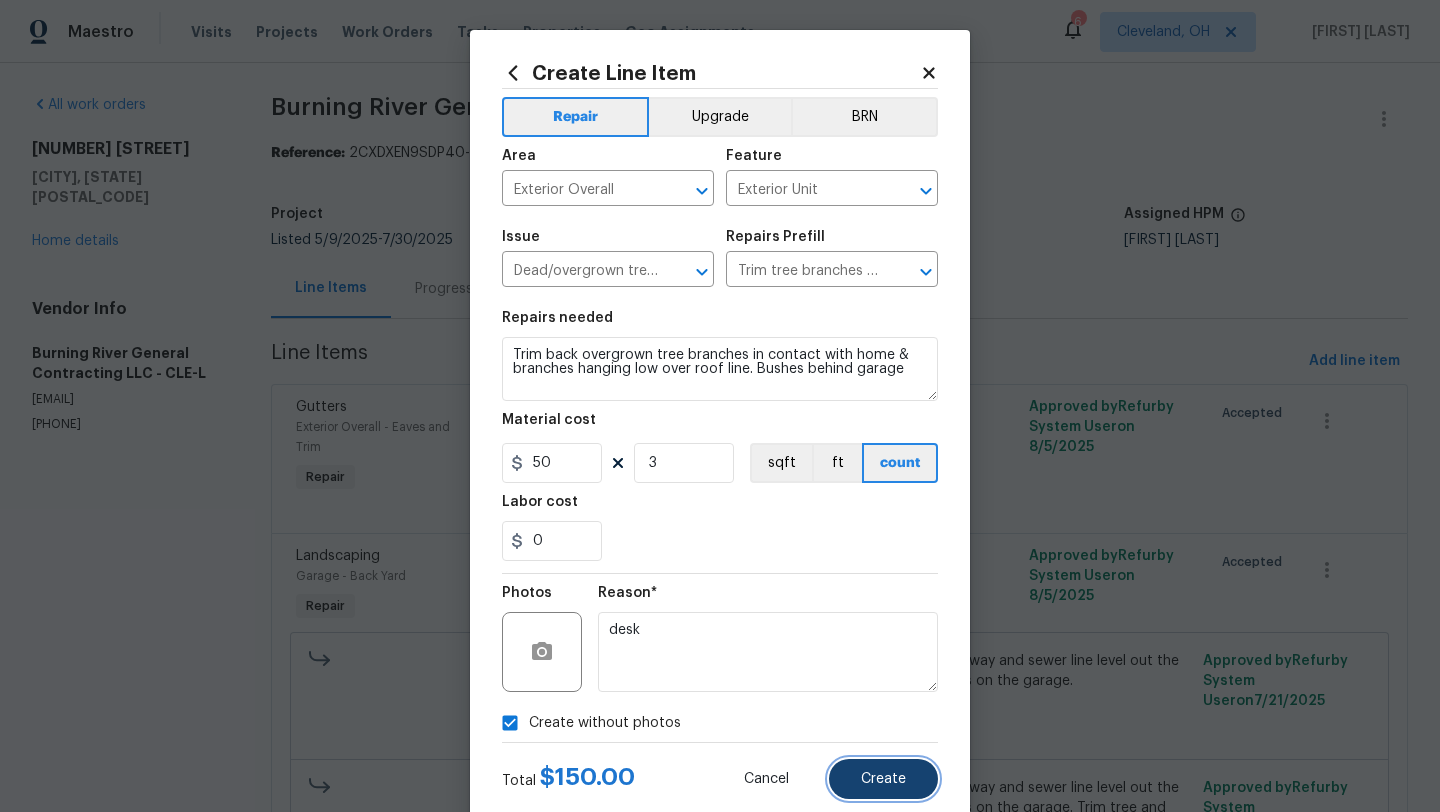 click on "Create" at bounding box center [883, 779] 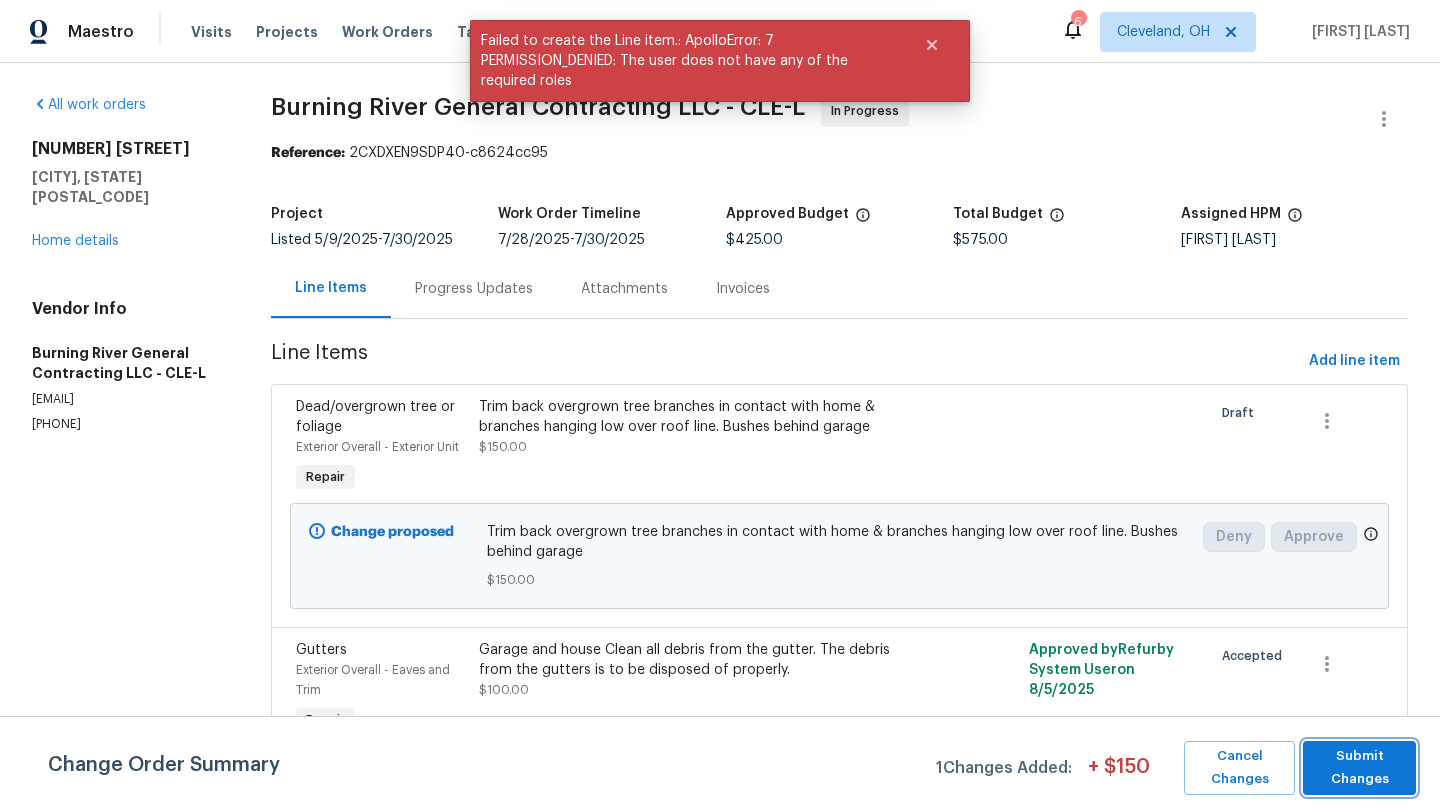 click on "Submit Changes" at bounding box center [1359, 768] 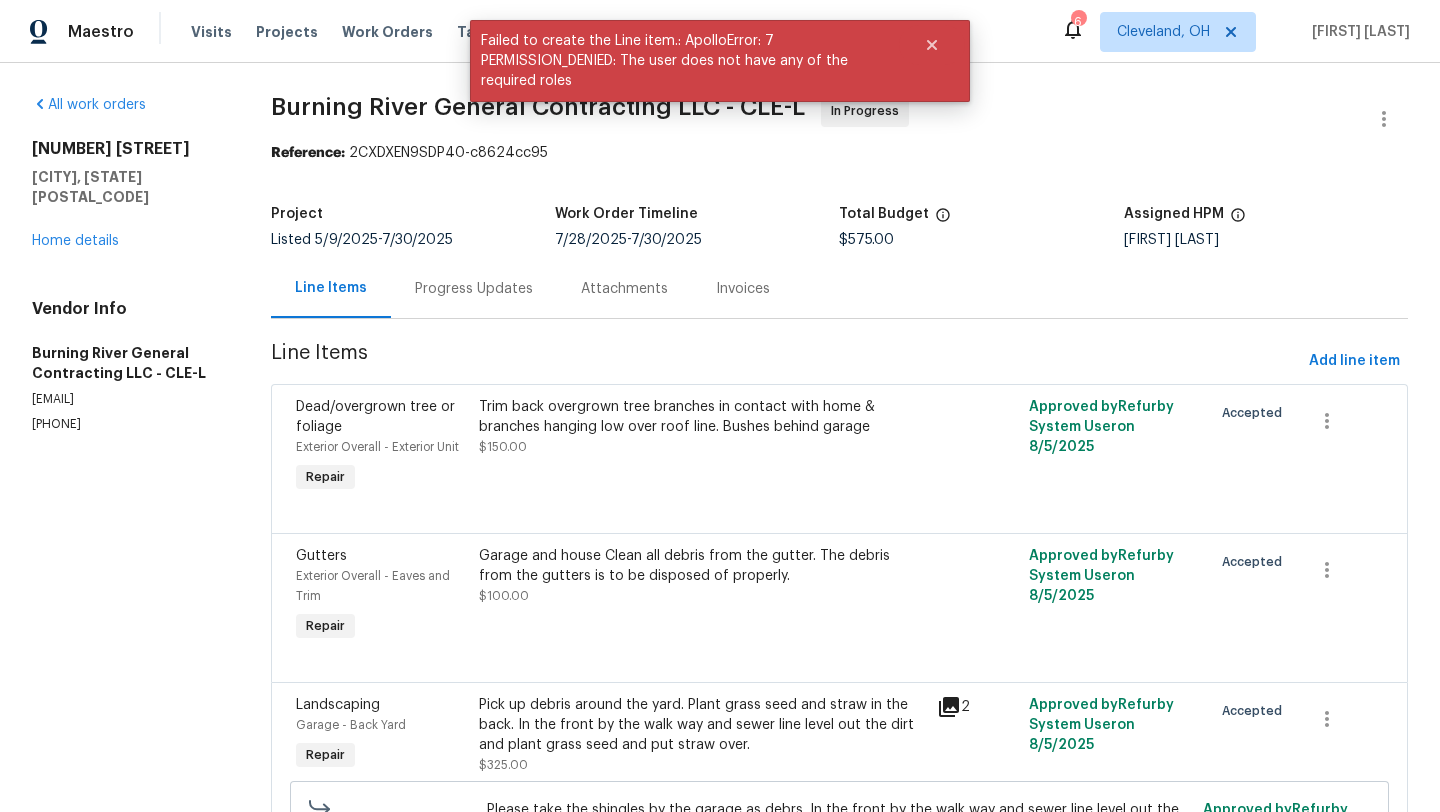 click on "Progress Updates" at bounding box center (474, 289) 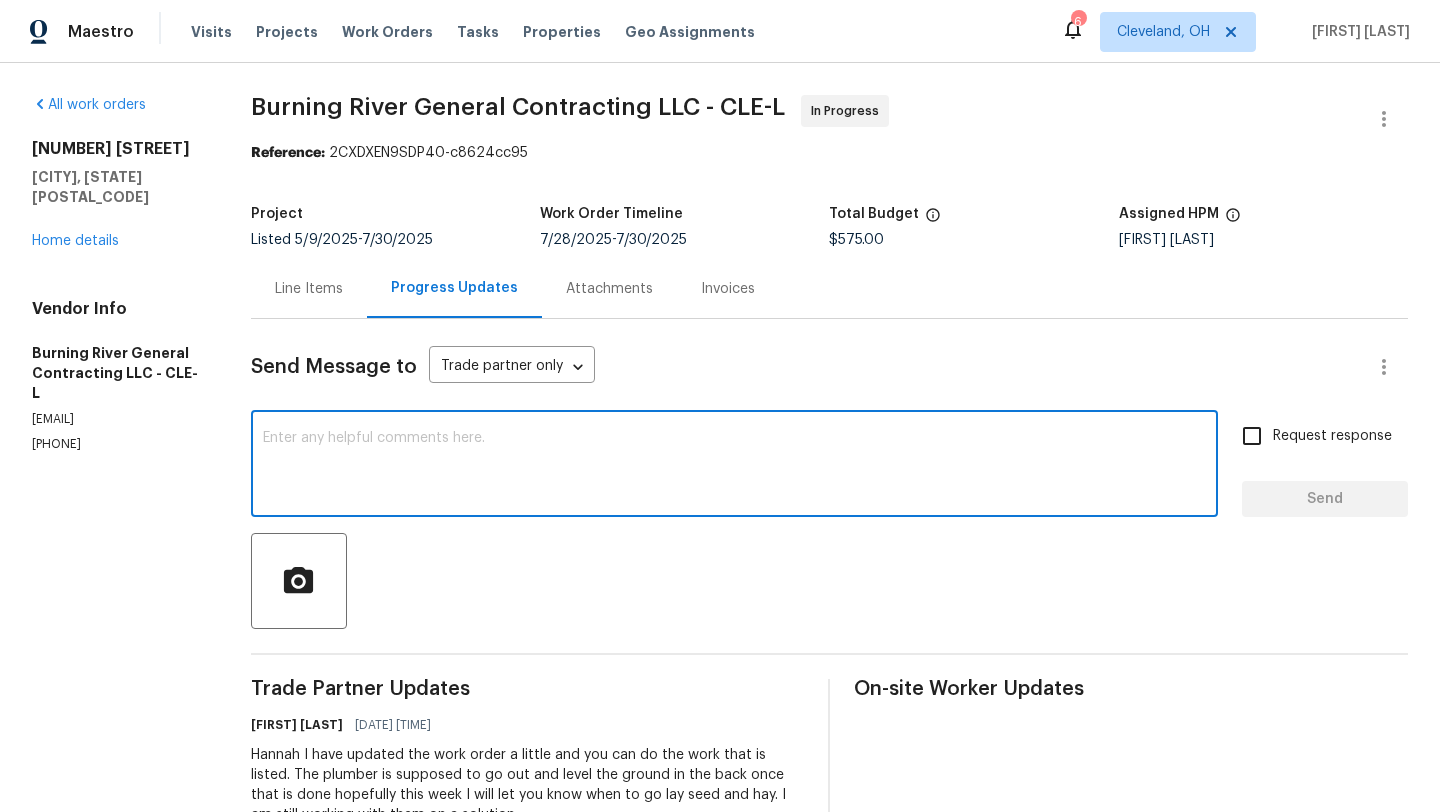 click at bounding box center [734, 466] 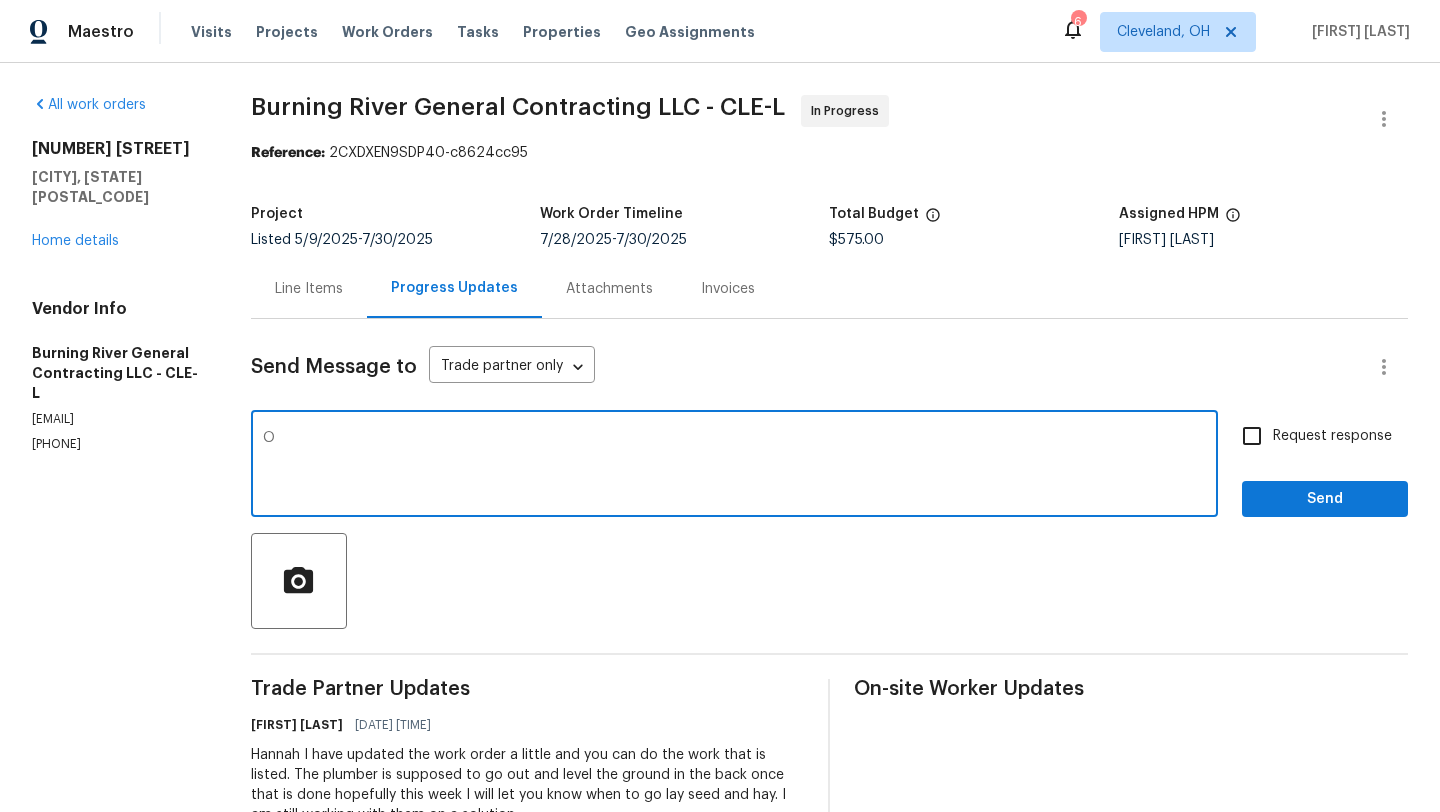type 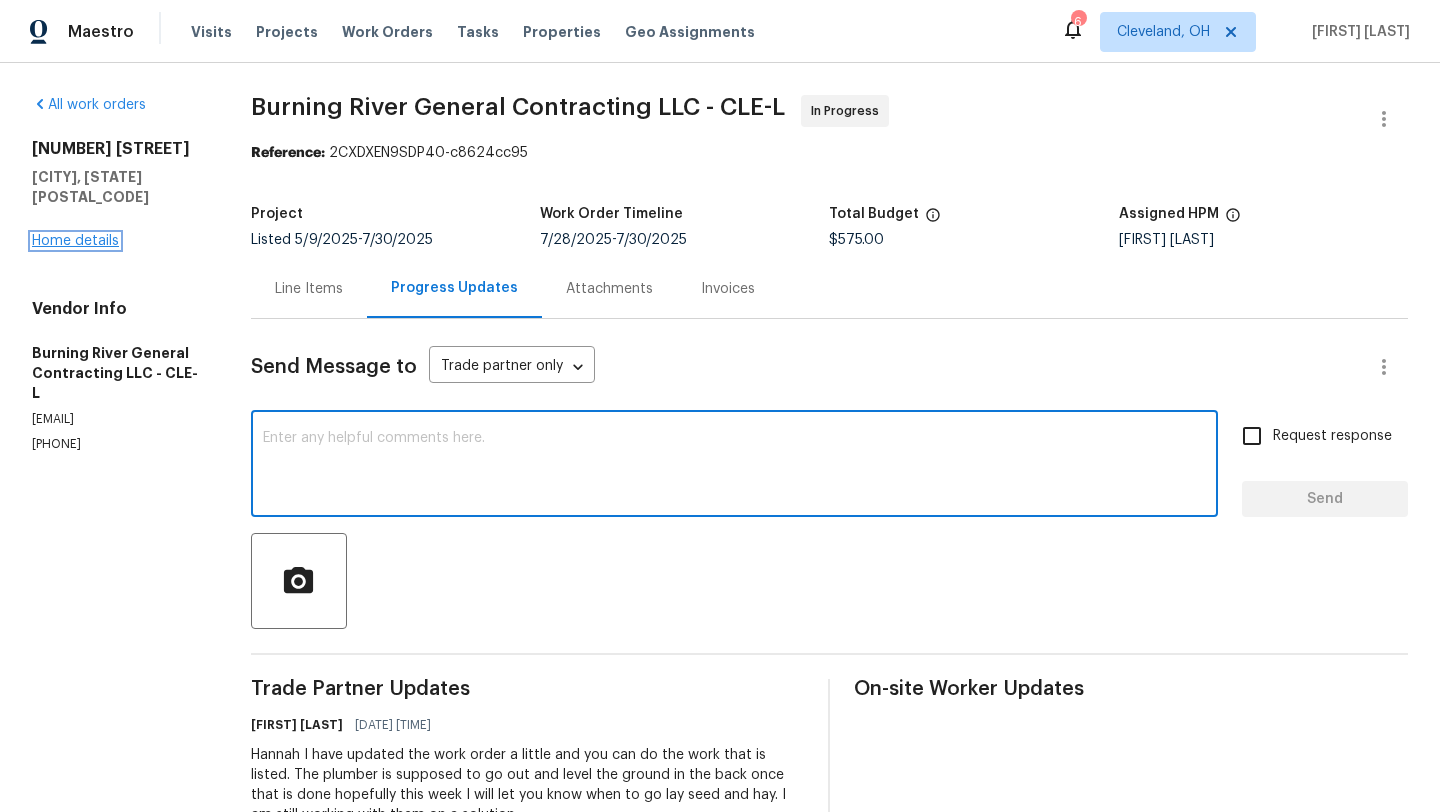 click on "Home details" at bounding box center (75, 241) 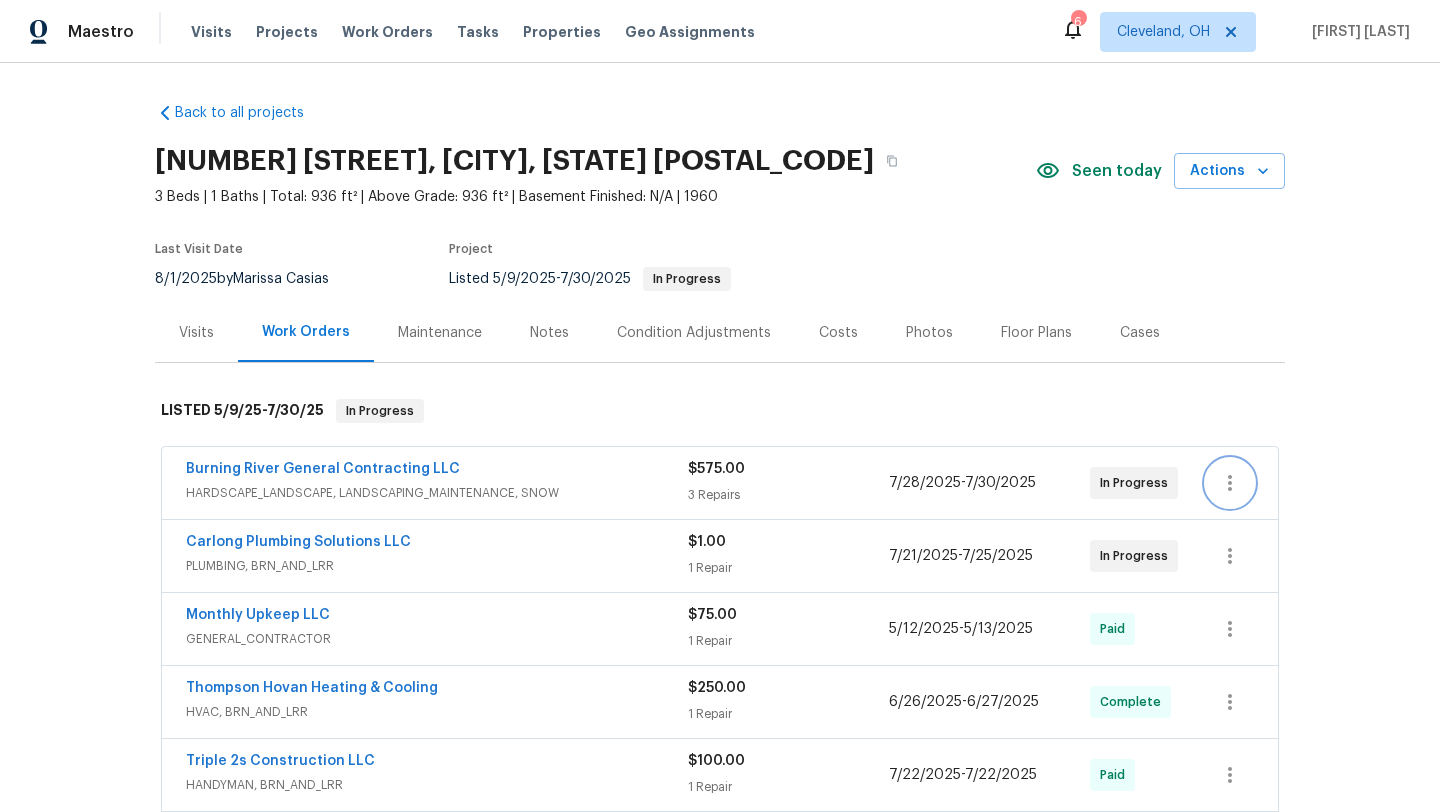 click 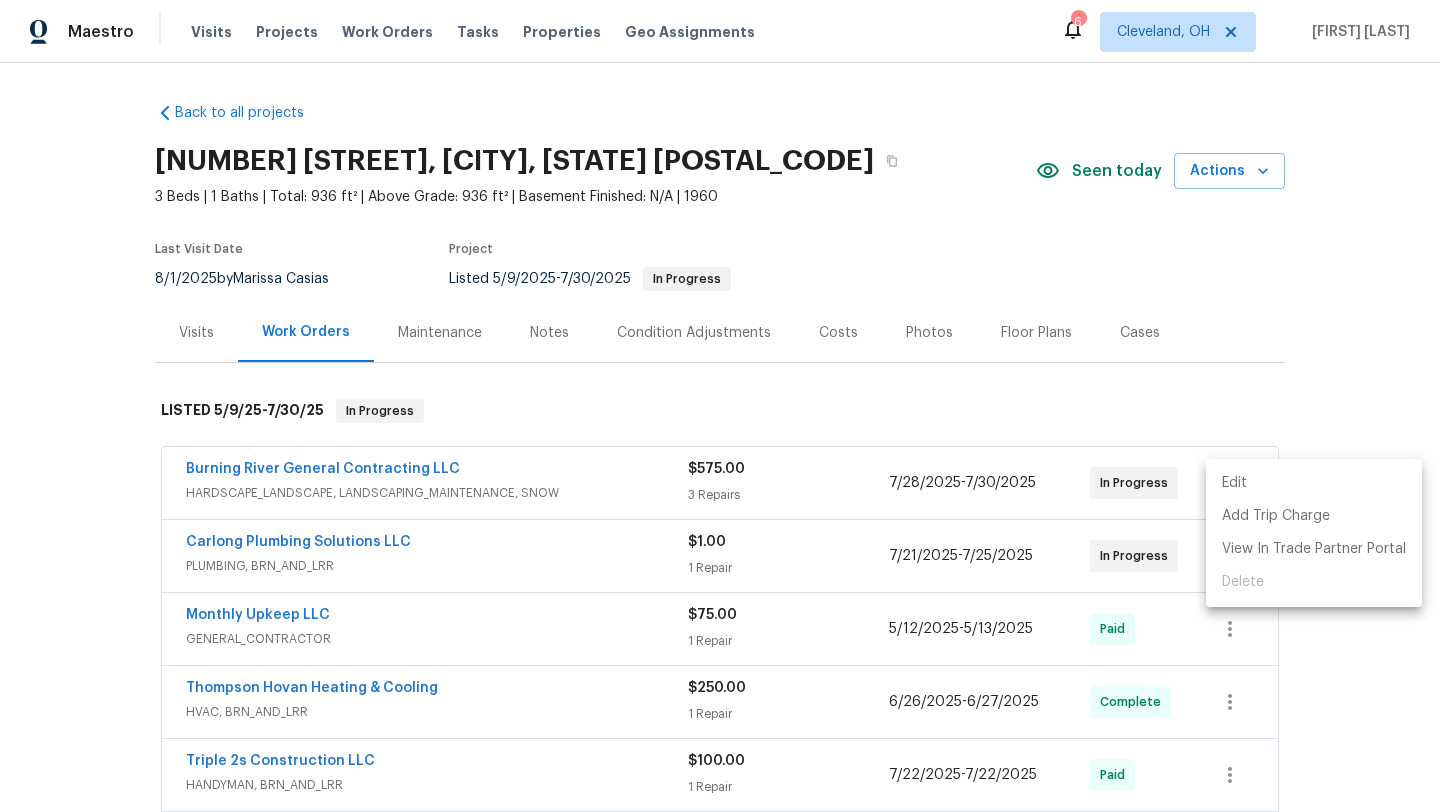 click on "Edit" at bounding box center (1314, 483) 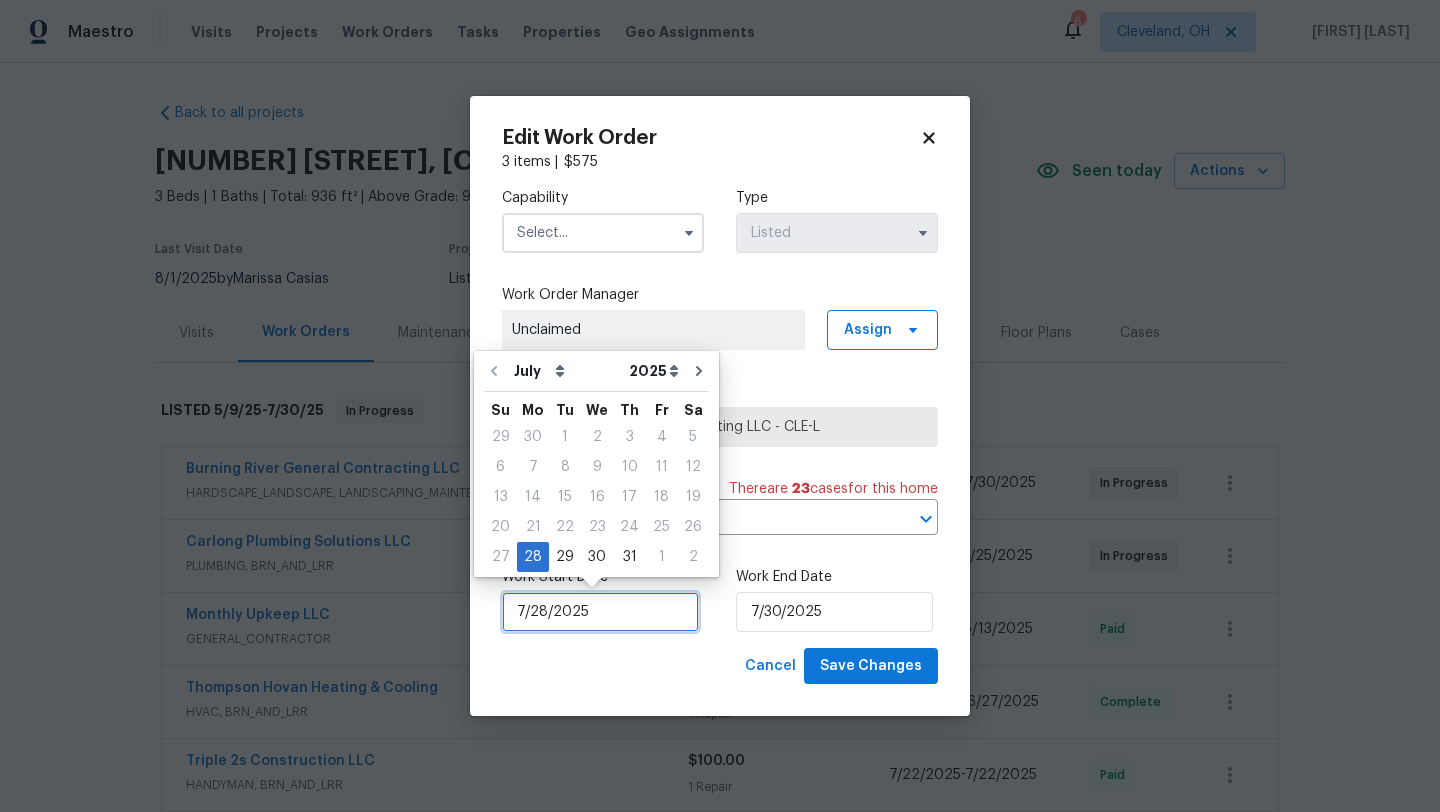 click on "7/28/2025" at bounding box center (600, 612) 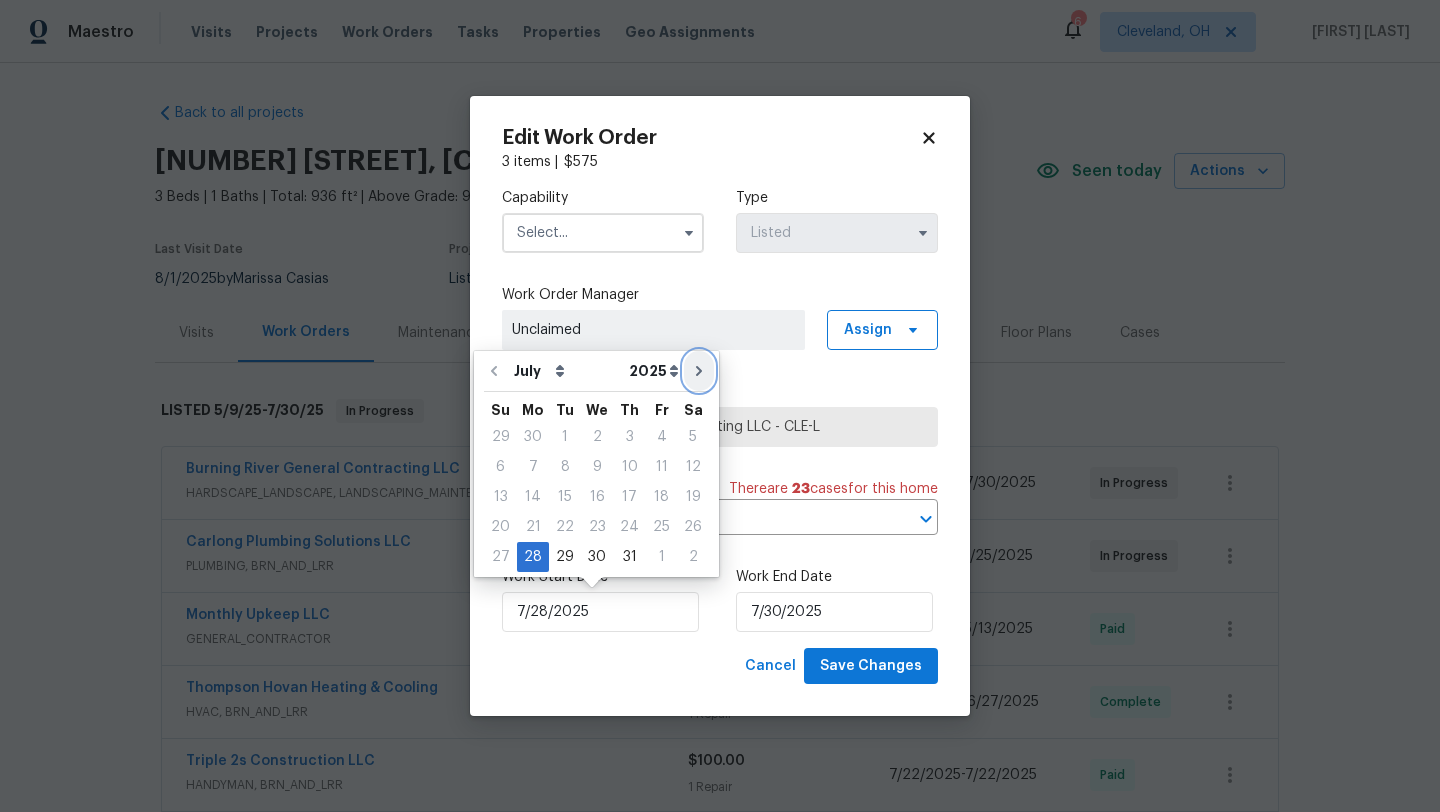 click 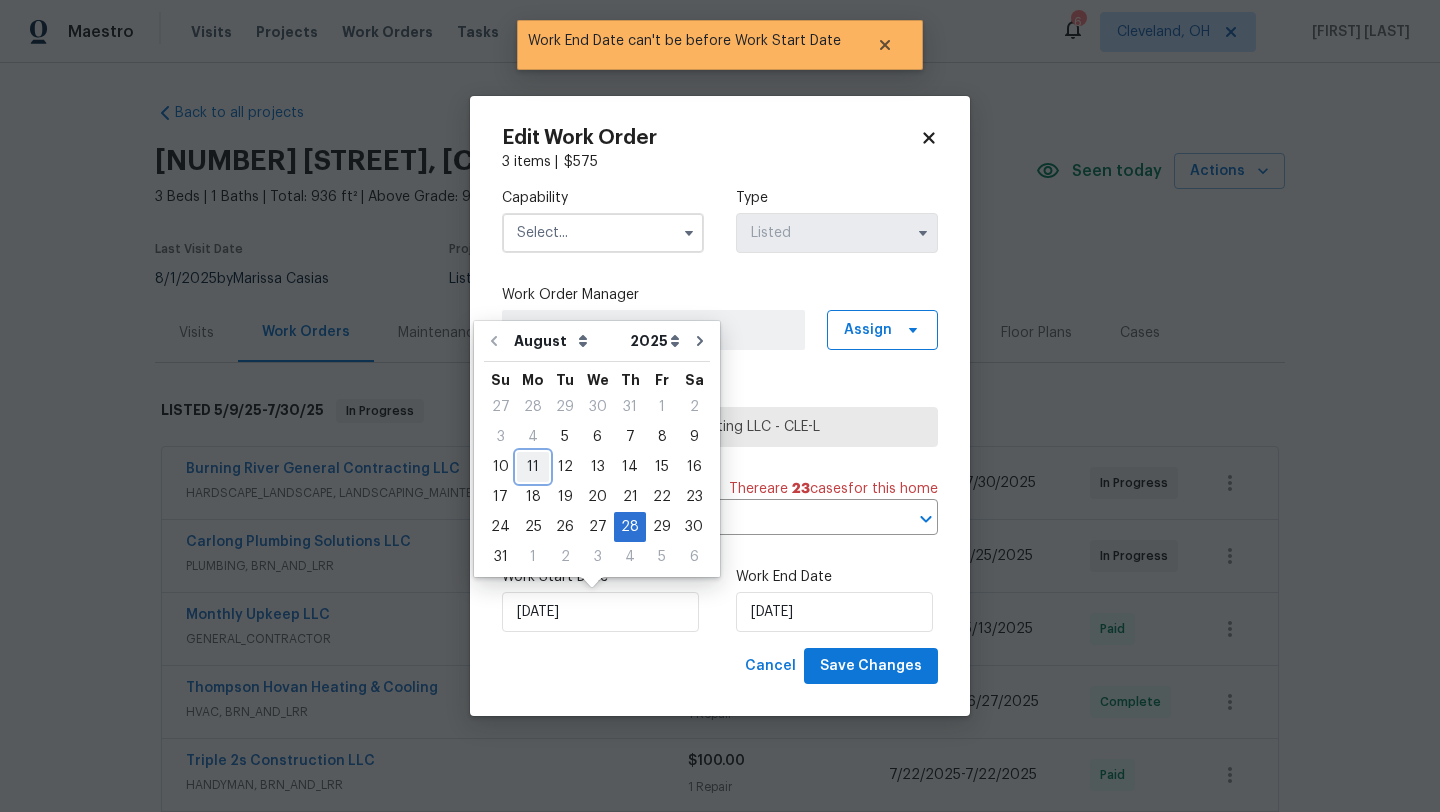 click on "11" at bounding box center (533, 467) 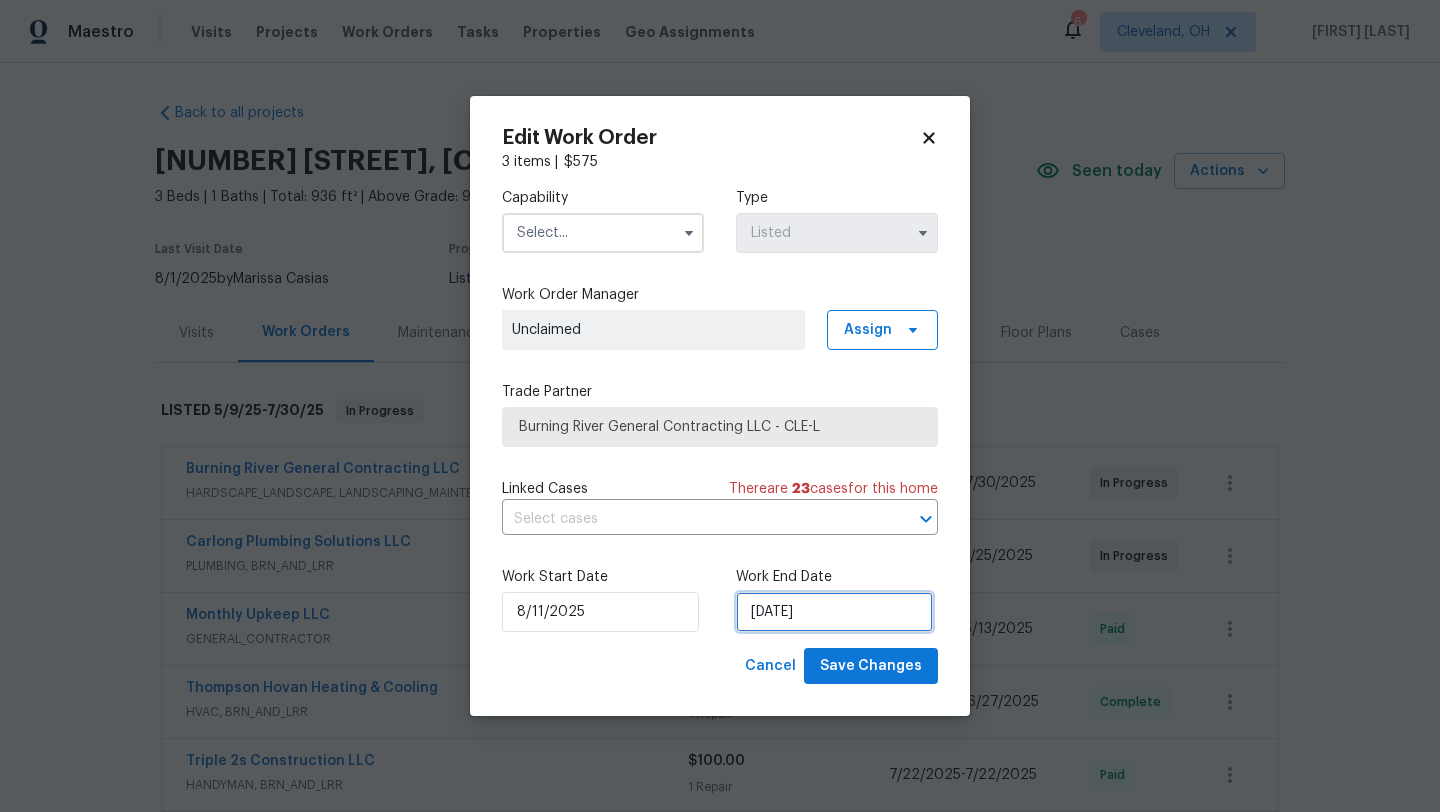 click on "[DATE]" at bounding box center [834, 612] 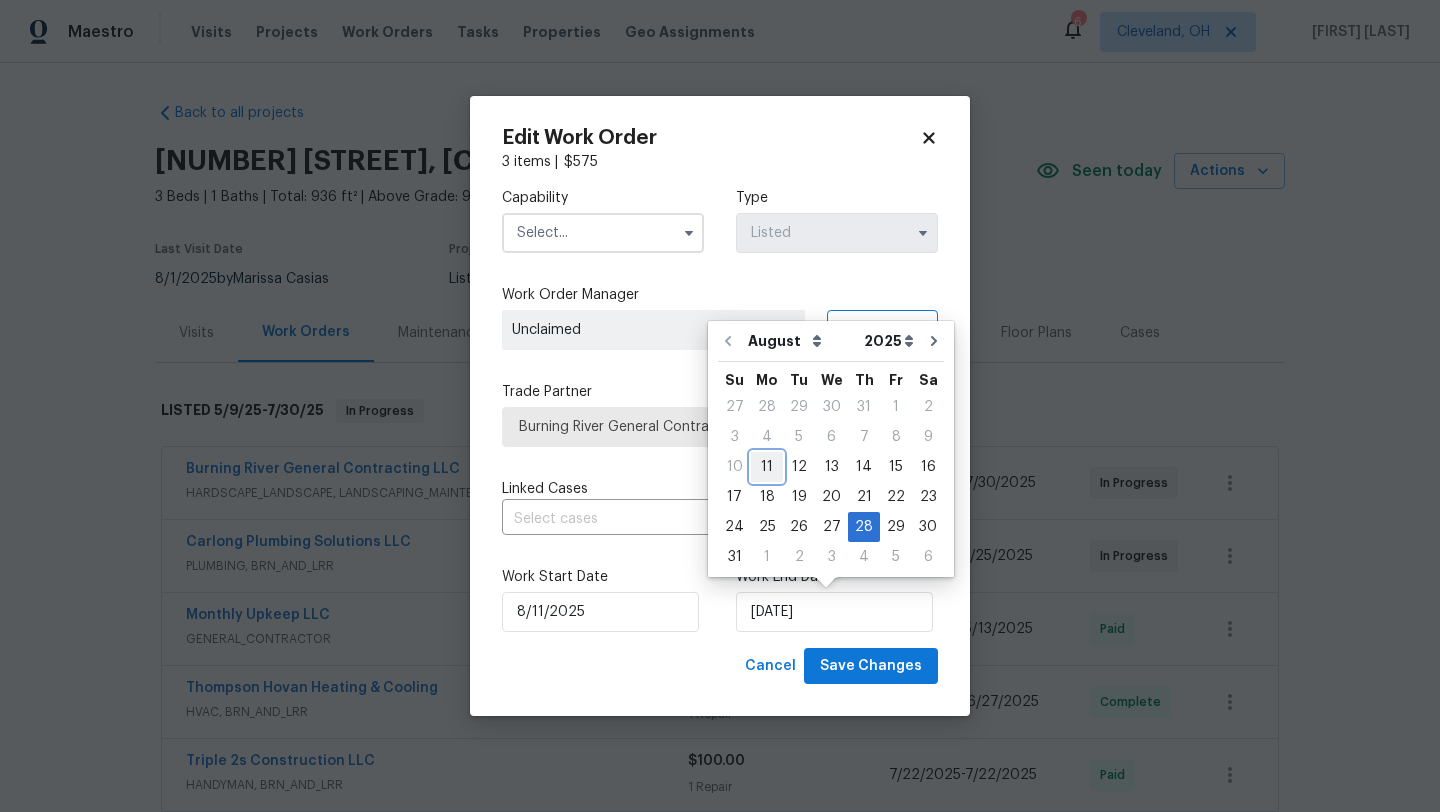click on "11" at bounding box center (767, 467) 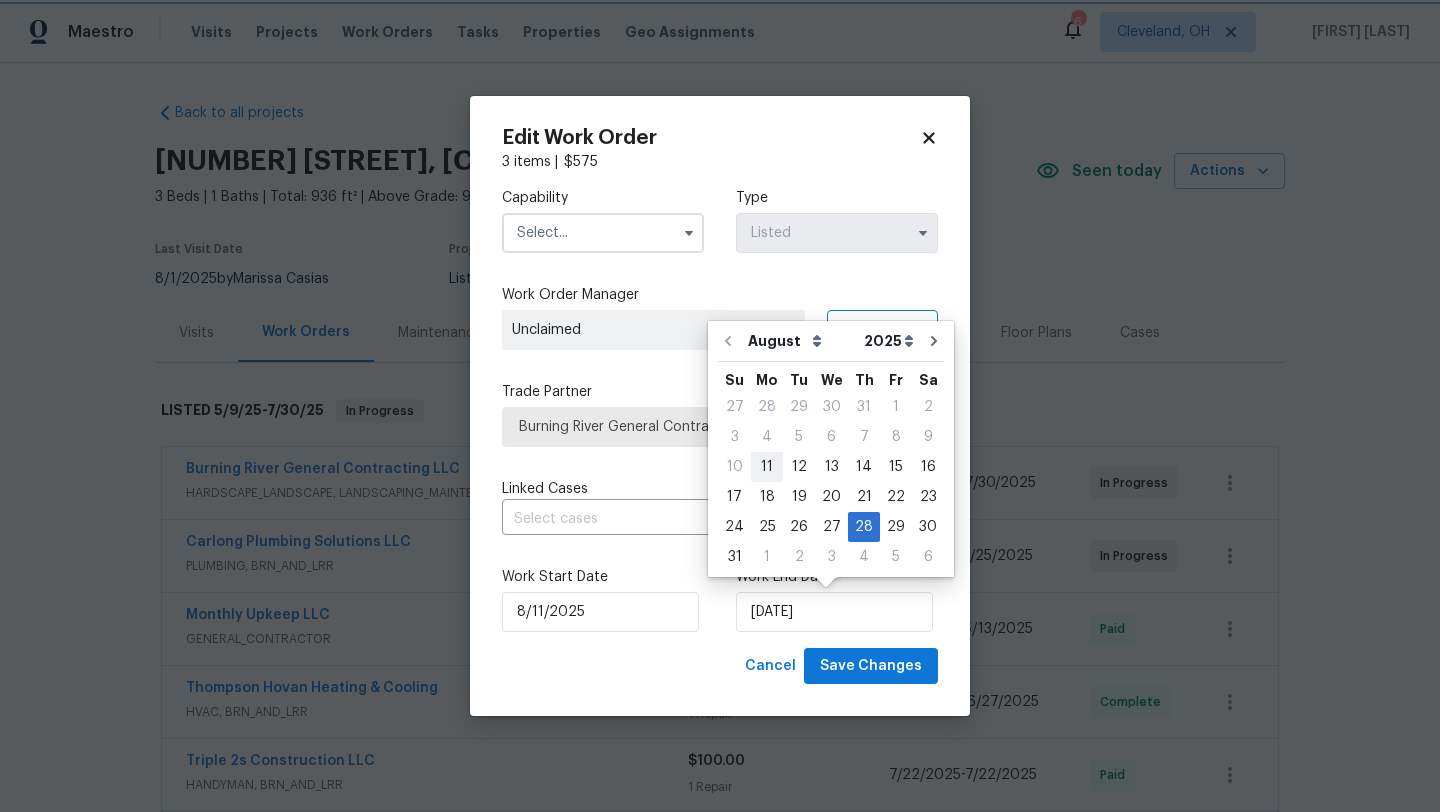 type on "8/11/2025" 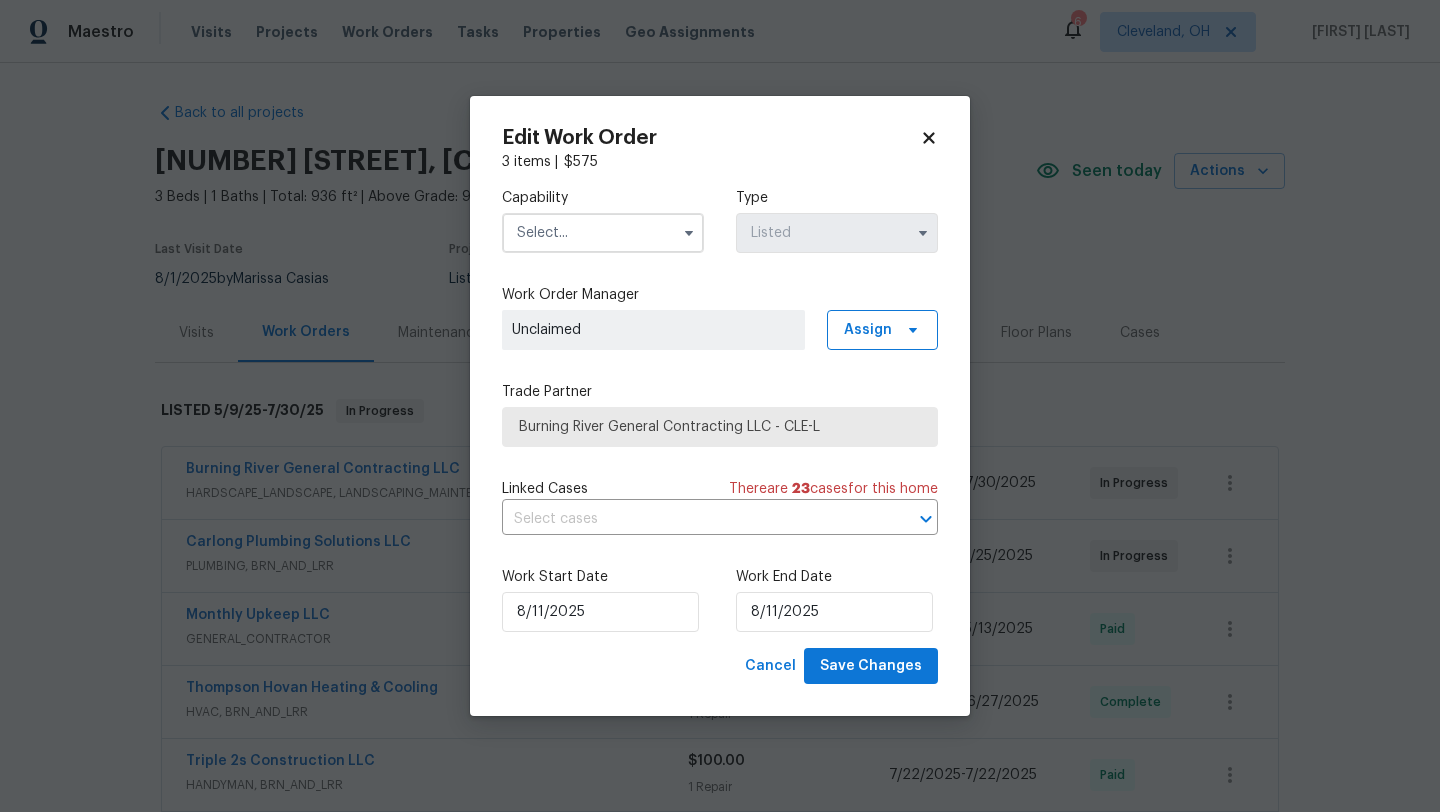click at bounding box center (603, 233) 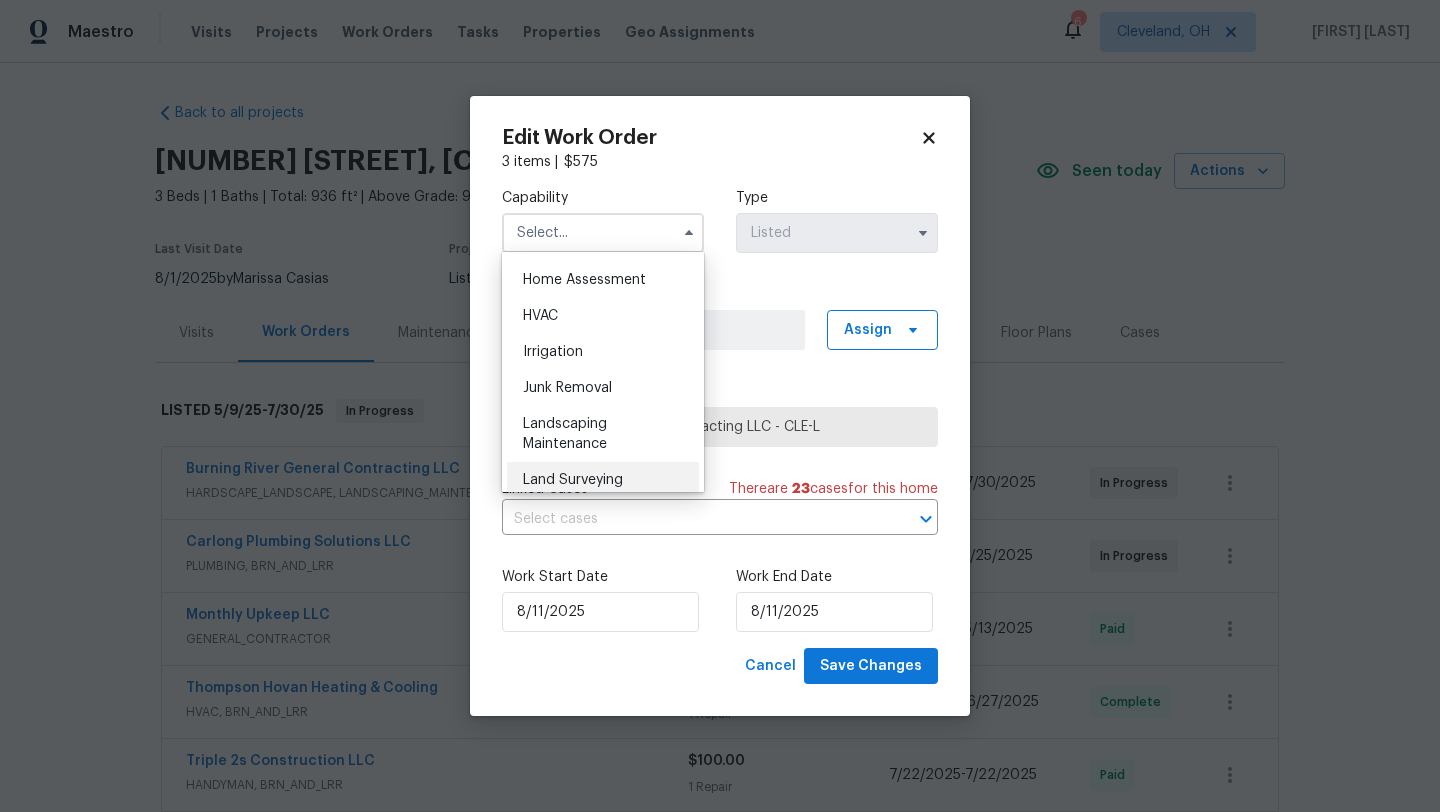 scroll, scrollTop: 1180, scrollLeft: 0, axis: vertical 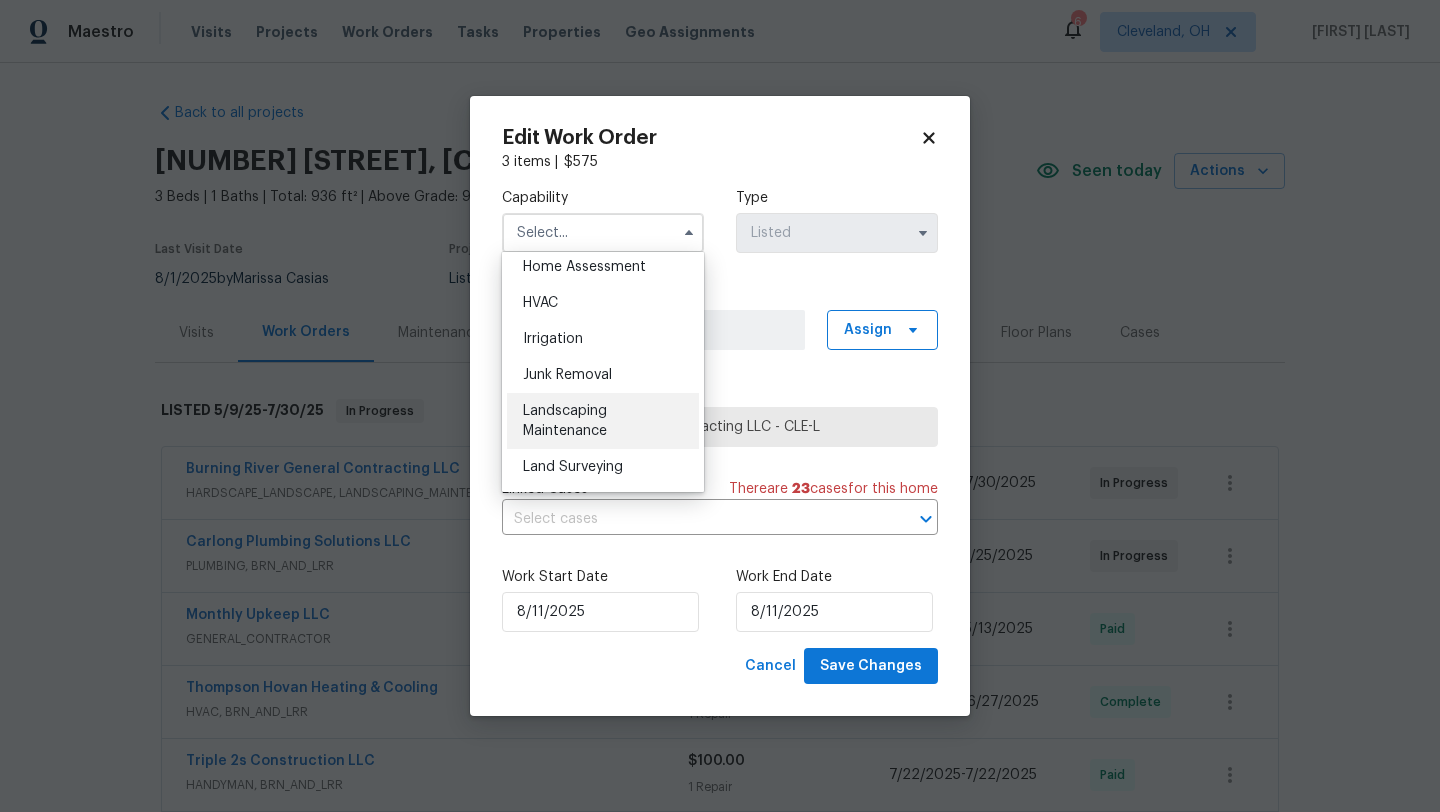 click on "Landscaping Maintenance" at bounding box center (565, 421) 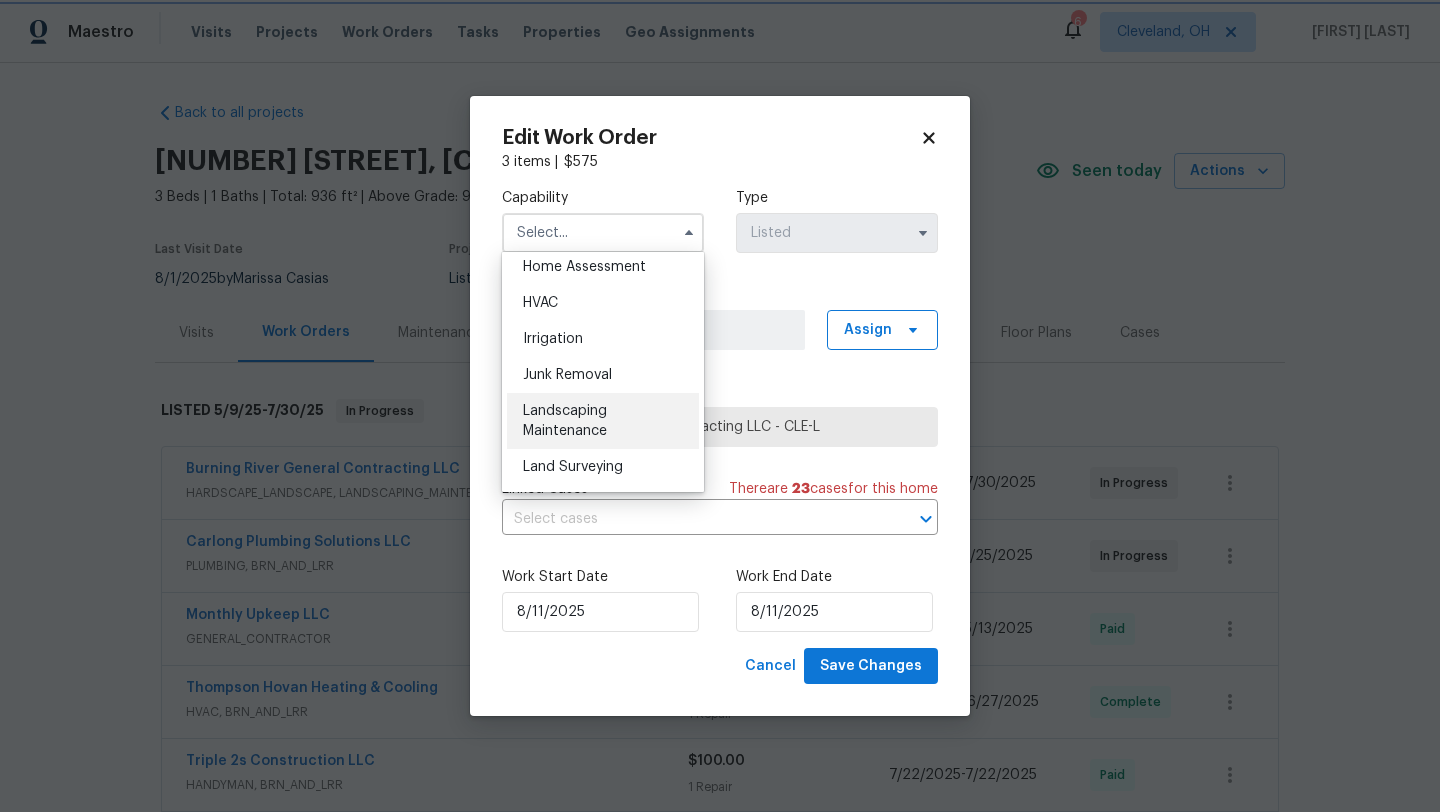 type on "Landscaping Maintenance" 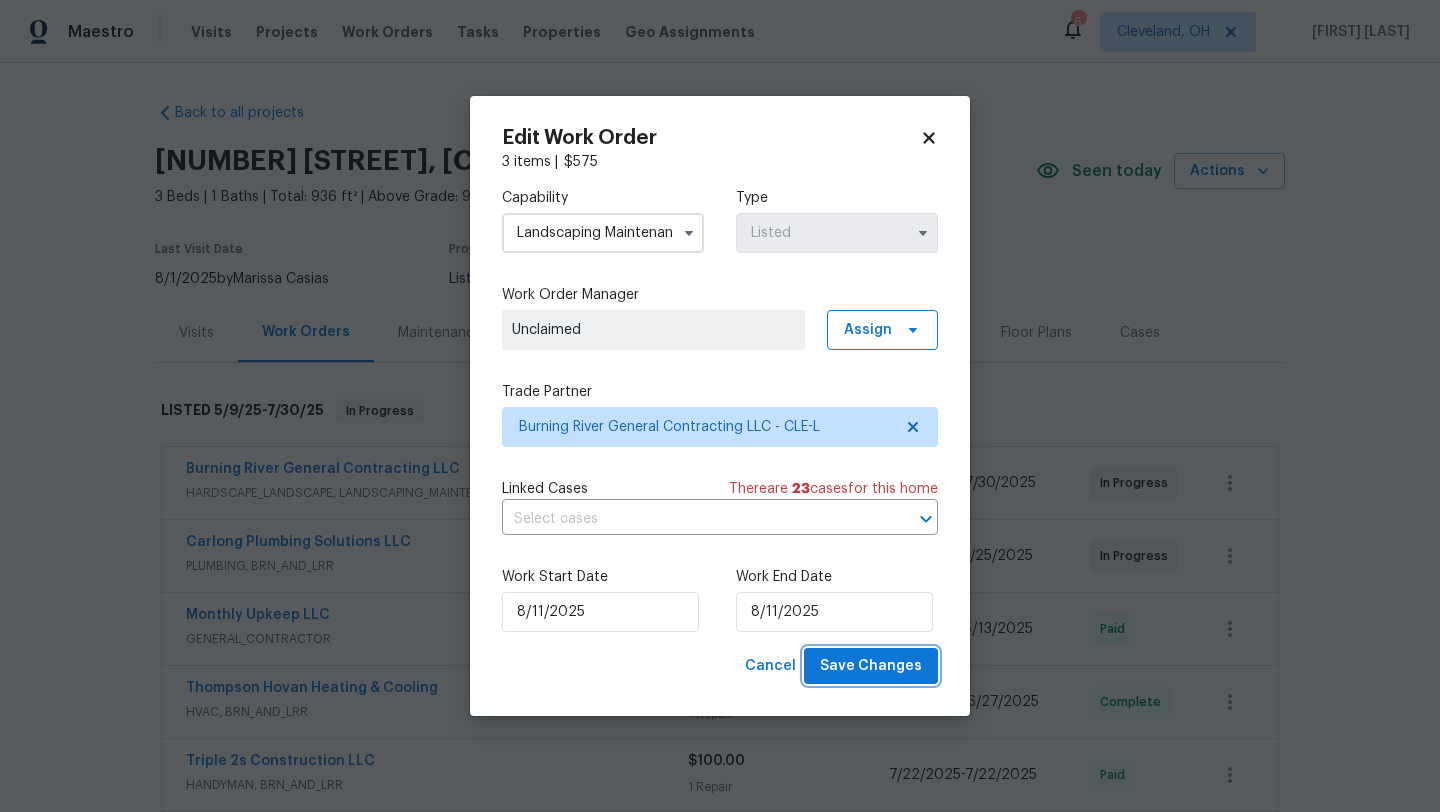 click on "Save Changes" at bounding box center (871, 666) 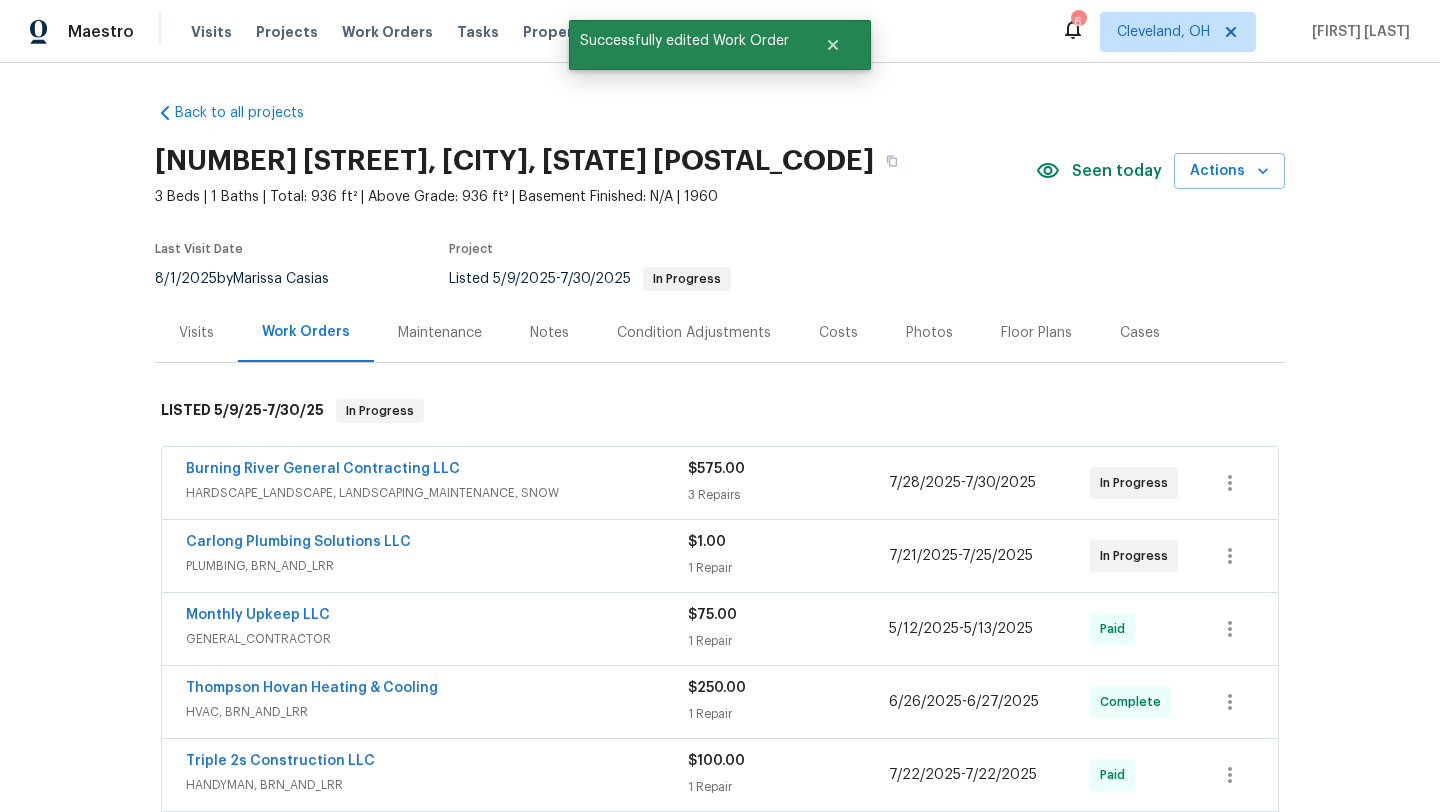 click on "Notes" at bounding box center [549, 333] 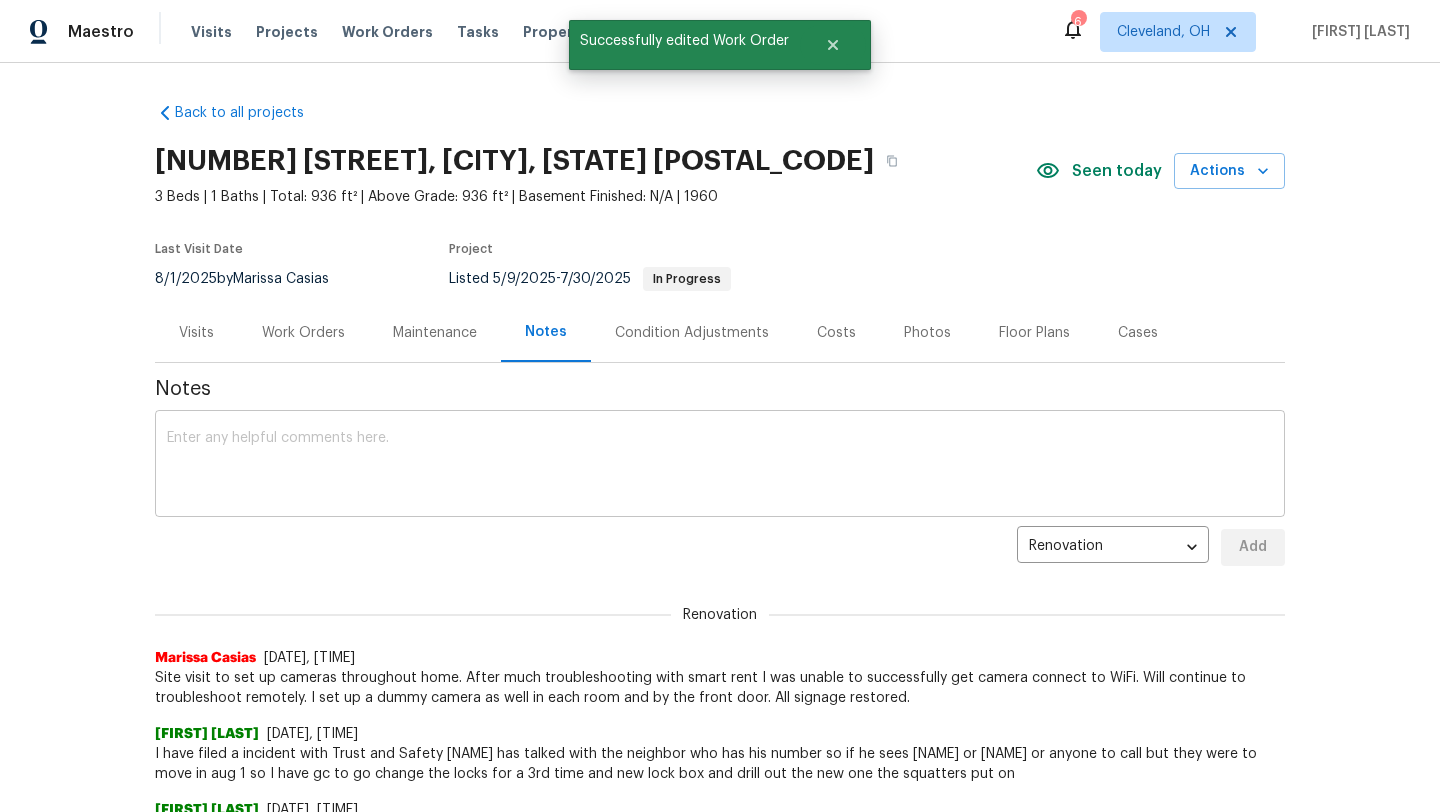 click at bounding box center [720, 466] 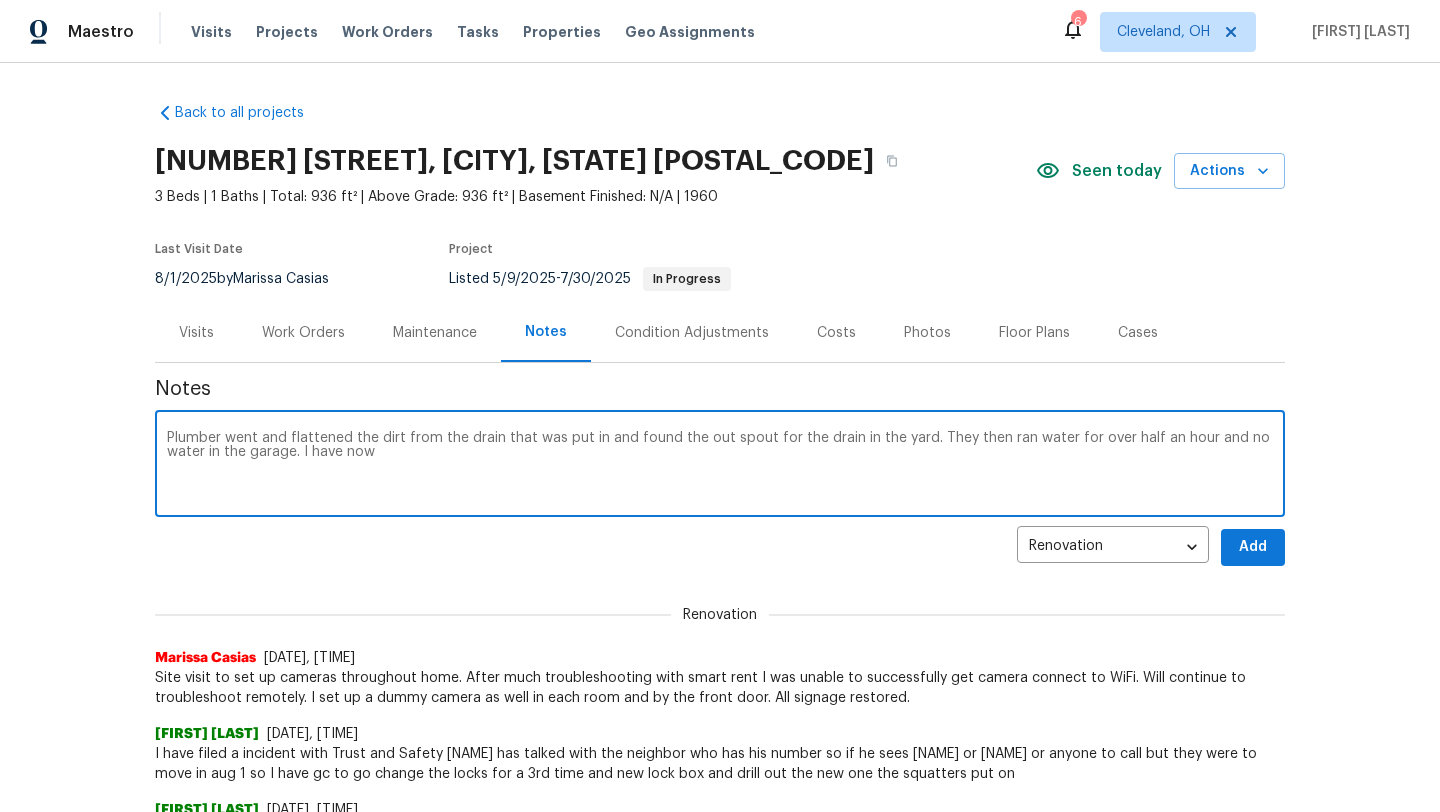 type on "Plumber went and flattened the dirt from the drain that was put in and found the out spout for the drain in the yard. They then ran water for over half an hour and no water in the garage. I have now" 